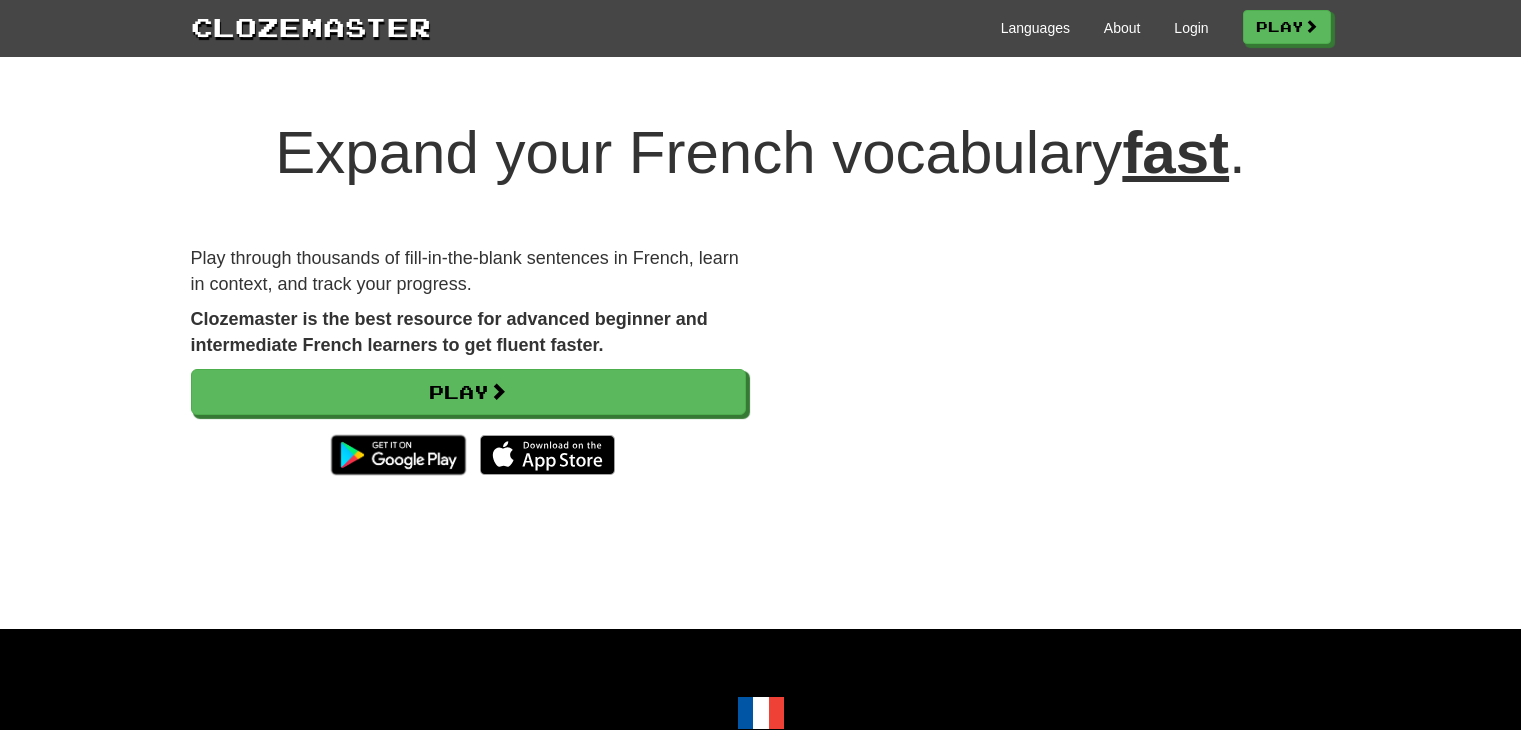 scroll, scrollTop: 0, scrollLeft: 0, axis: both 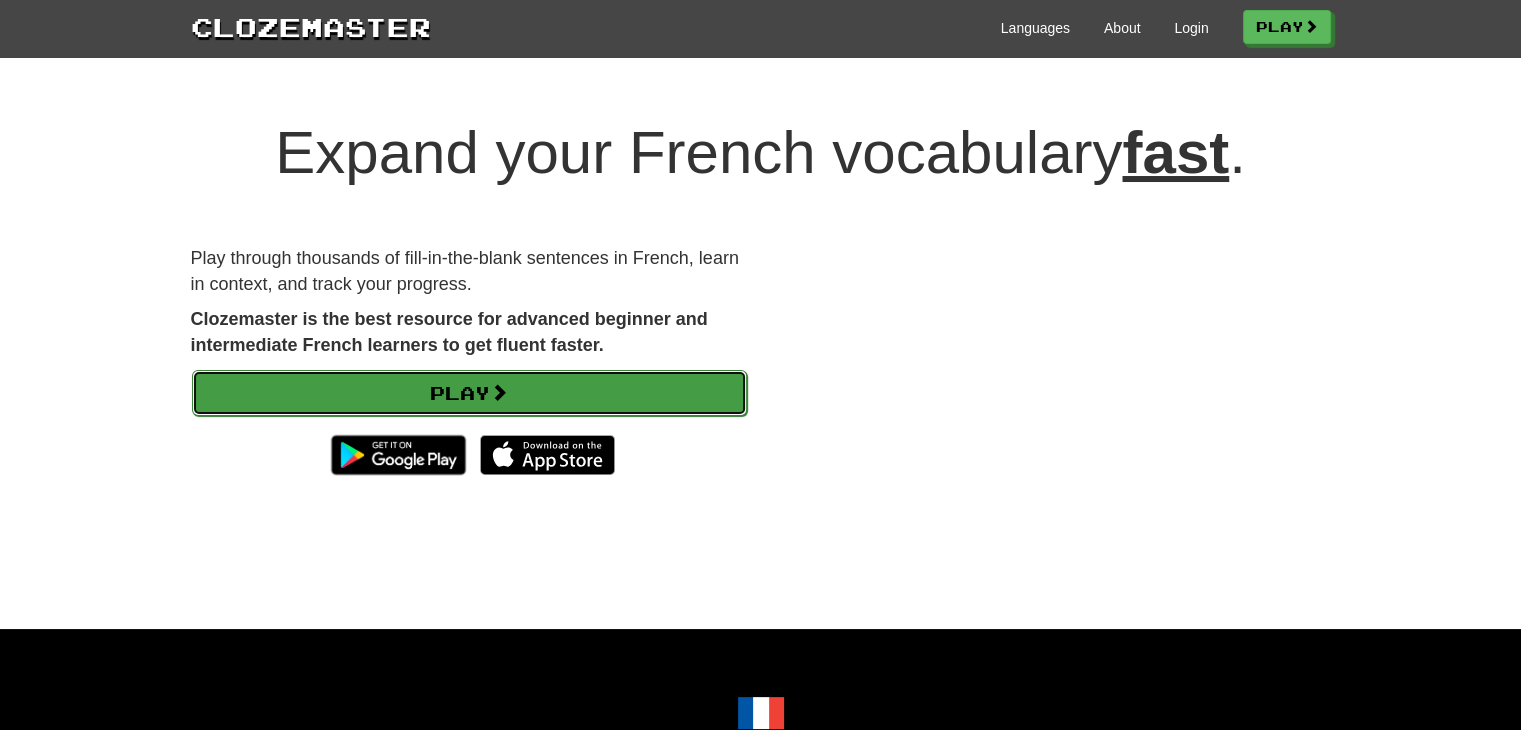 click on "Play" at bounding box center (469, 393) 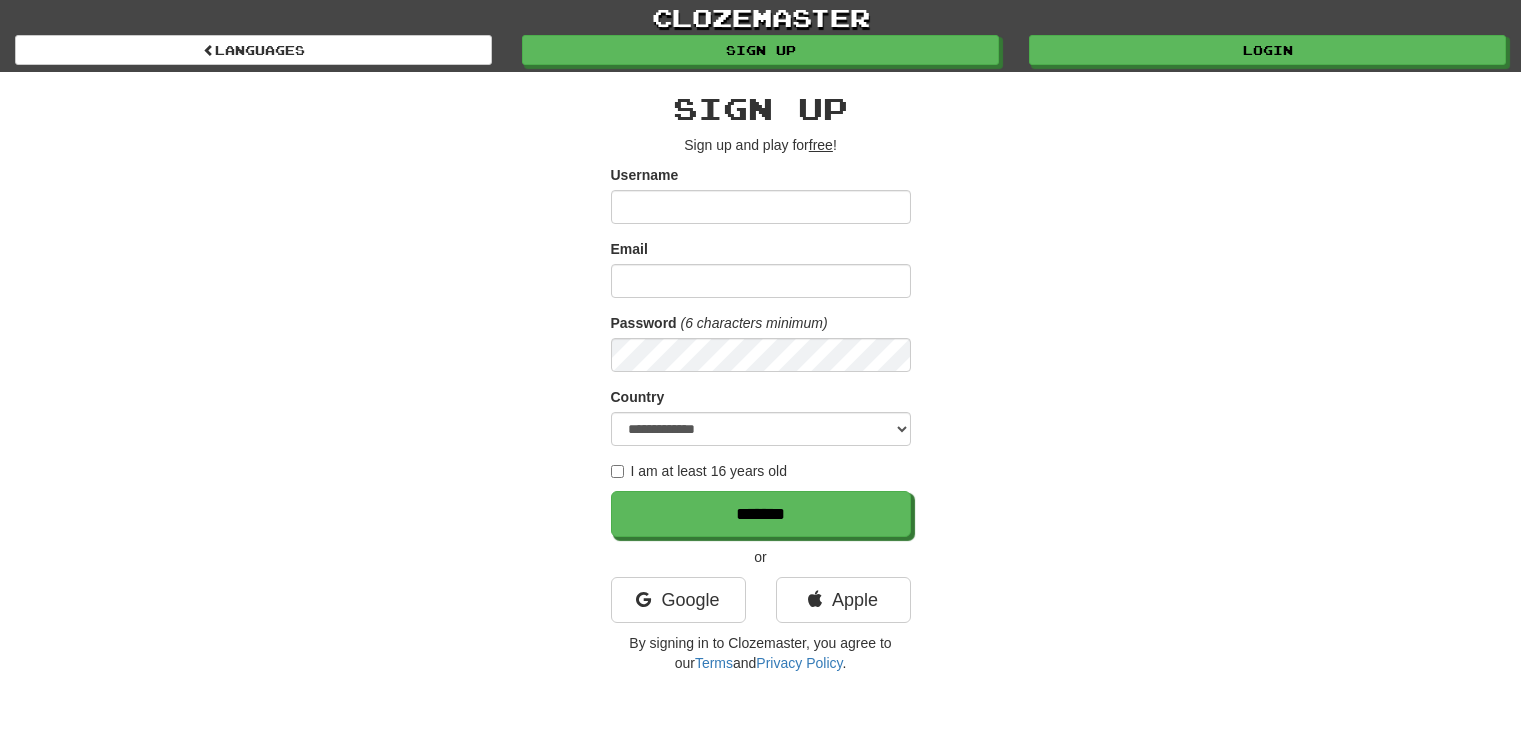 scroll, scrollTop: 0, scrollLeft: 0, axis: both 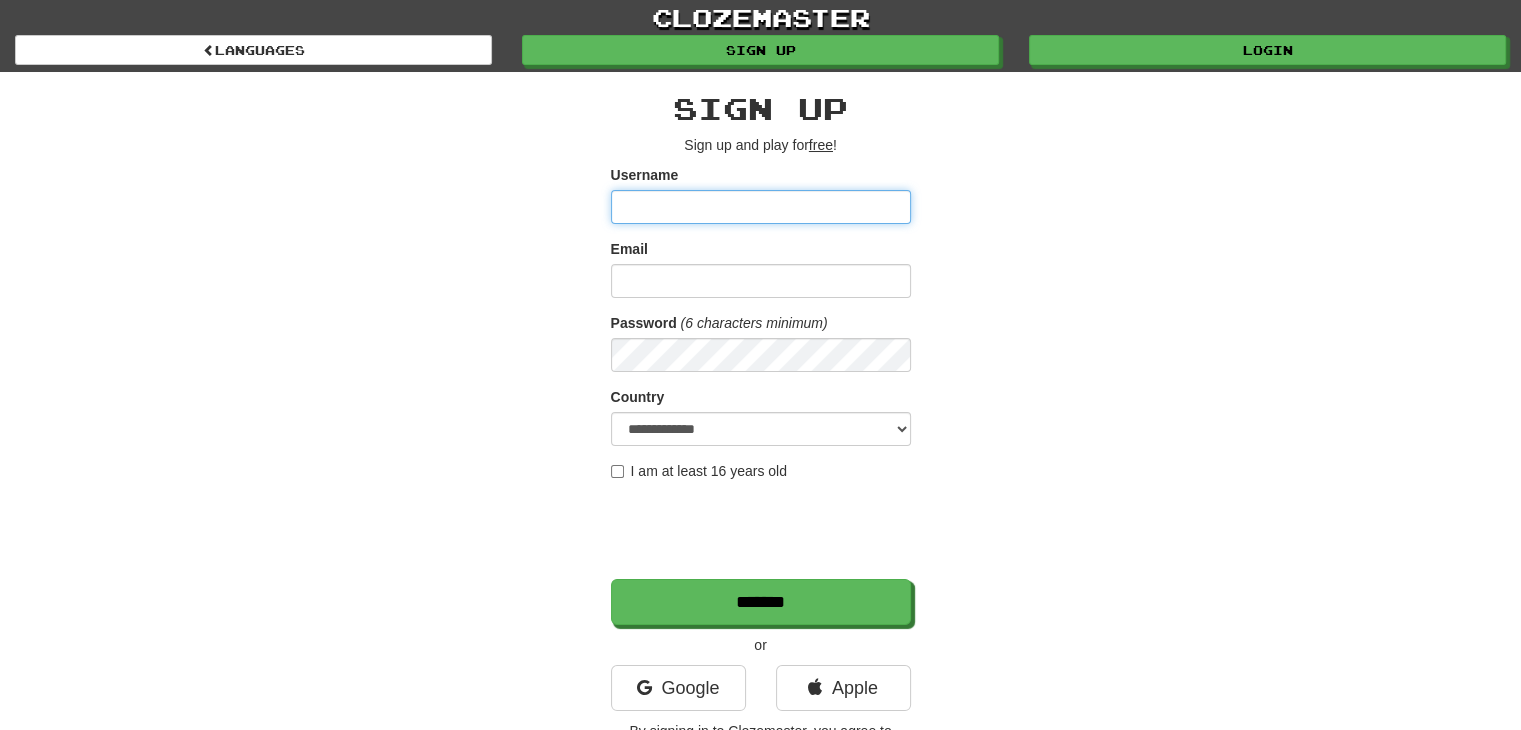 click on "Username" at bounding box center (761, 207) 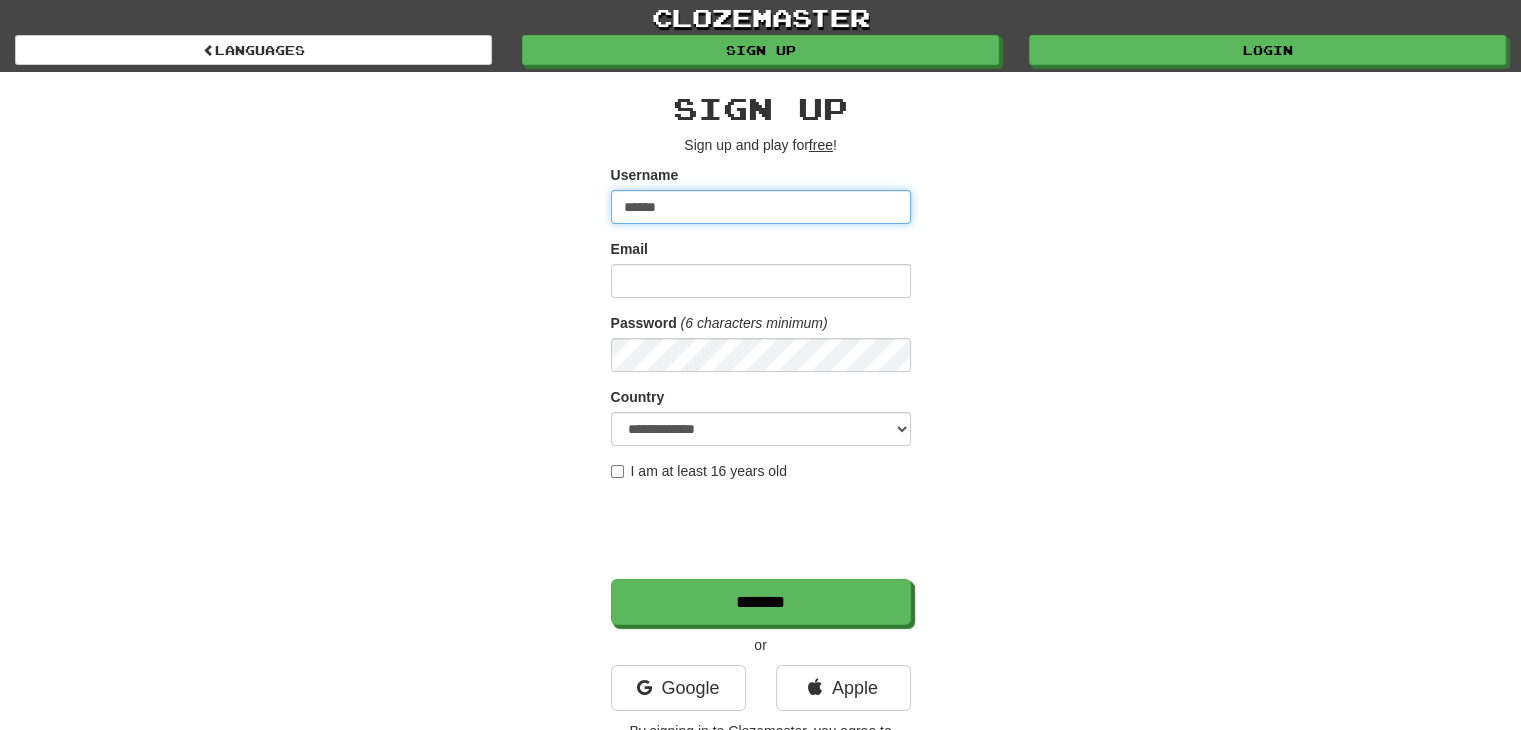 type on "******" 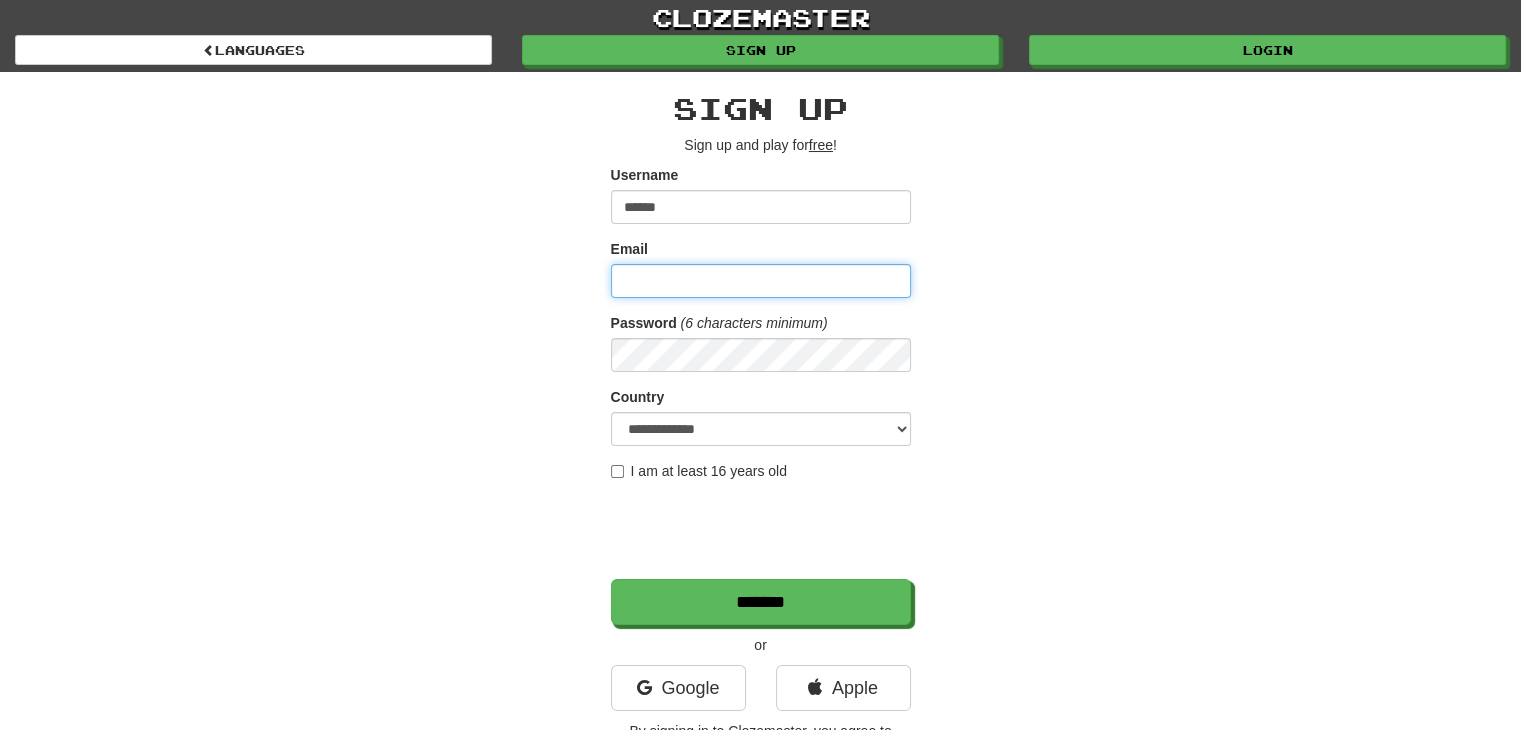 click on "Email" at bounding box center (761, 281) 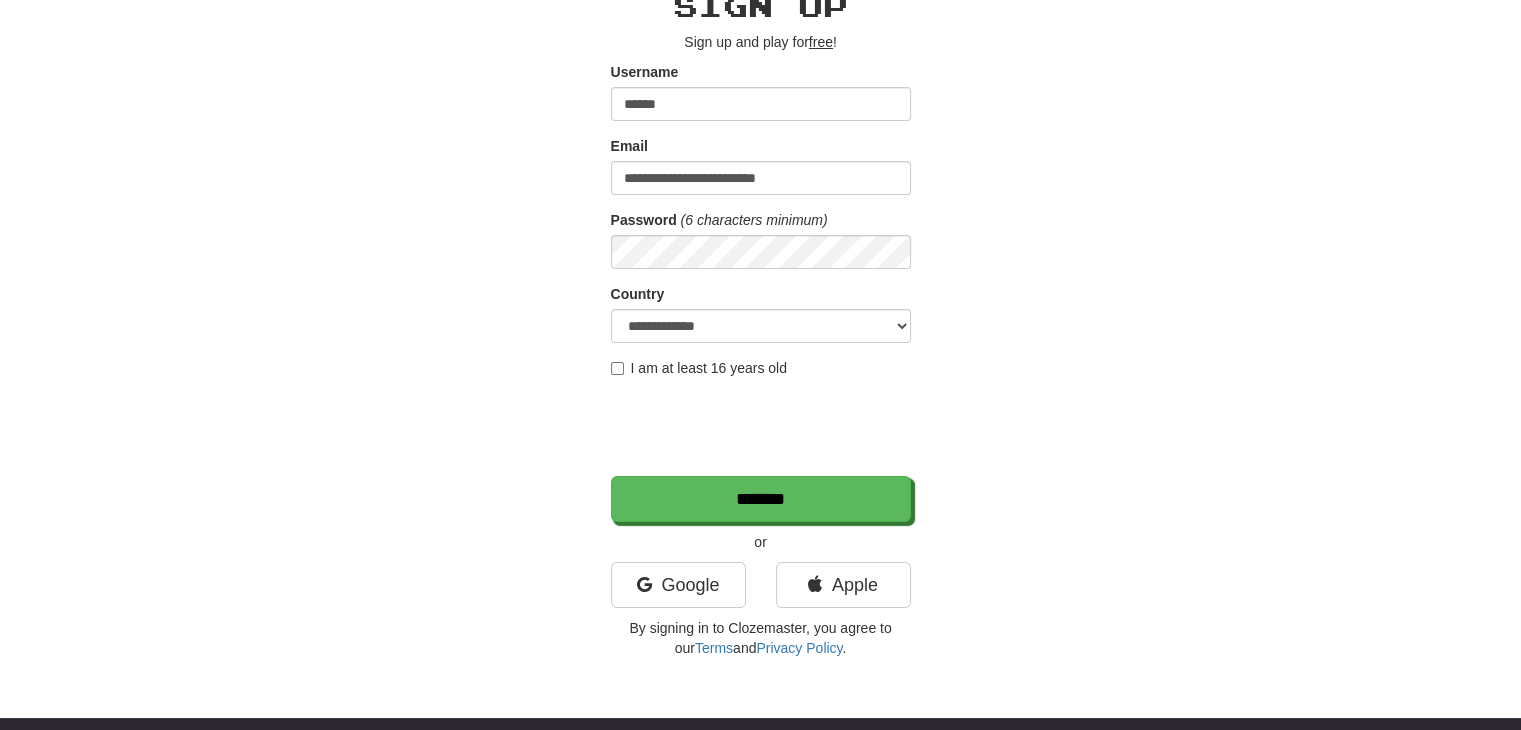 scroll, scrollTop: 108, scrollLeft: 0, axis: vertical 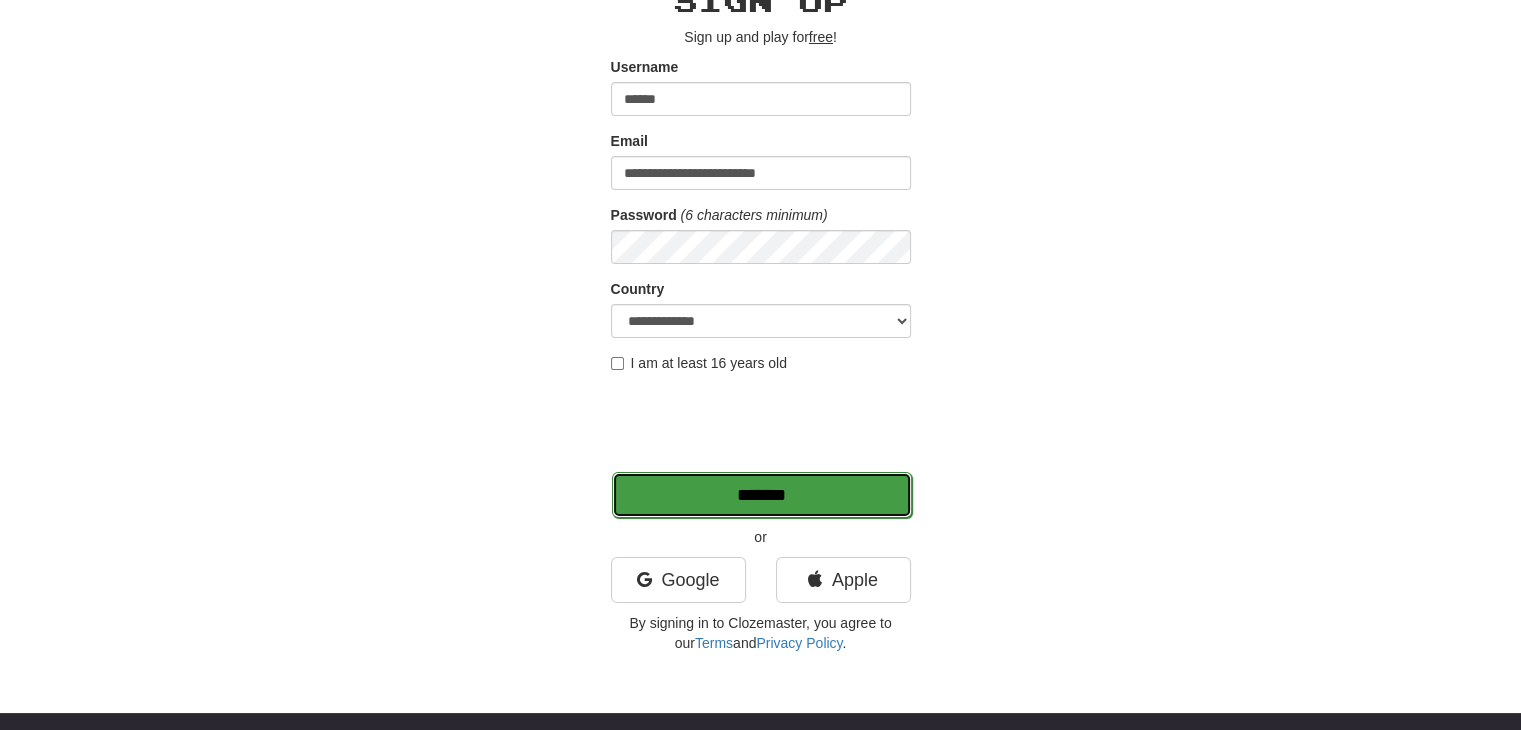 click on "*******" at bounding box center (762, 495) 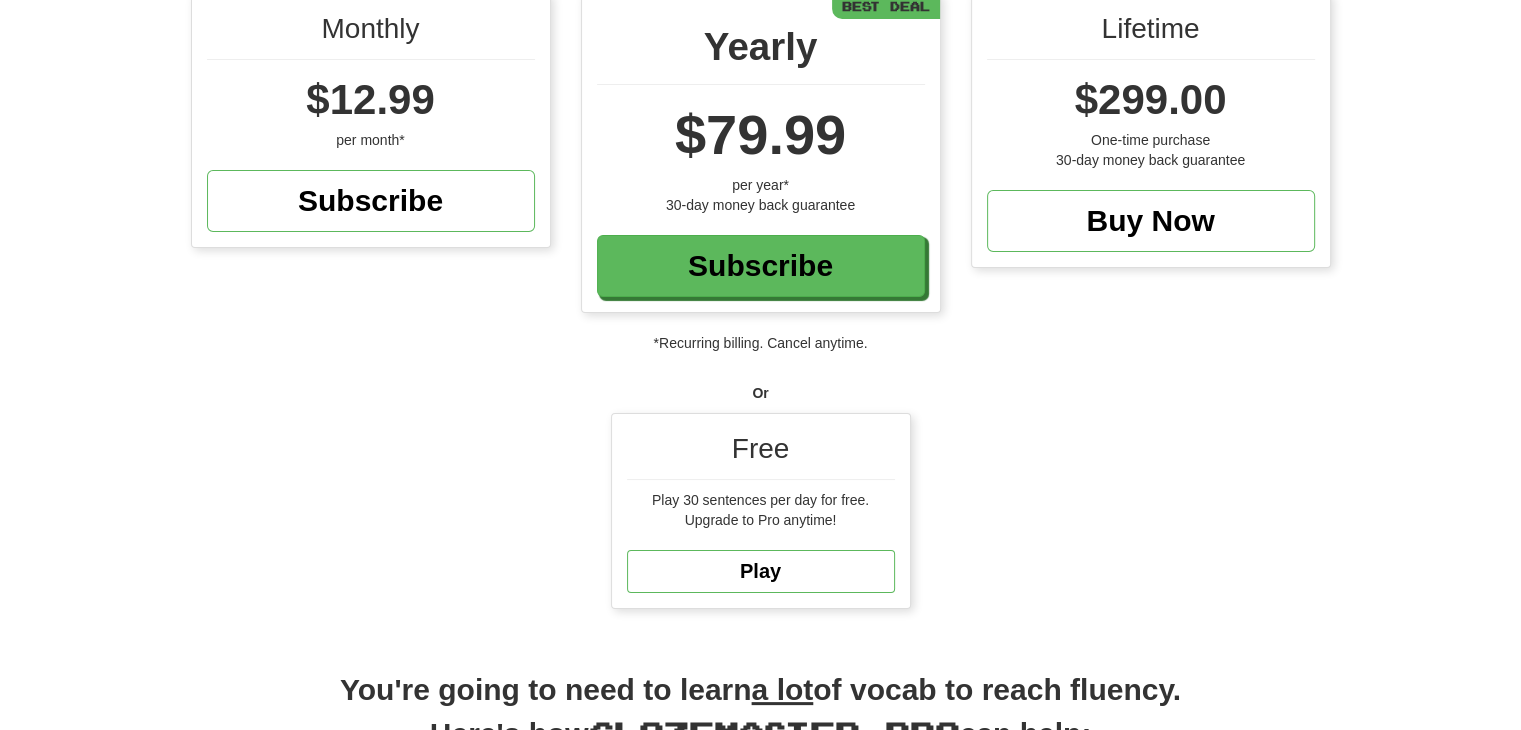 scroll, scrollTop: 252, scrollLeft: 0, axis: vertical 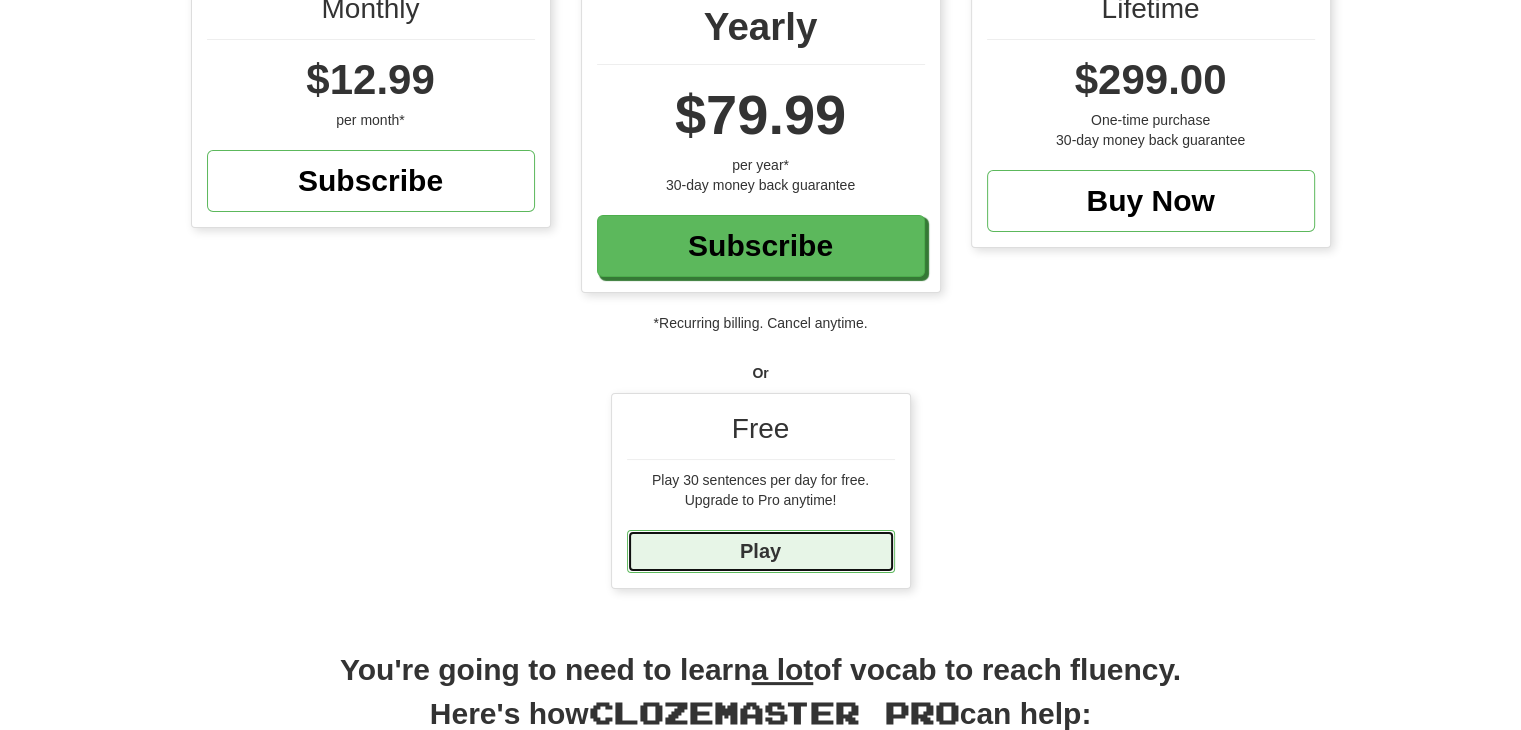 click on "Play" at bounding box center [761, 551] 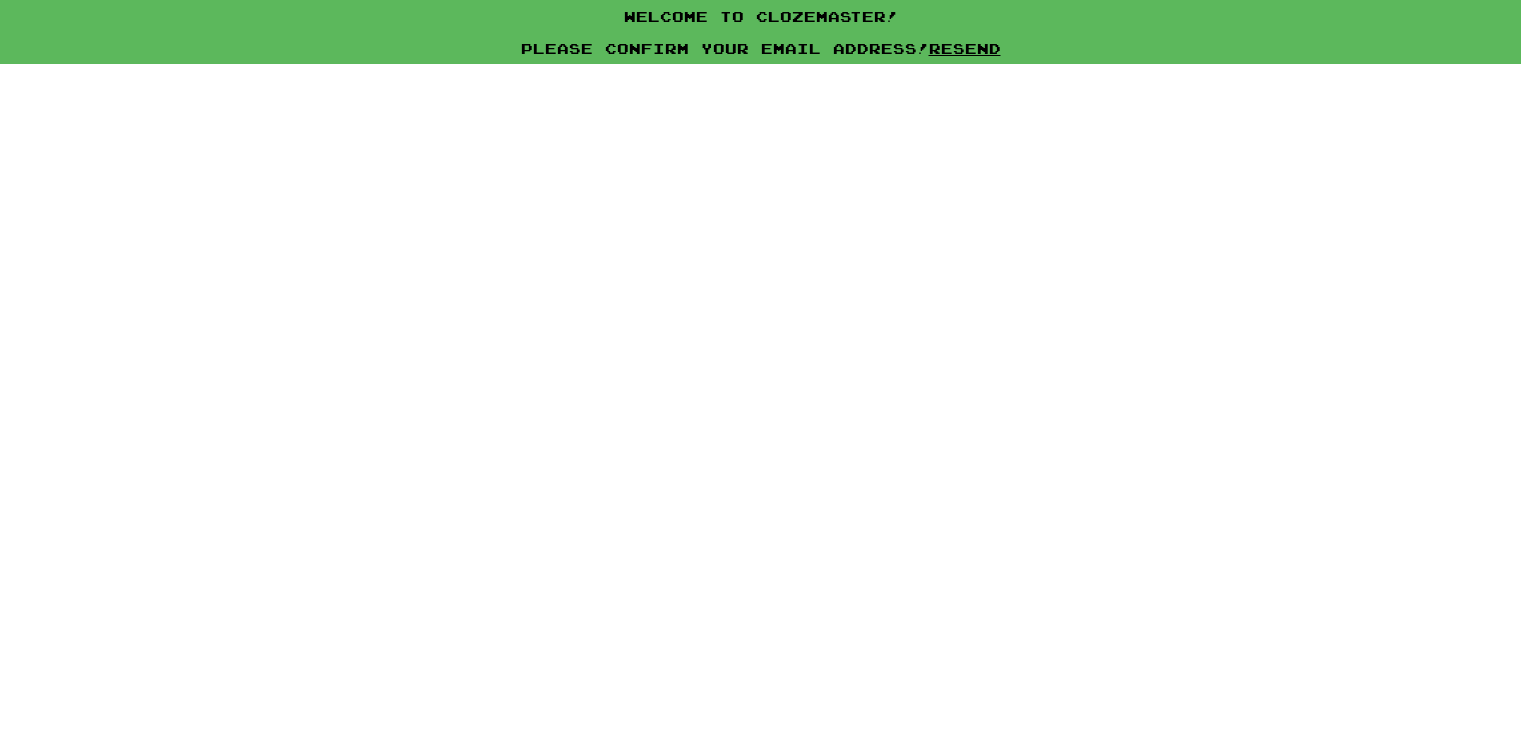 scroll, scrollTop: 0, scrollLeft: 0, axis: both 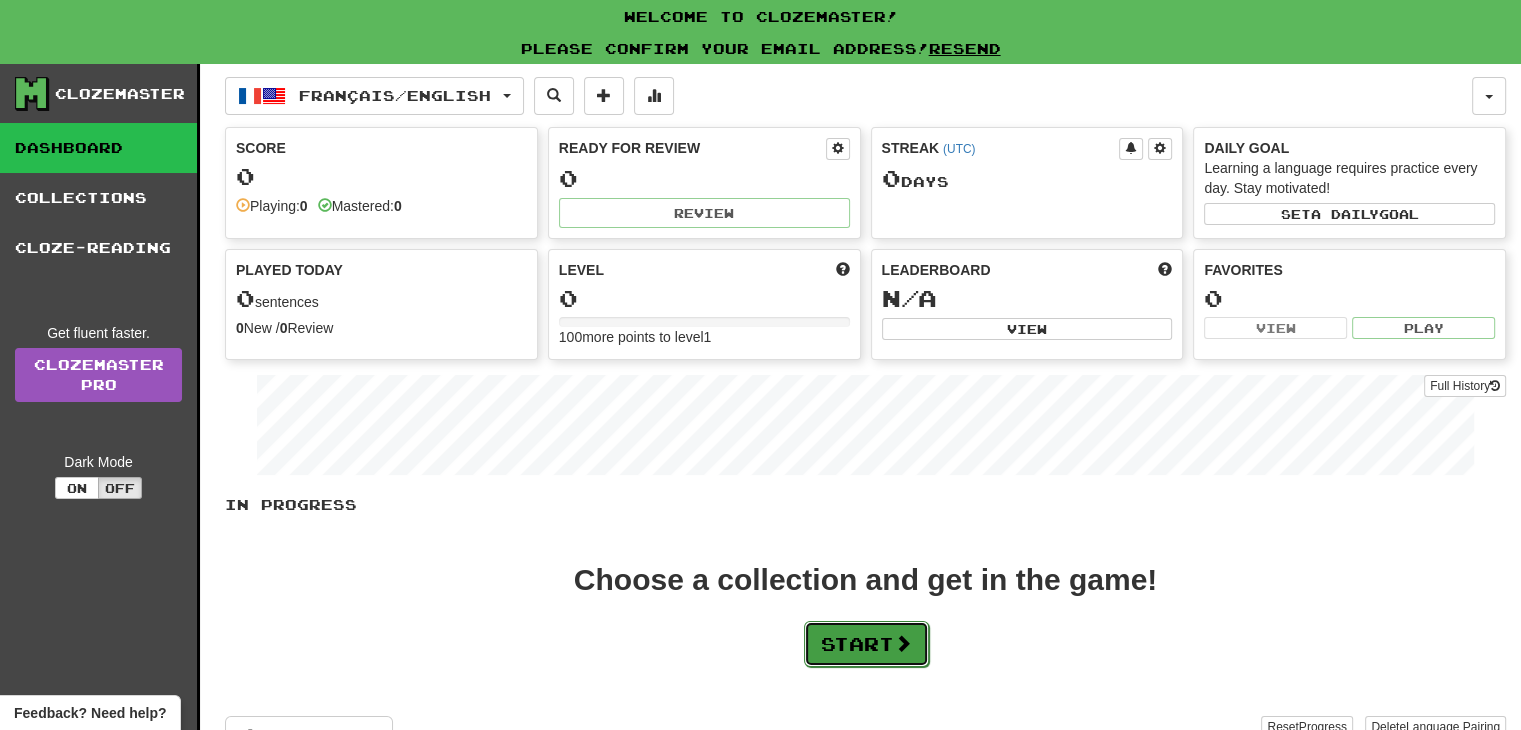 click on "Start" at bounding box center (866, 644) 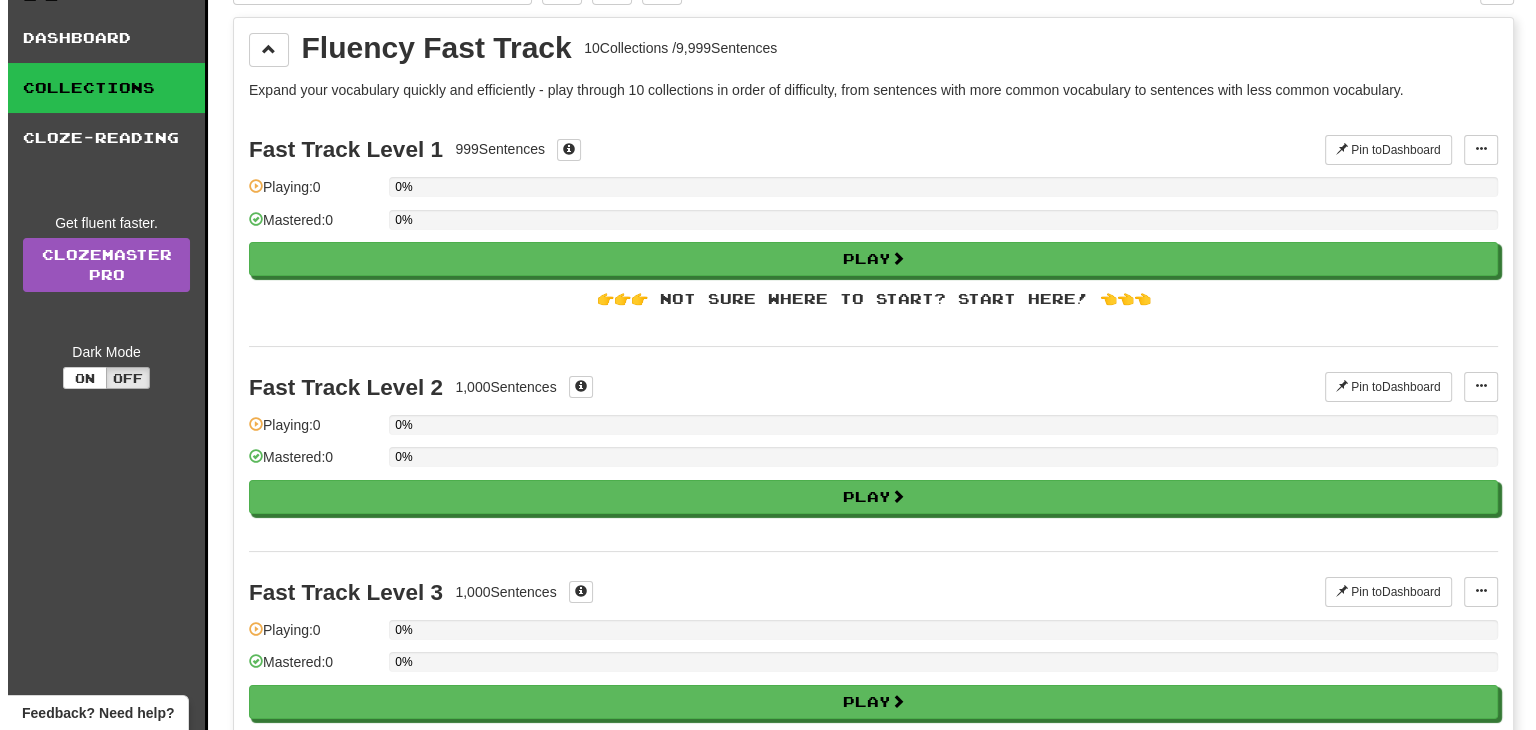 scroll, scrollTop: 0, scrollLeft: 0, axis: both 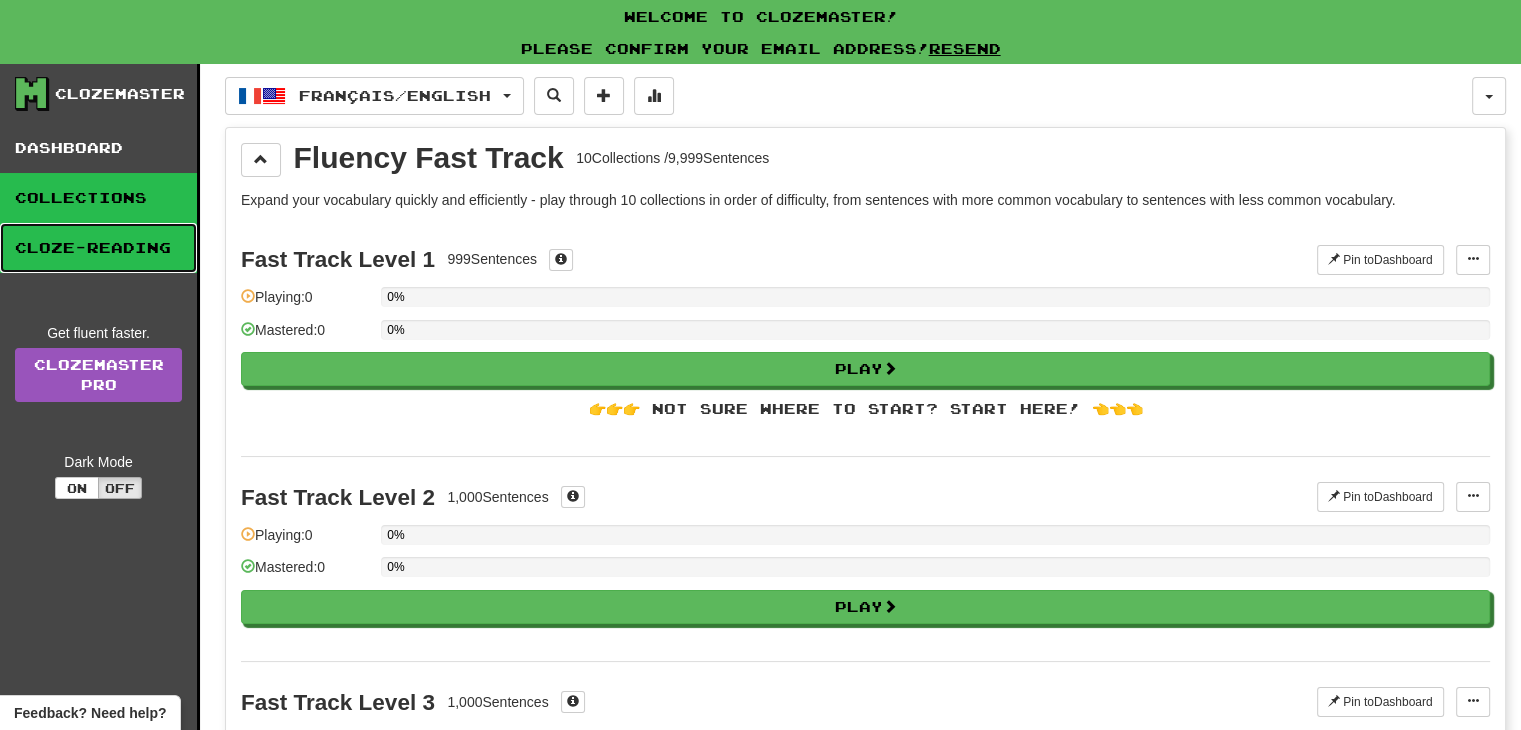 click on "Cloze-Reading" at bounding box center [98, 248] 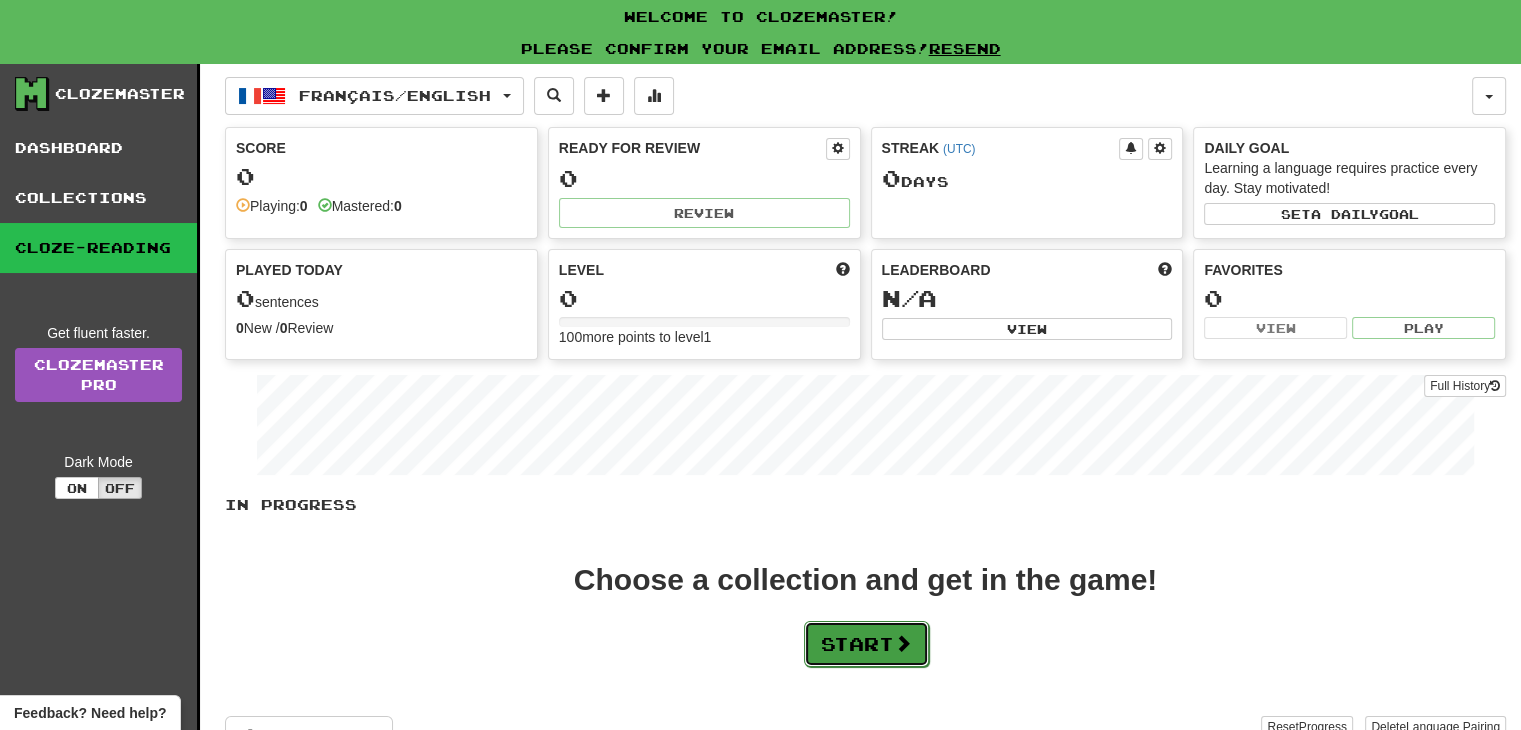 click on "Start" at bounding box center (866, 644) 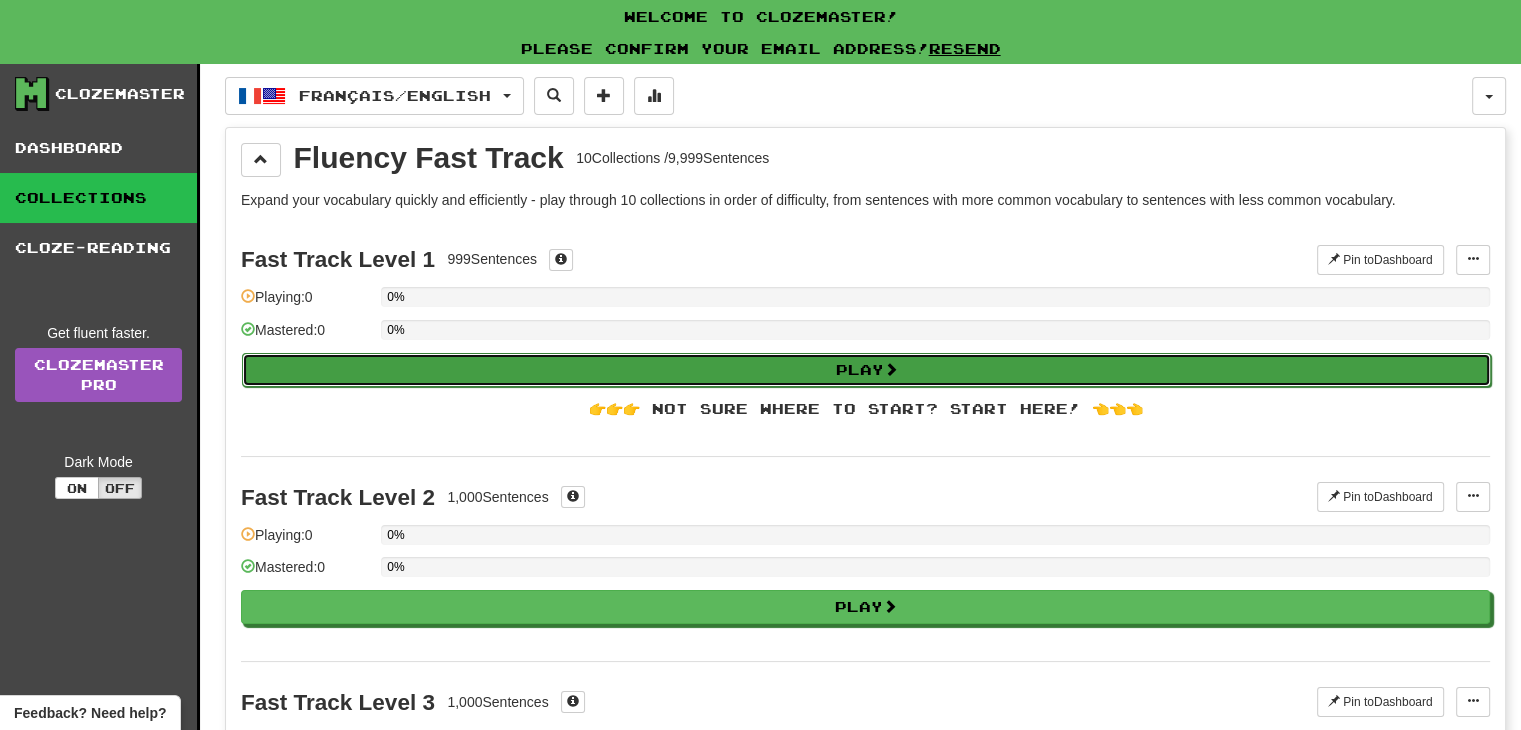 click on "Play" at bounding box center [866, 370] 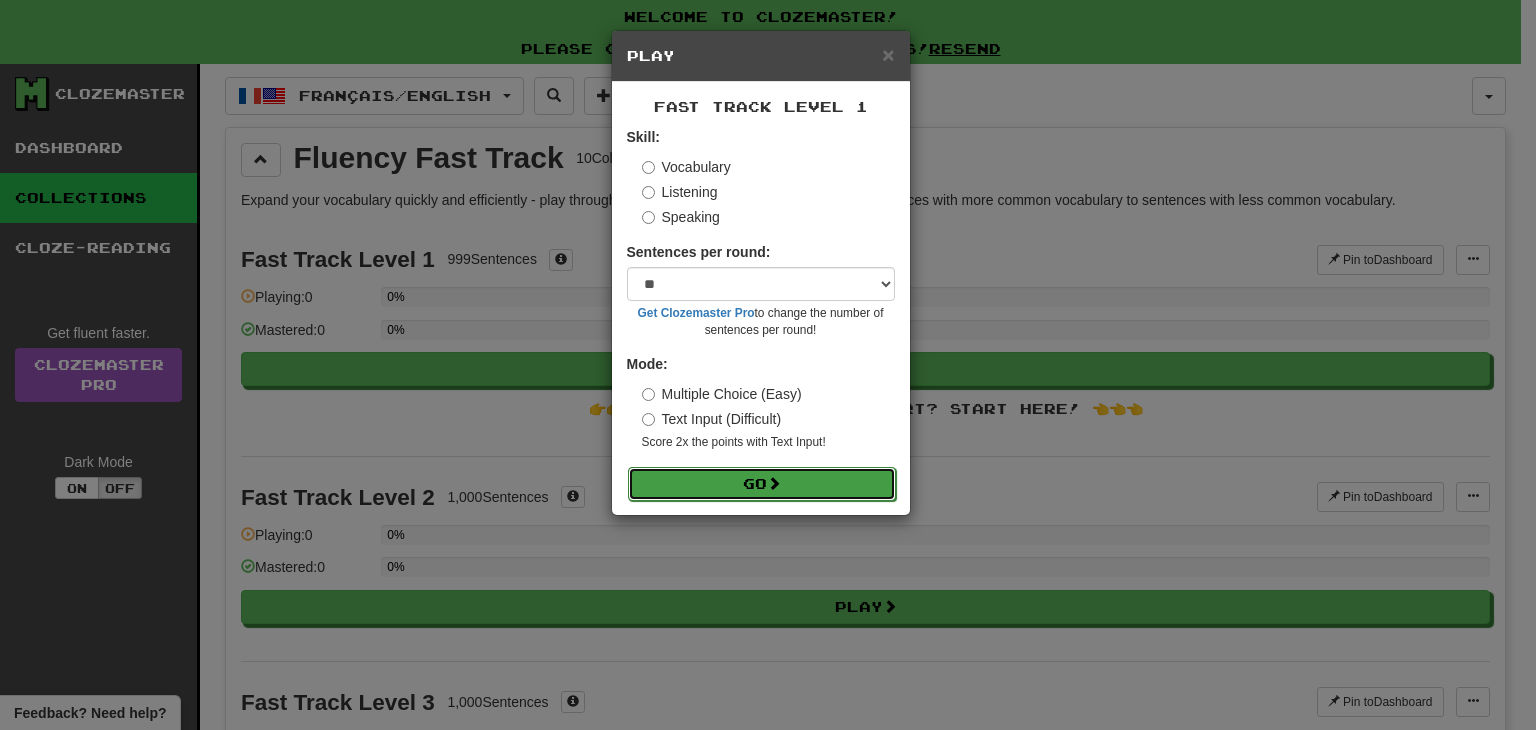 click on "Go" at bounding box center [762, 484] 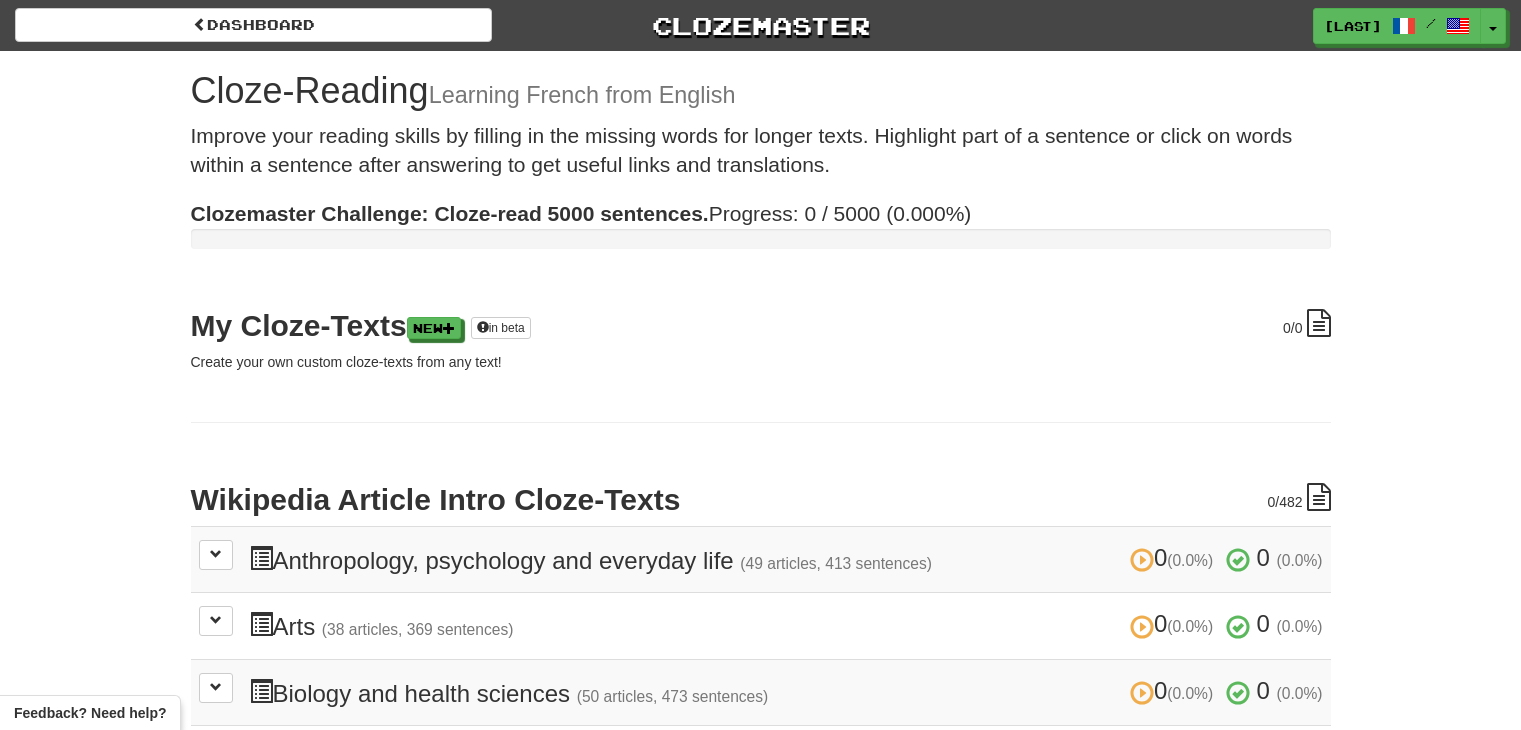 scroll, scrollTop: 0, scrollLeft: 0, axis: both 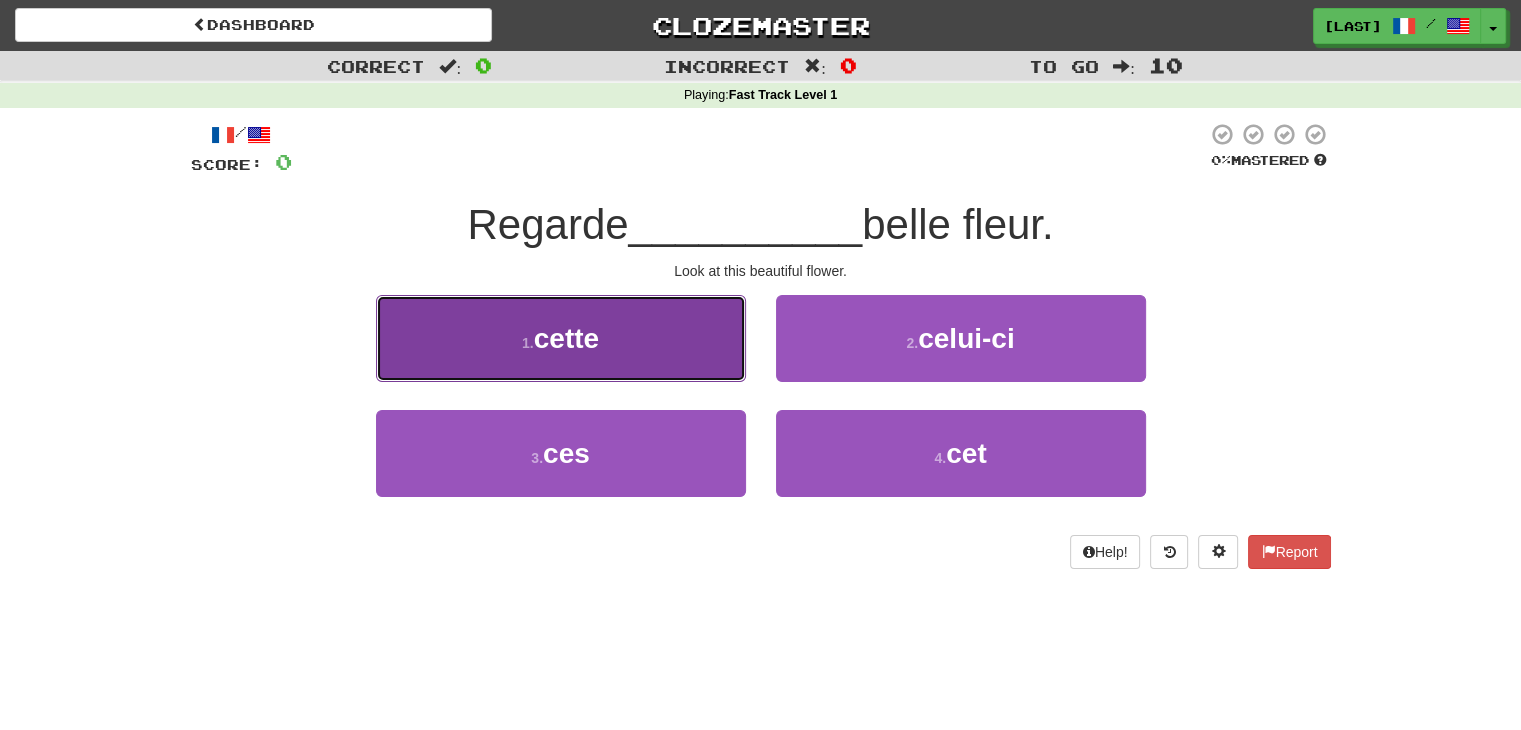 click on "1 .  cette" at bounding box center [561, 338] 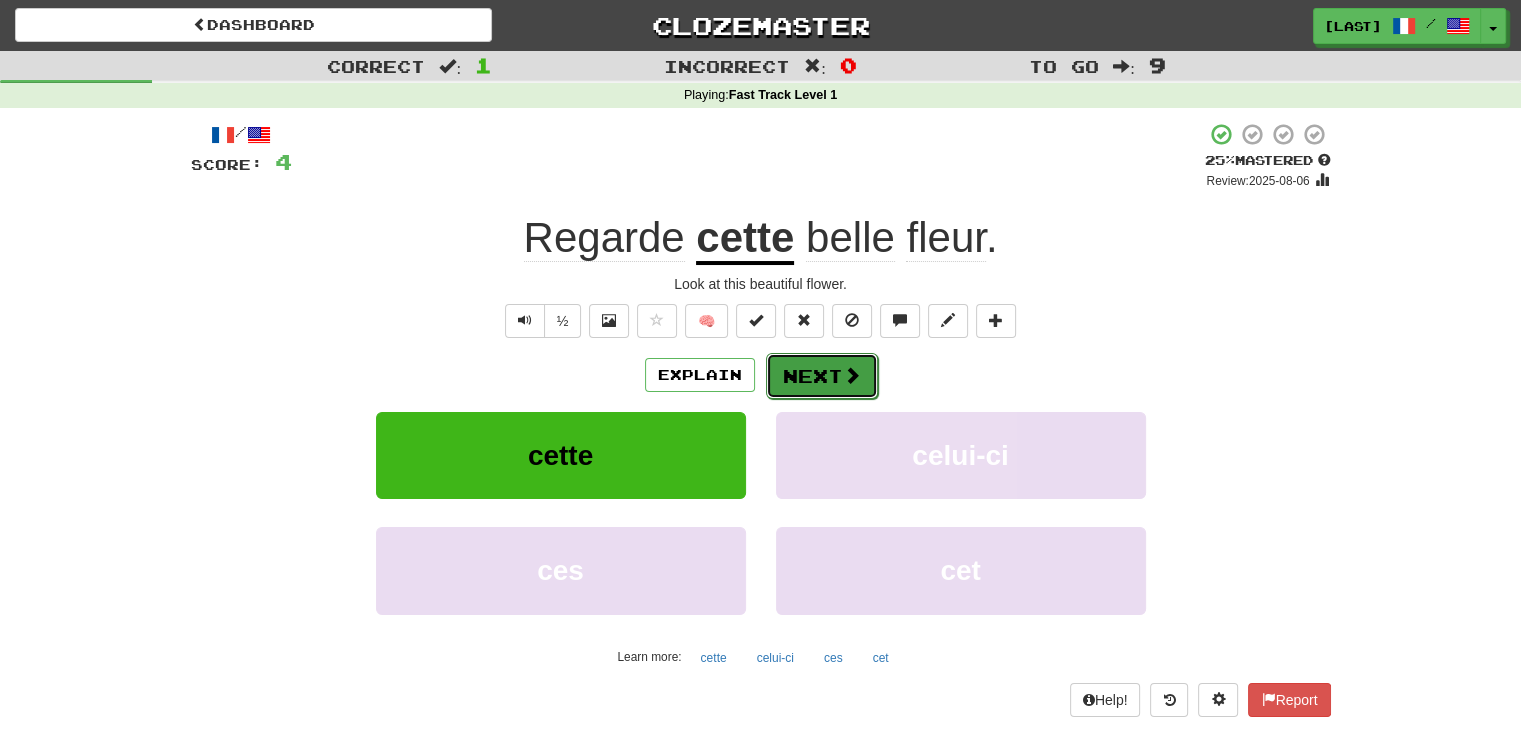 click at bounding box center (852, 375) 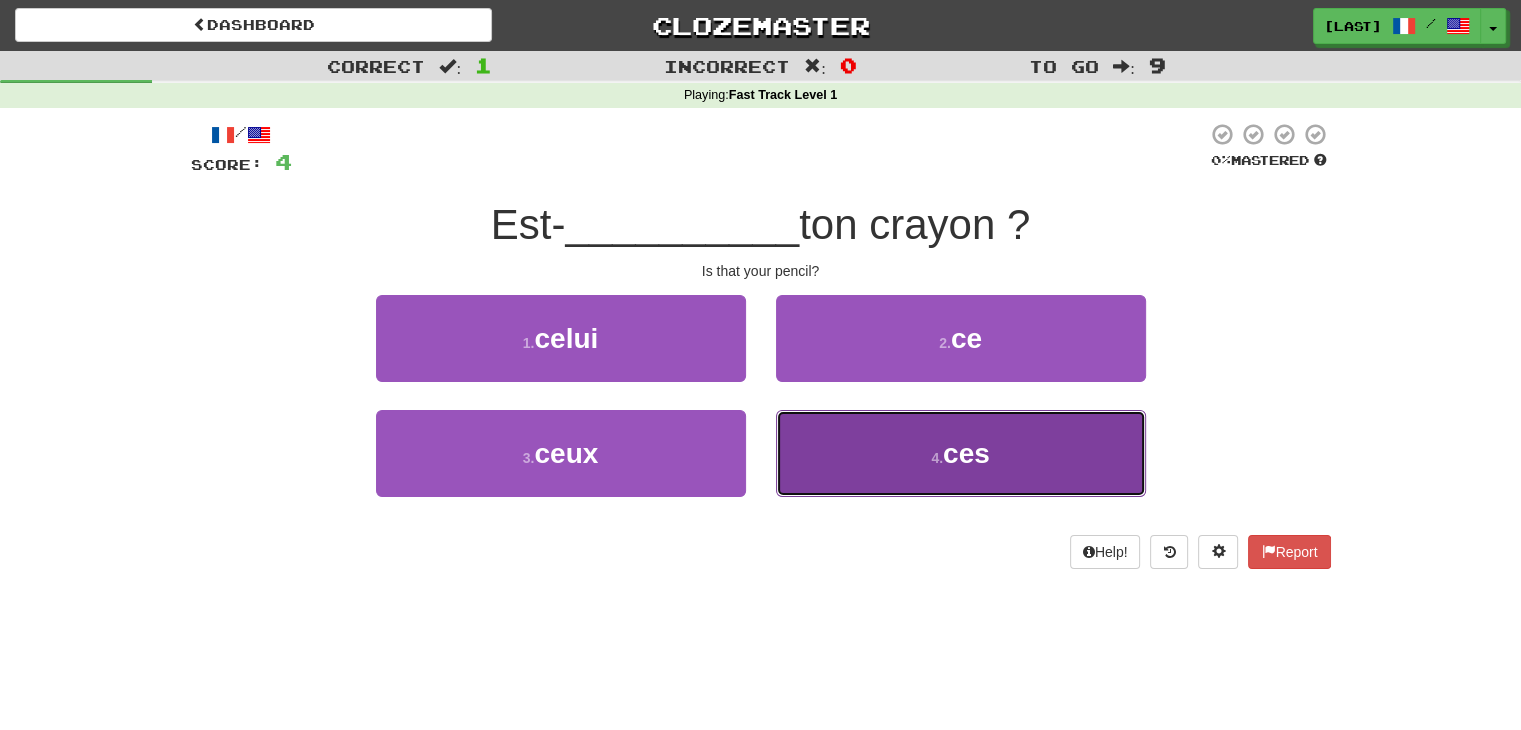 click on "4 .  ces" at bounding box center (961, 453) 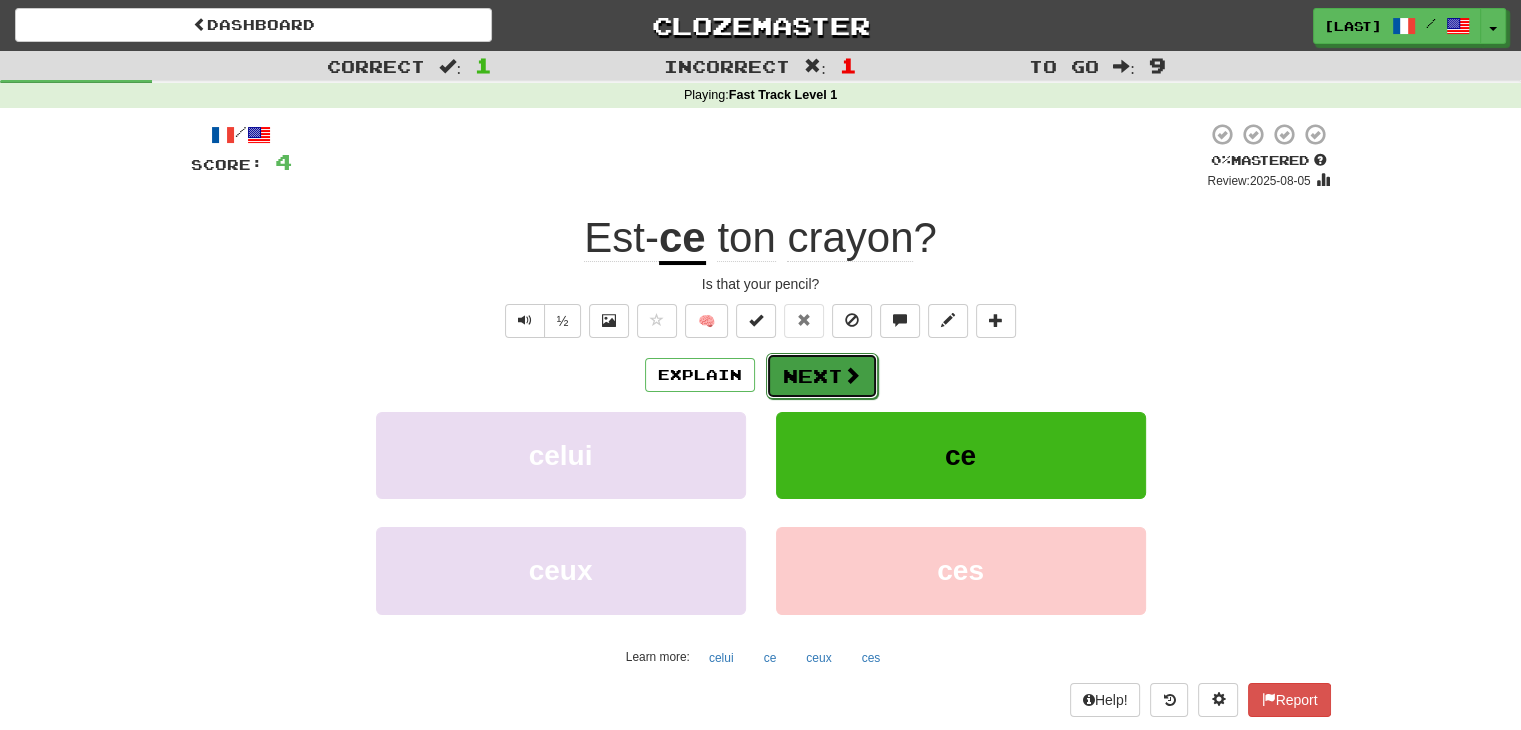 click on "Next" at bounding box center (822, 376) 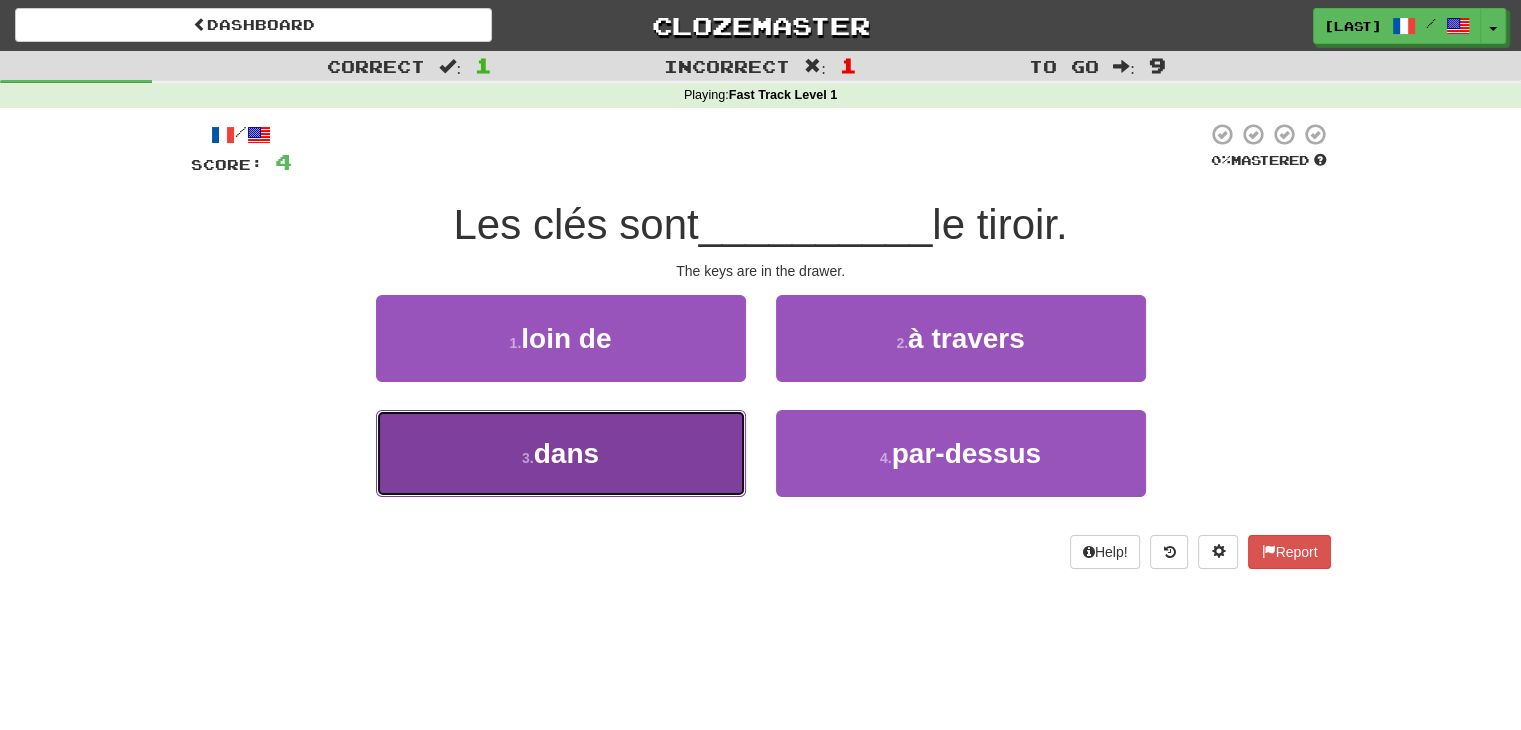 click on "3 .  dans" at bounding box center [561, 453] 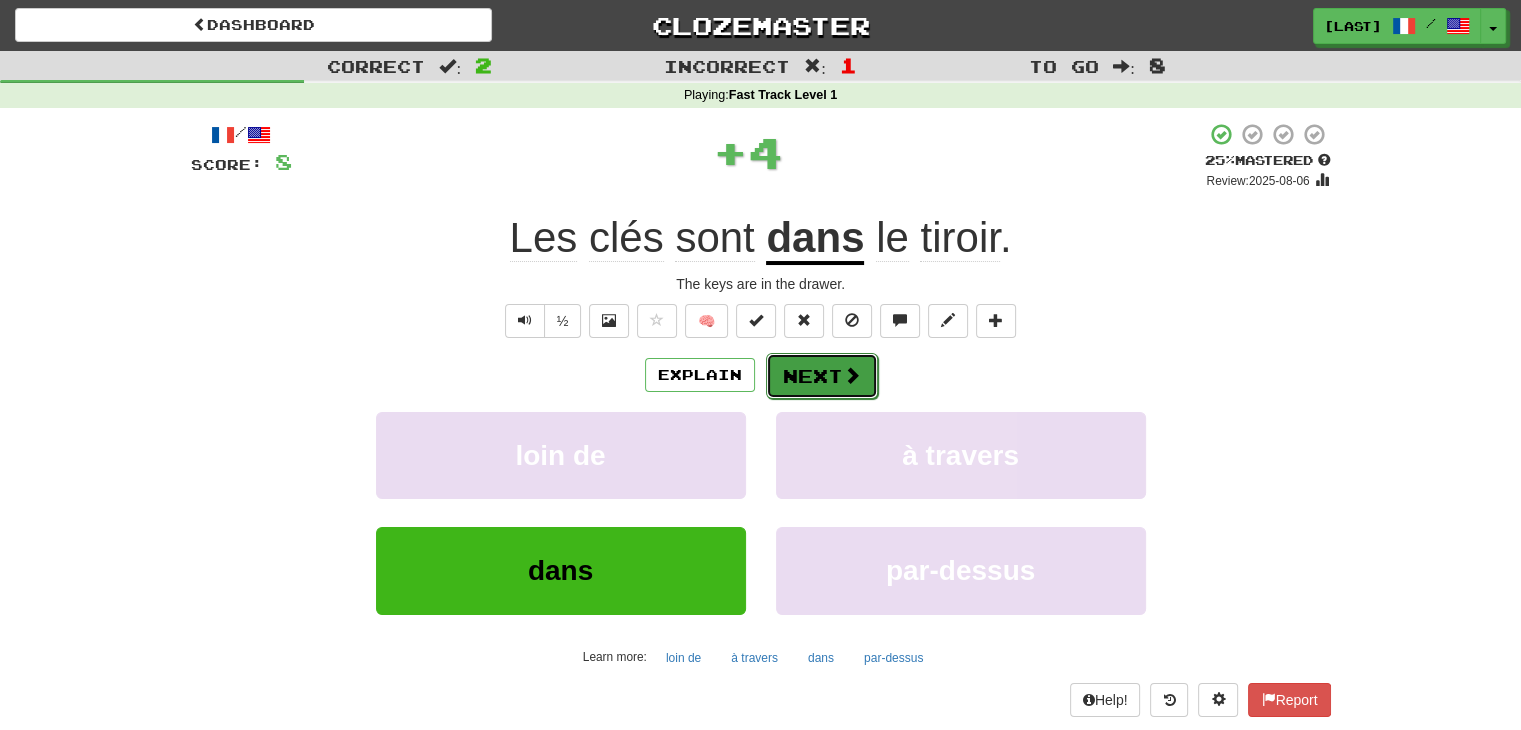 click on "Next" at bounding box center [822, 376] 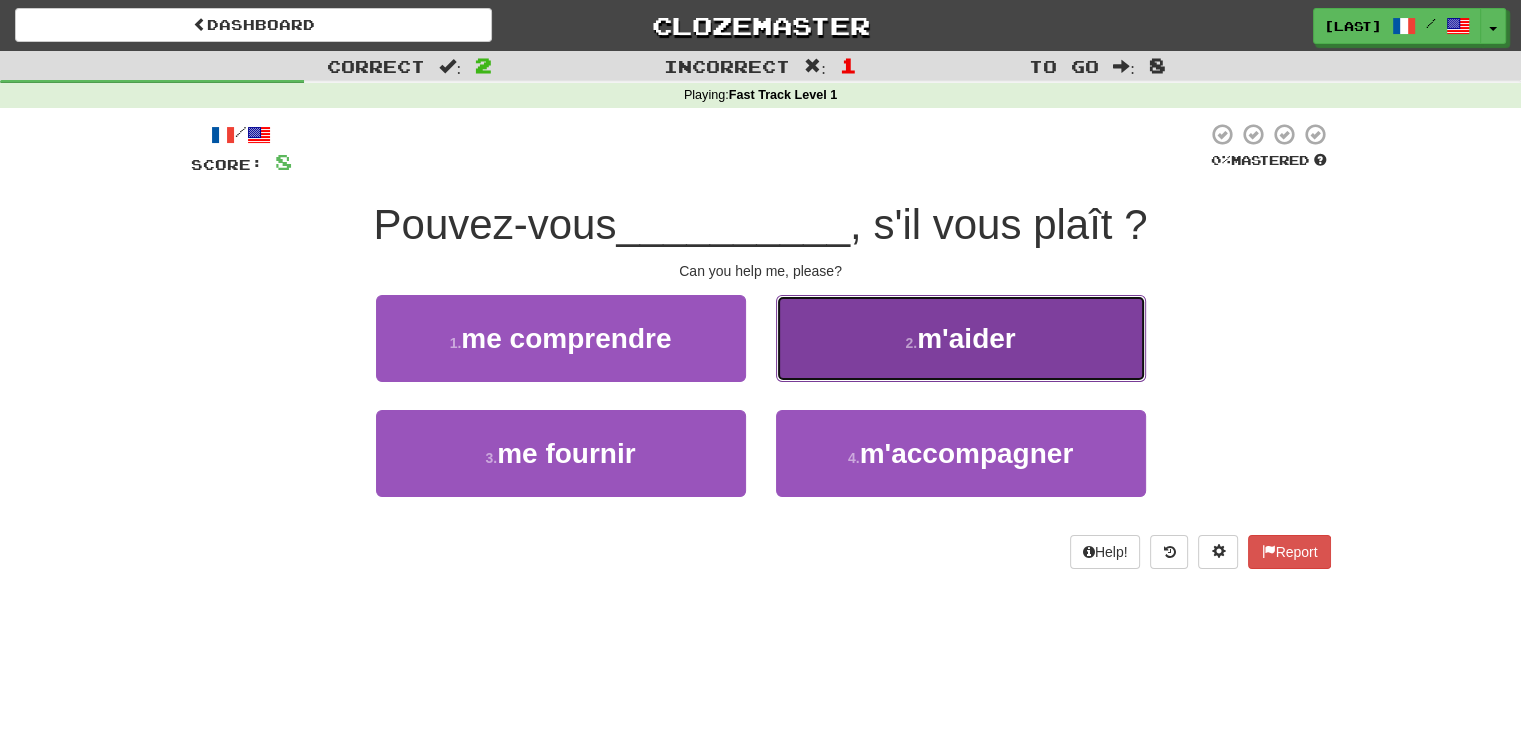 click on "2 .  m'aider" at bounding box center [961, 338] 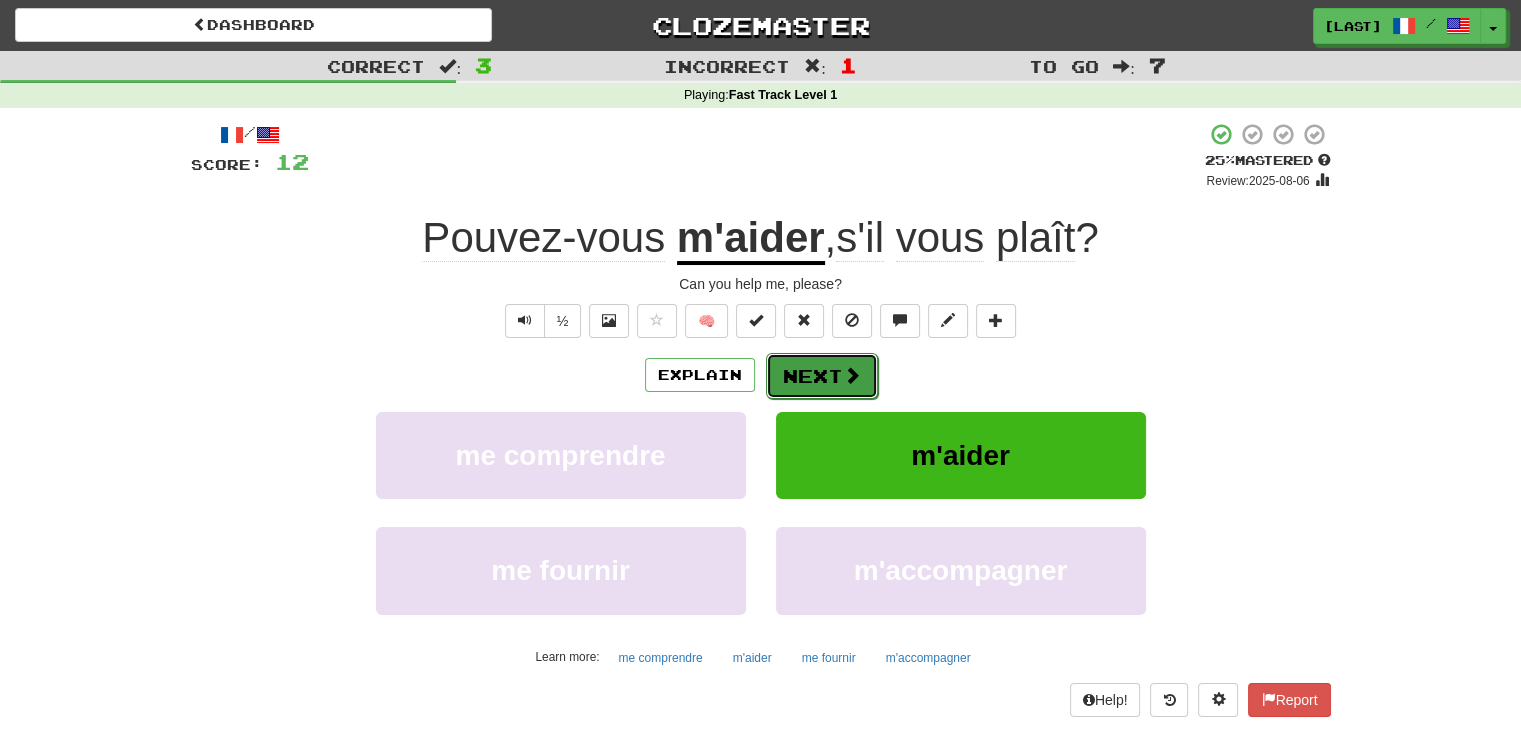click on "Next" at bounding box center [822, 376] 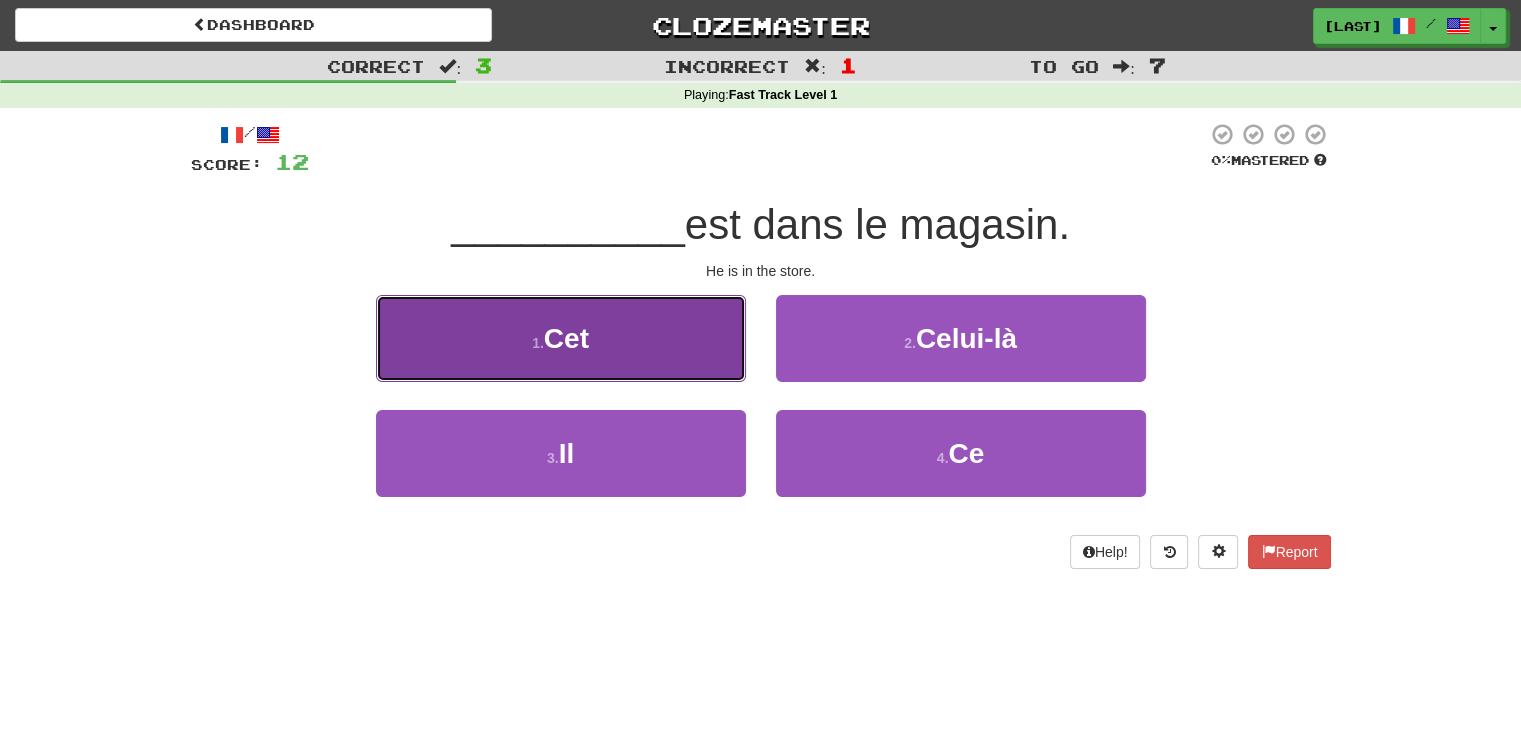 click on "1 .  Cet" at bounding box center (561, 338) 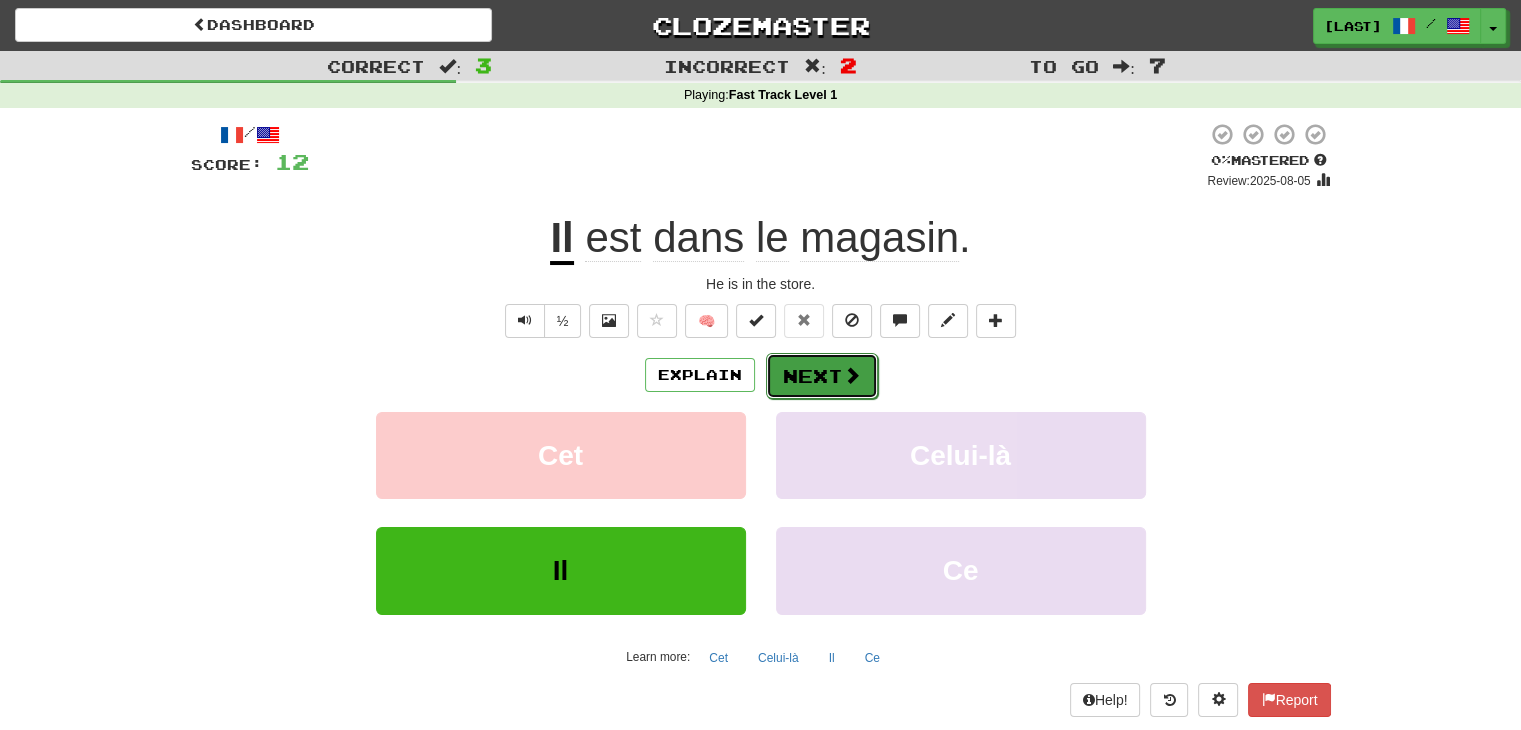 click on "Next" at bounding box center [822, 376] 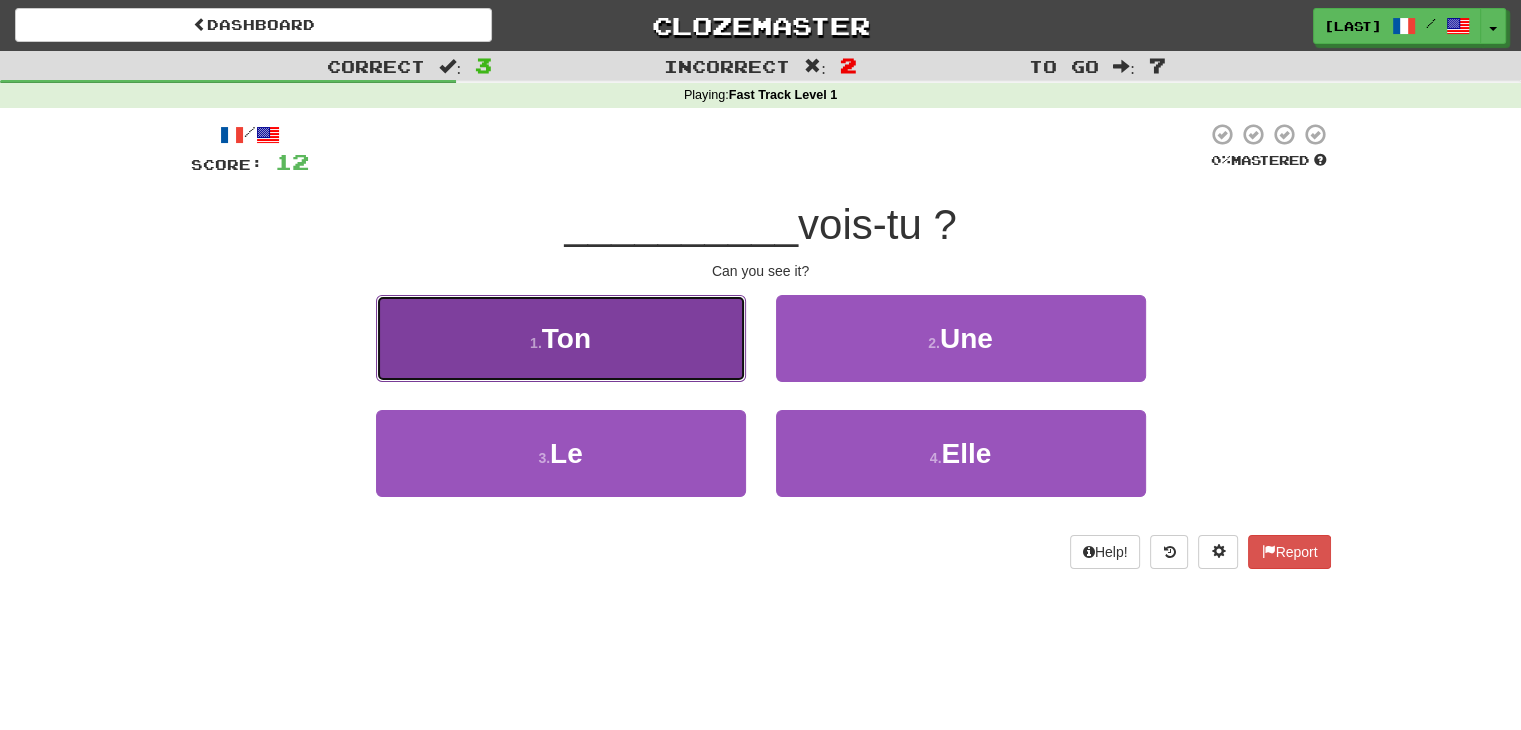 click on "1 .  Ton" at bounding box center (561, 338) 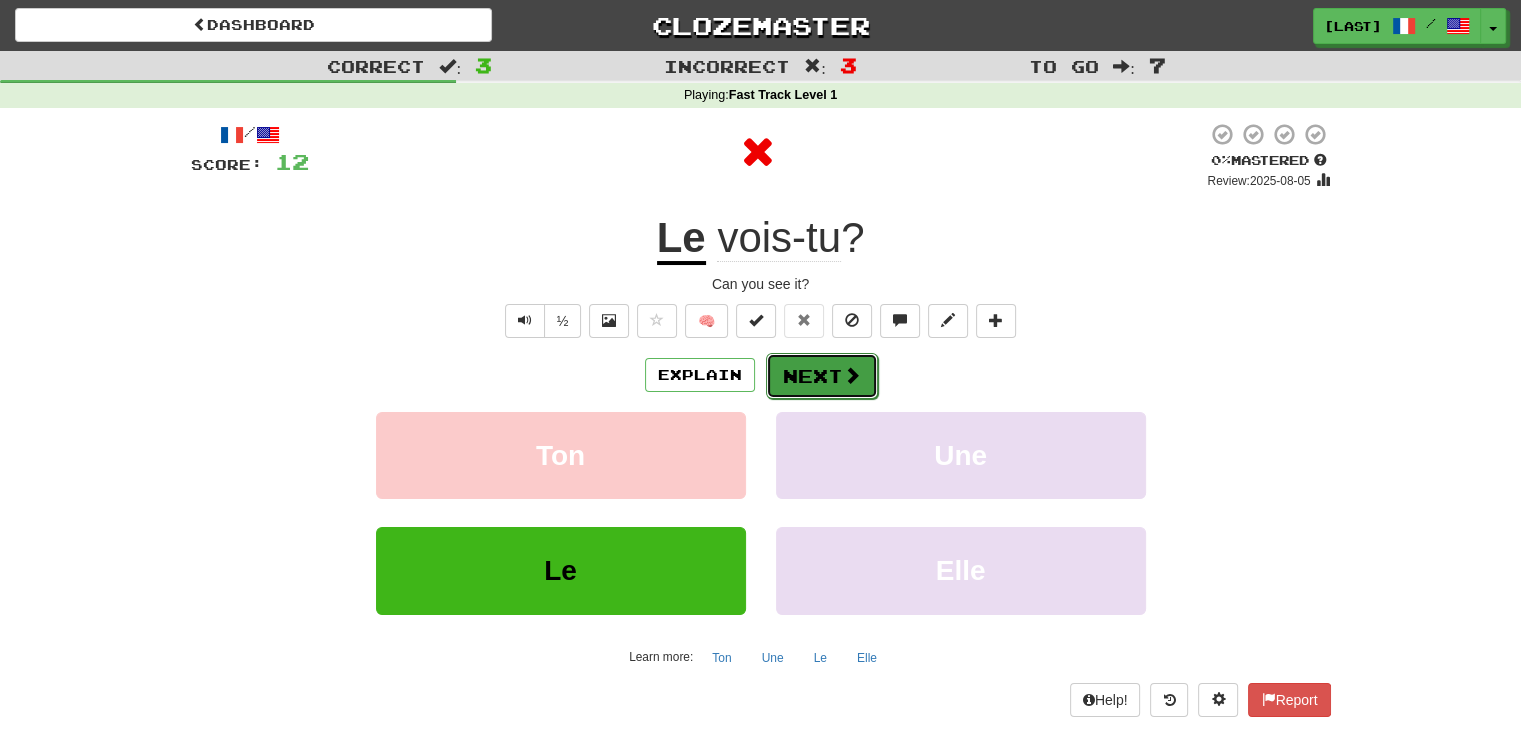 click on "Next" at bounding box center [822, 376] 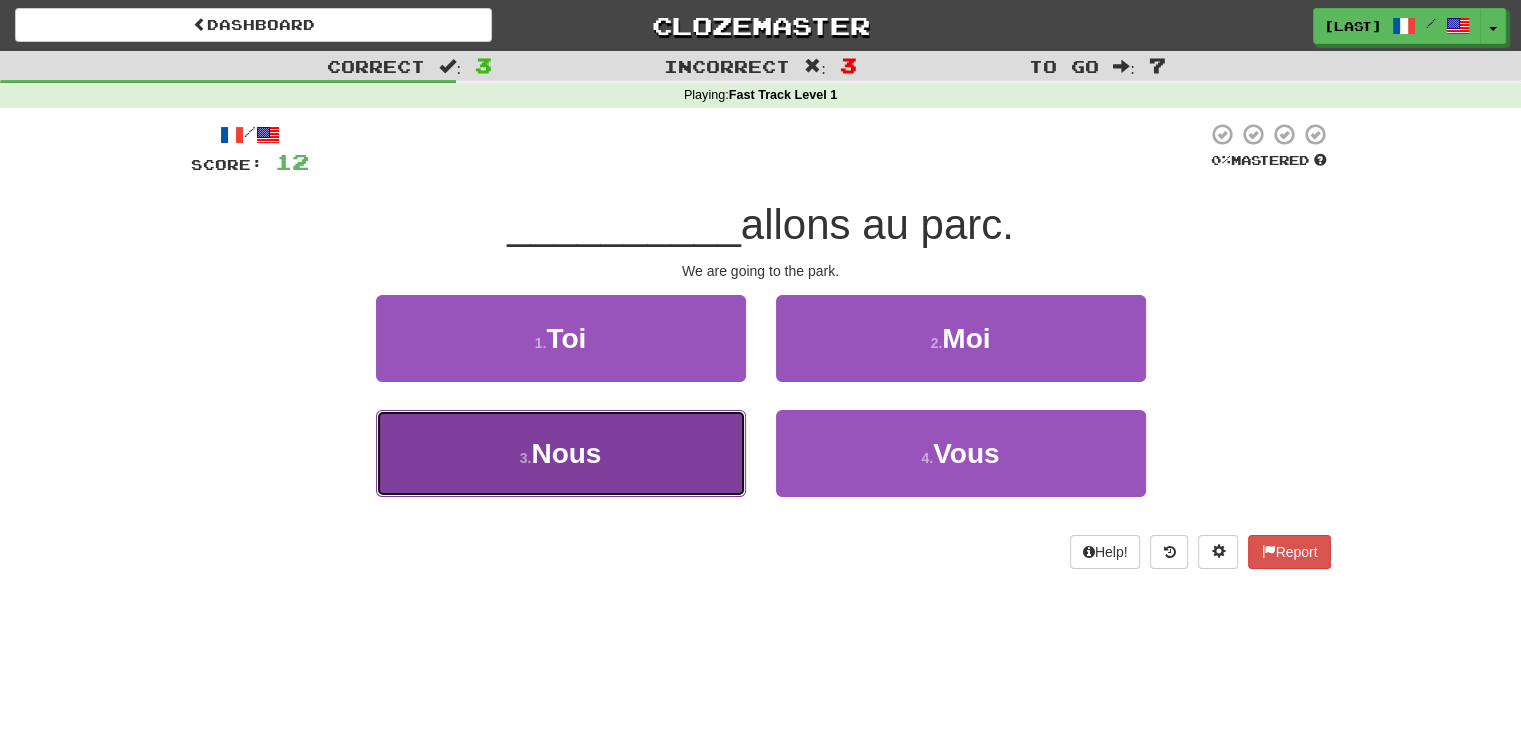 click on "3 .  Nous" at bounding box center (561, 453) 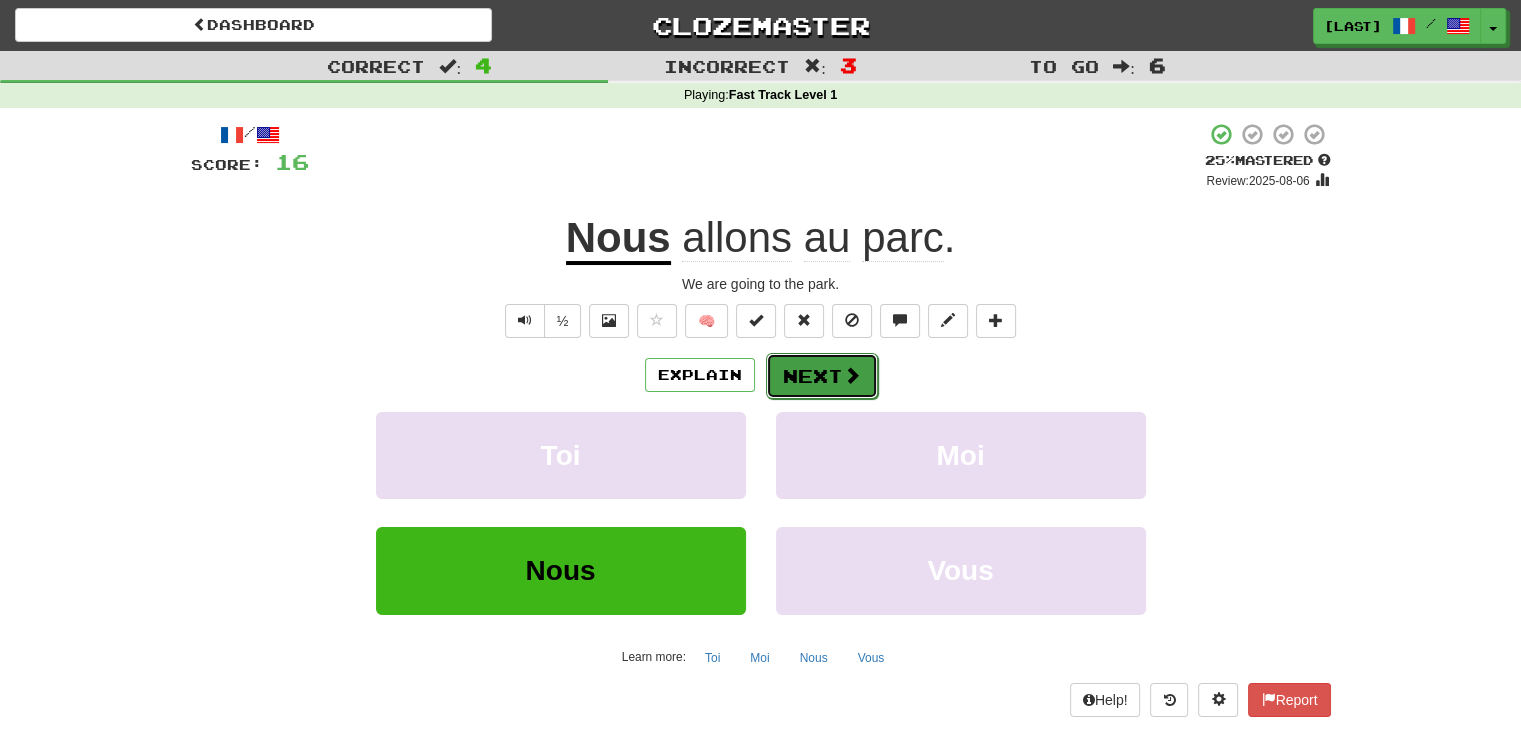 click on "Next" at bounding box center (822, 376) 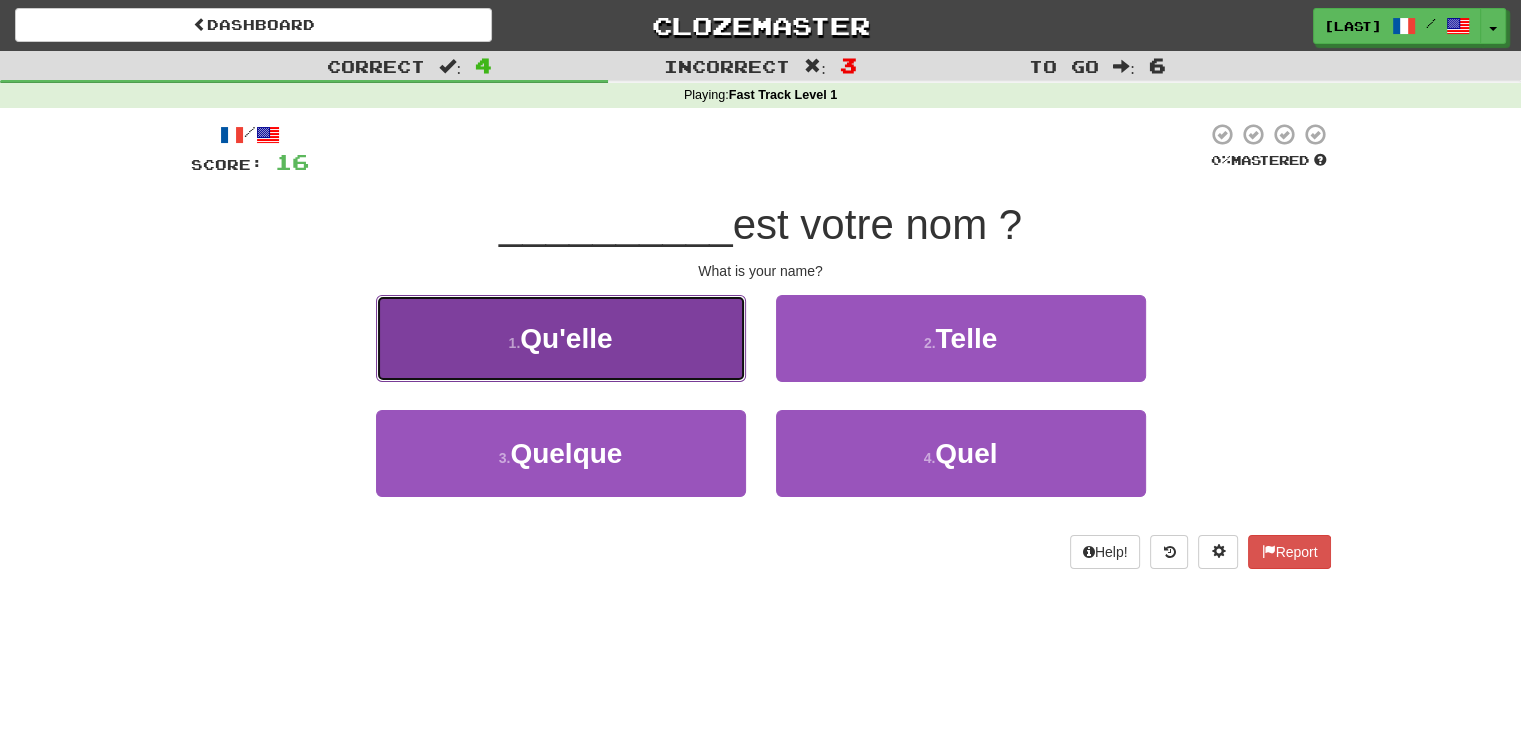 click on "1 .  Qu'elle" at bounding box center (561, 338) 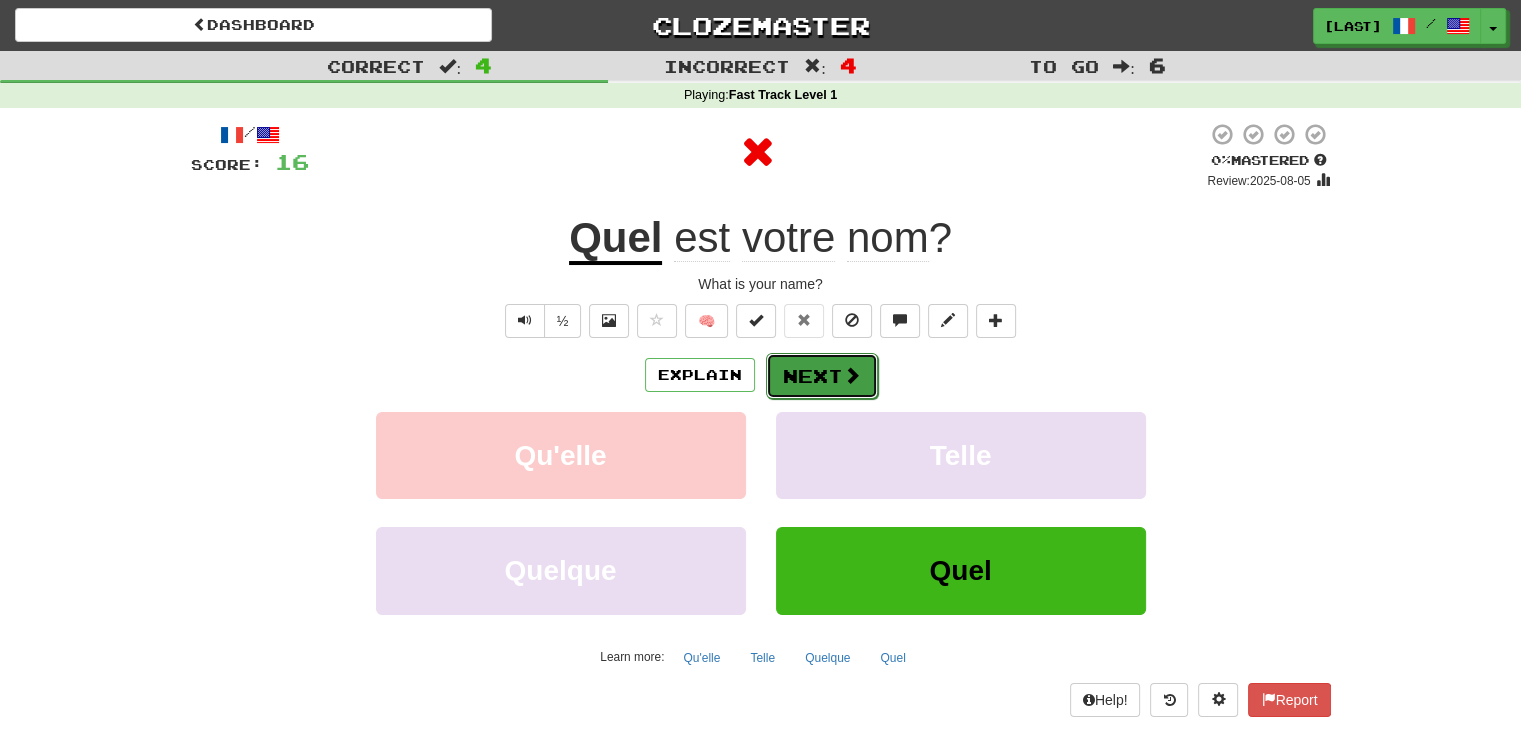 click on "Next" at bounding box center (822, 376) 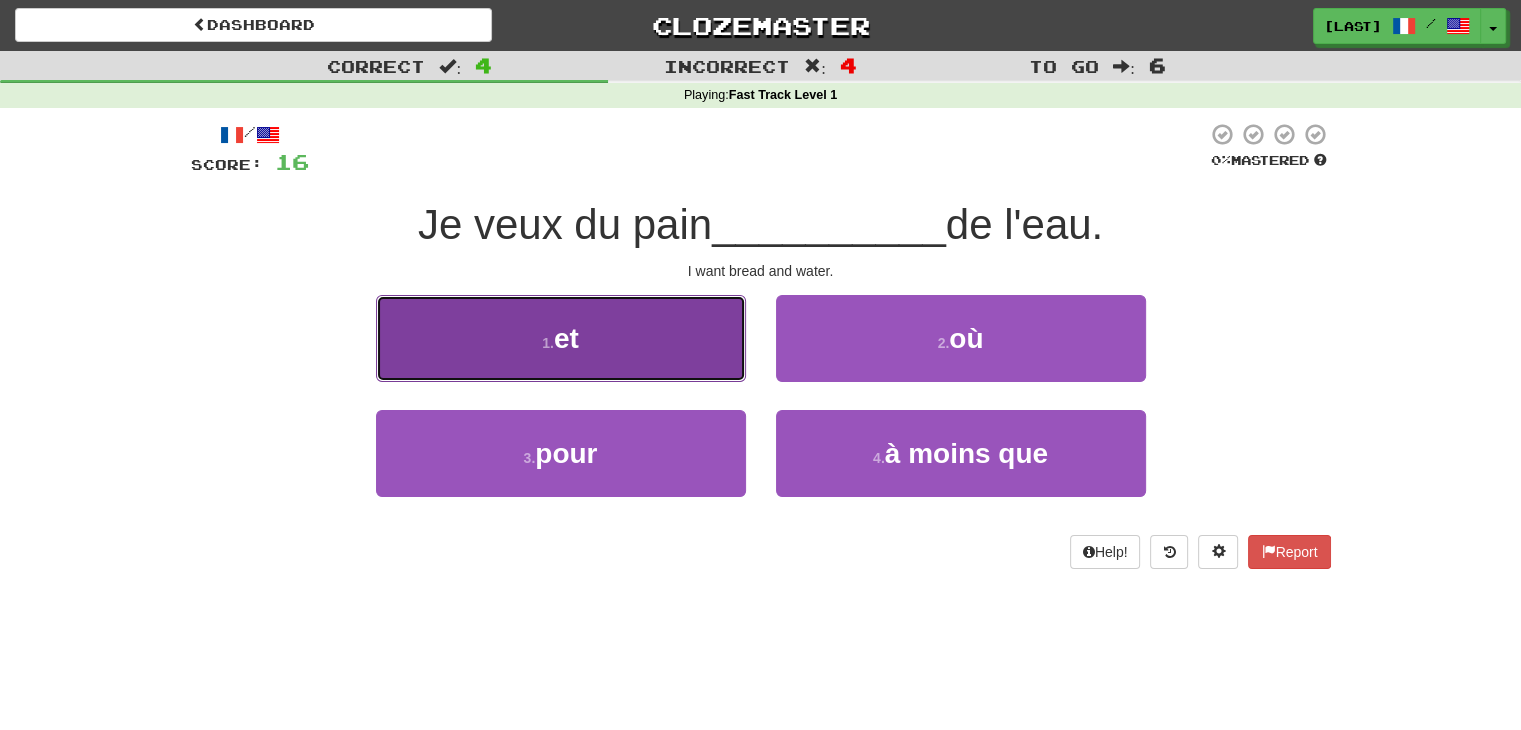 click on "1 .  et" at bounding box center (561, 338) 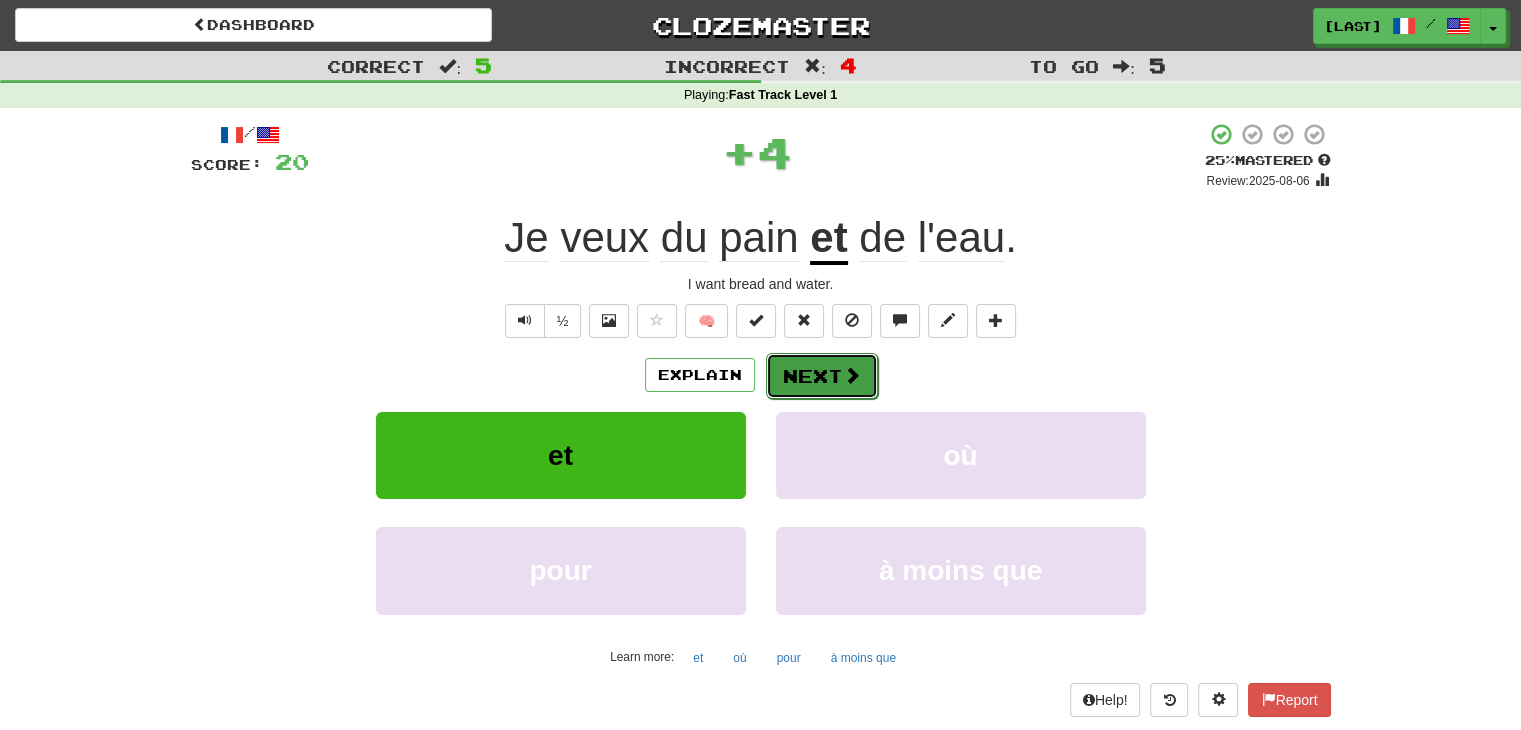 click on "Next" at bounding box center (822, 376) 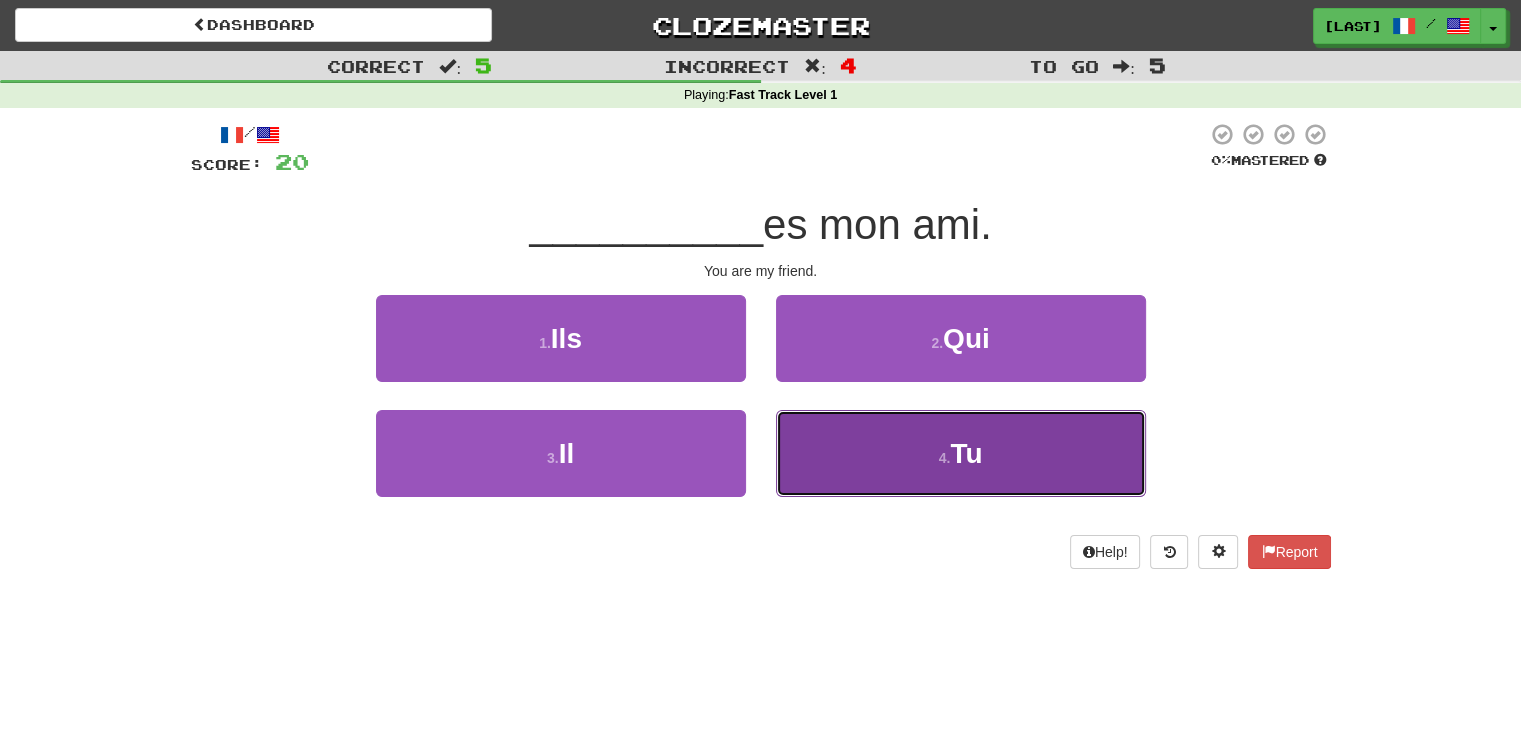 click on "4 .  Tu" at bounding box center (961, 453) 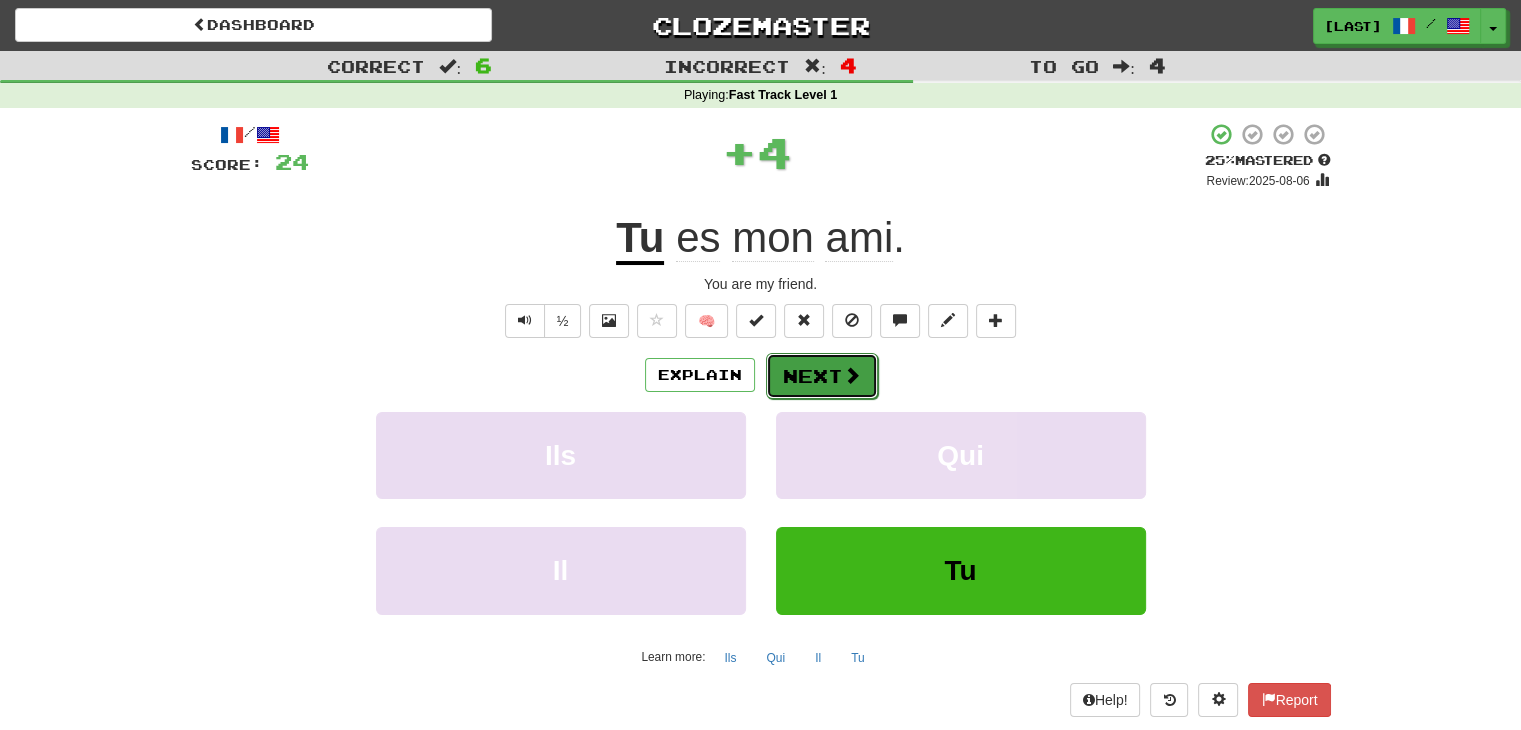 click on "Next" at bounding box center [822, 376] 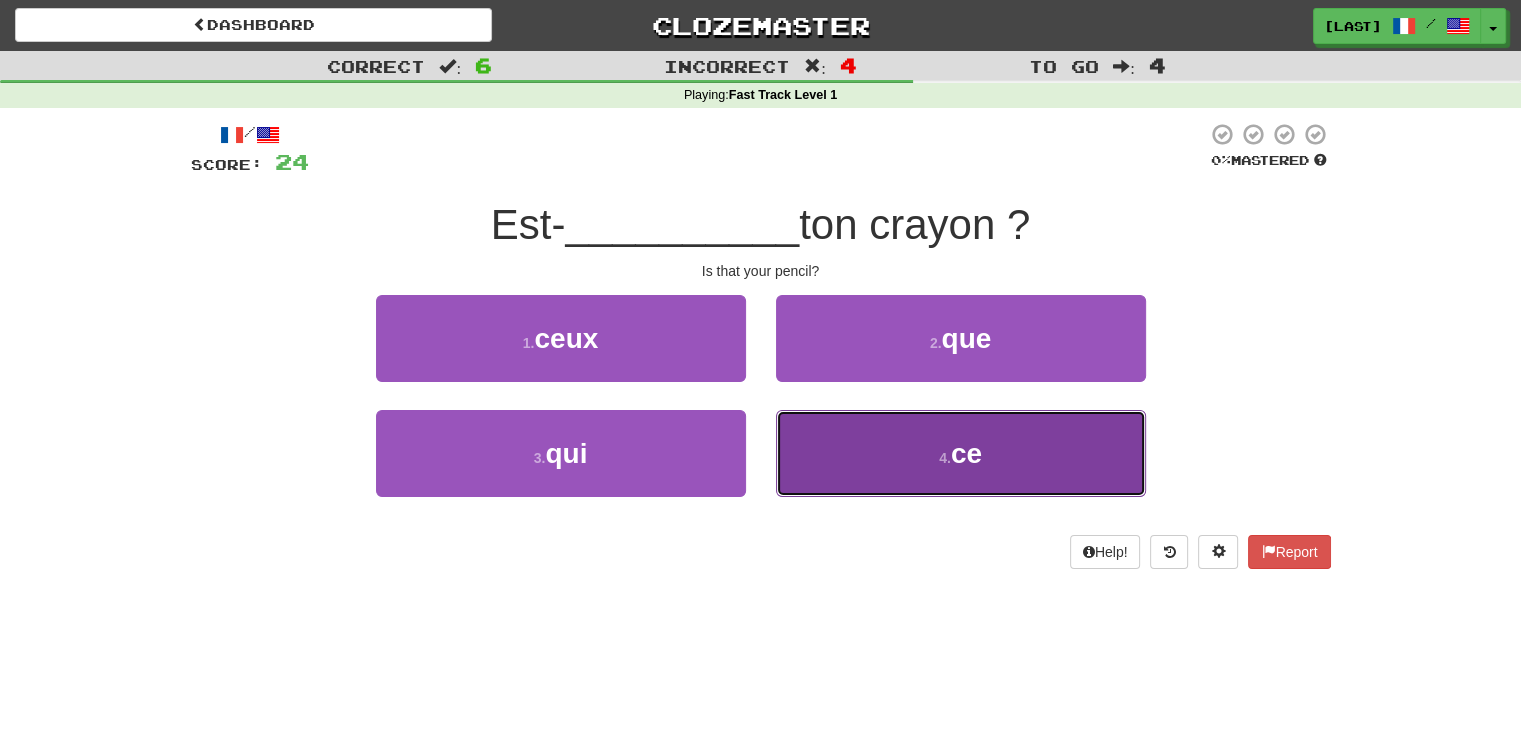 click on "4 .  ce" at bounding box center (961, 453) 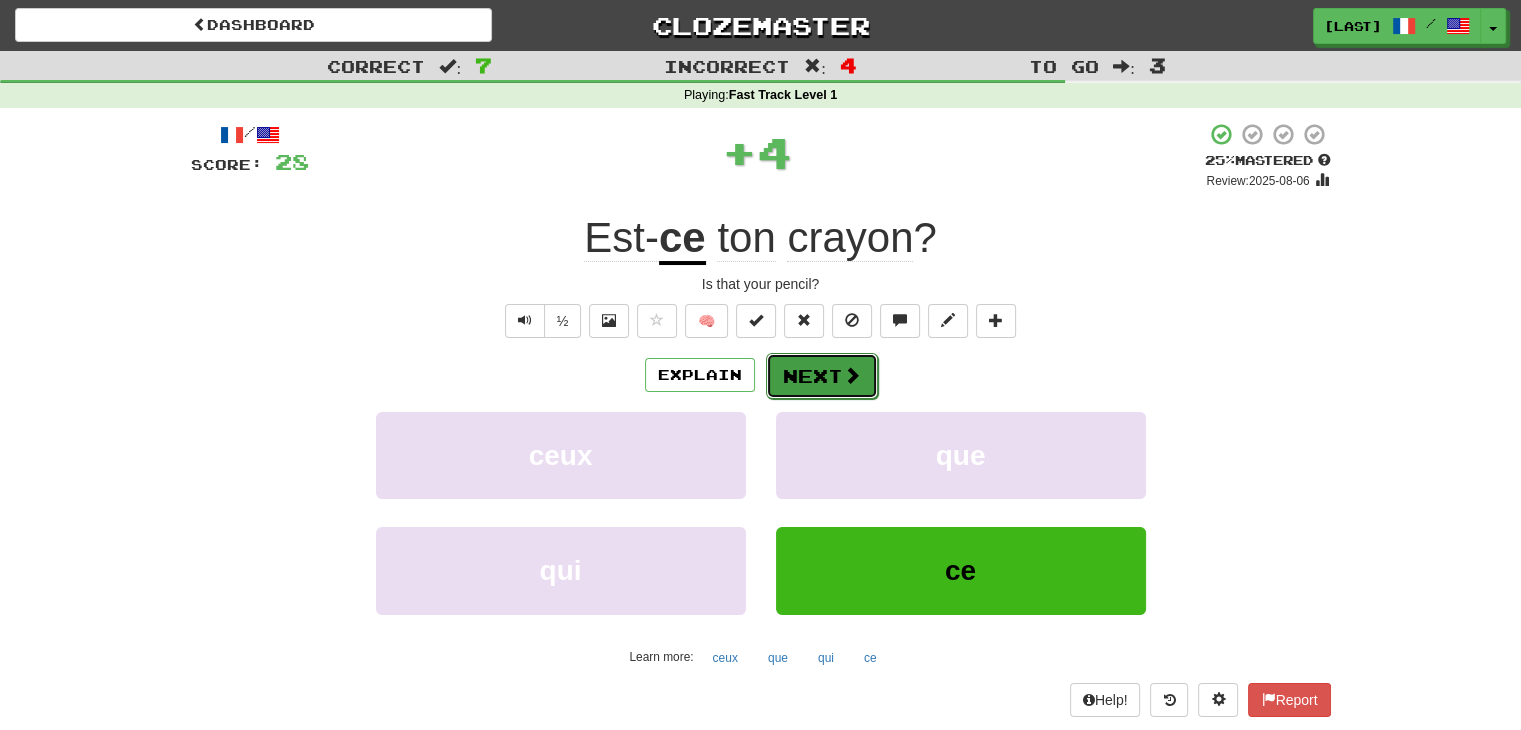 click on "Next" at bounding box center (822, 376) 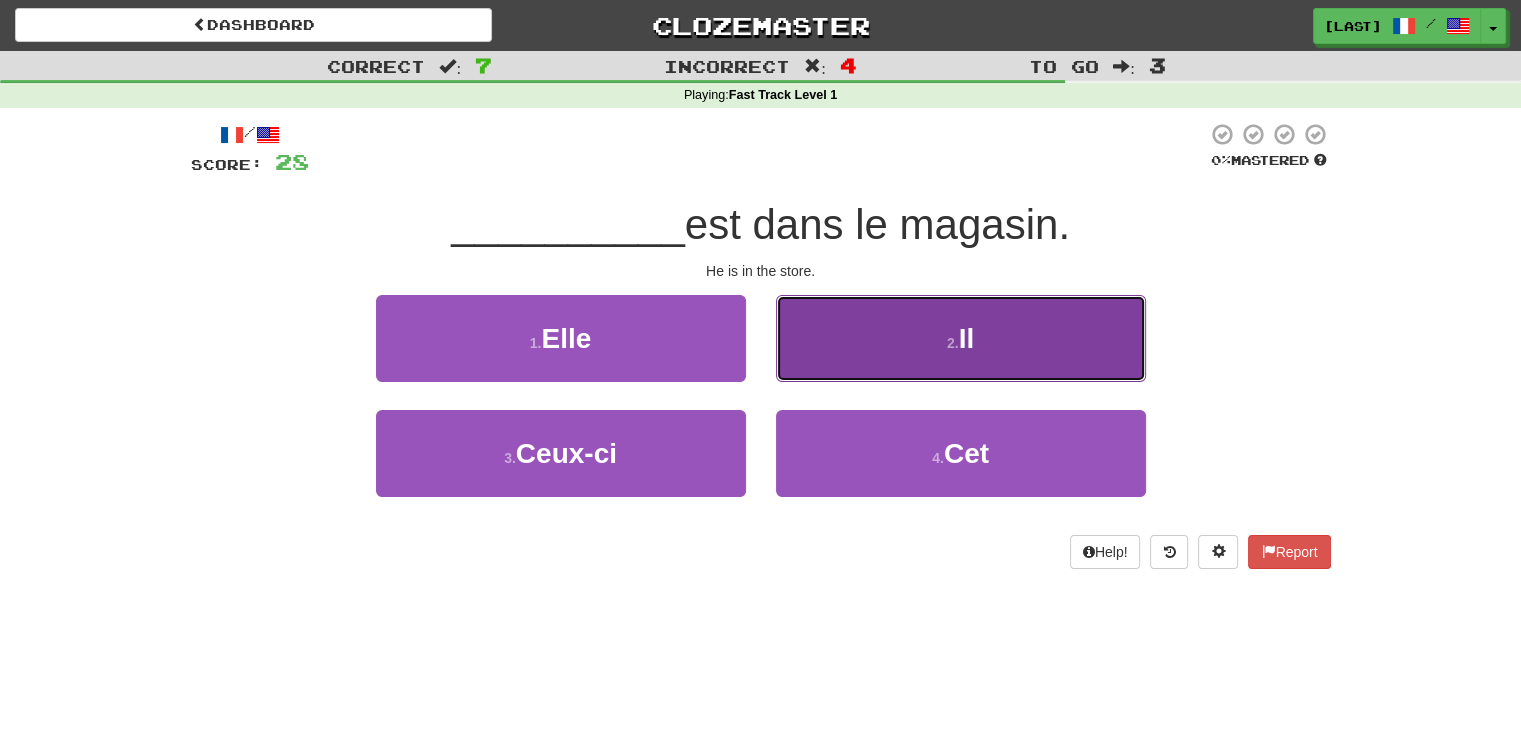 click on "2 .  Il" at bounding box center (961, 338) 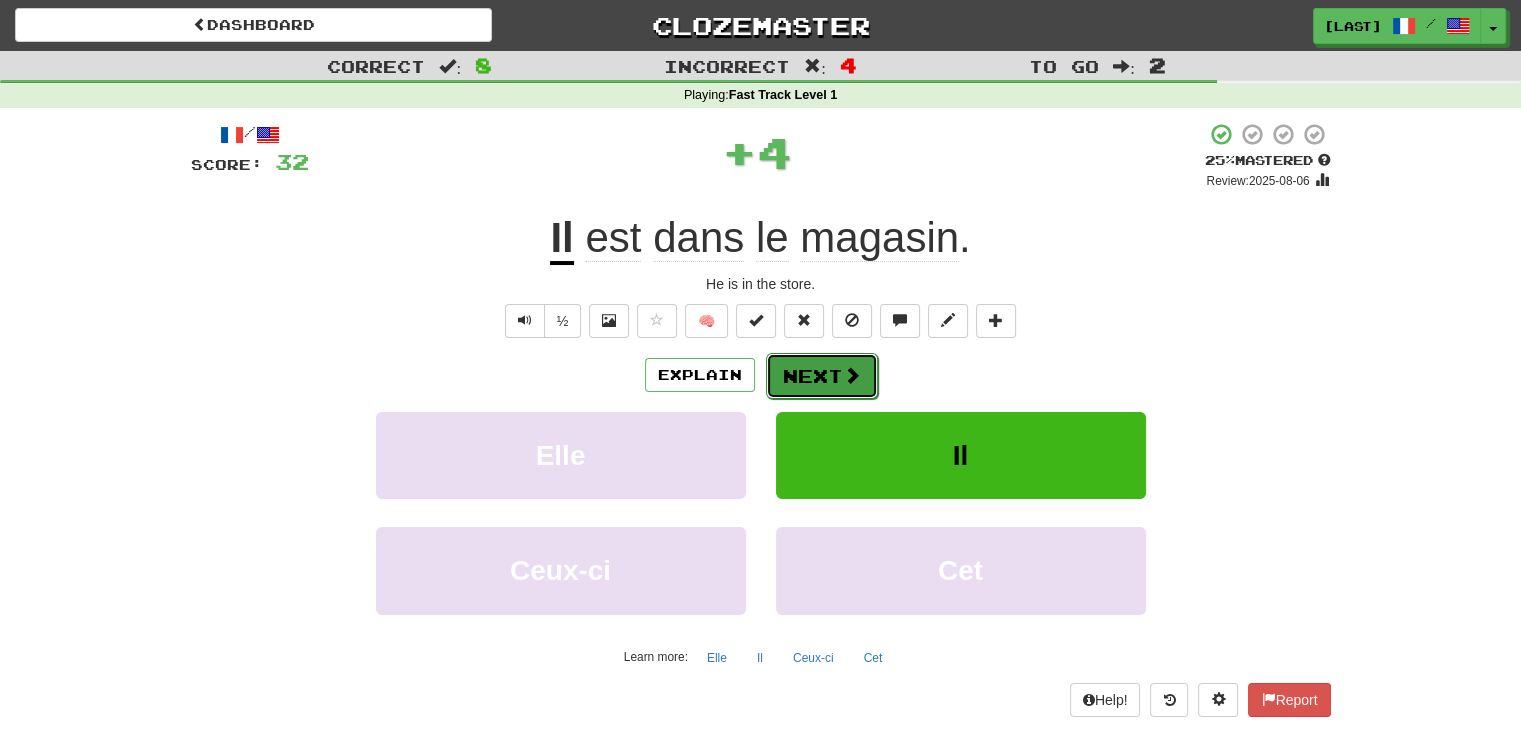 click at bounding box center [852, 375] 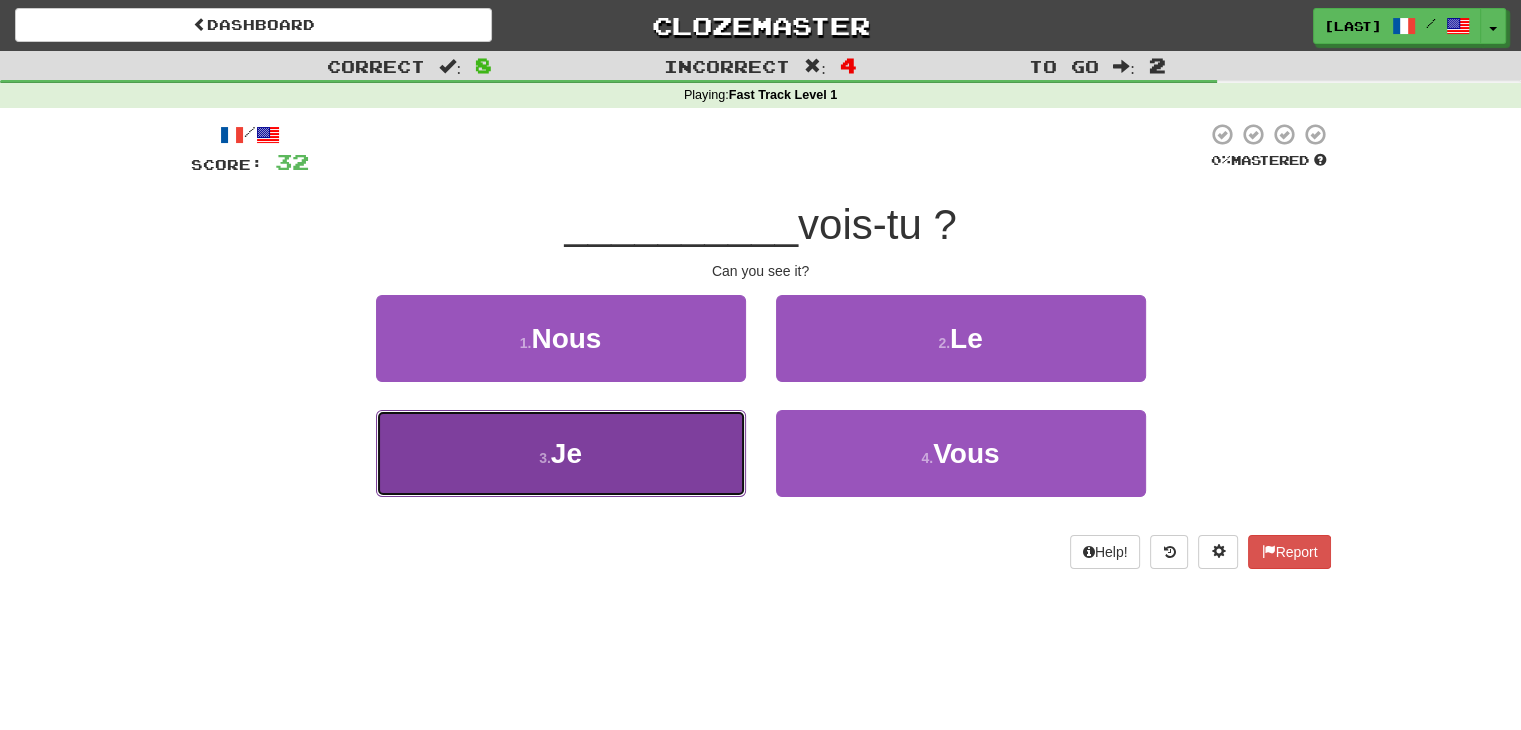 click on "3 .  Je" at bounding box center [561, 453] 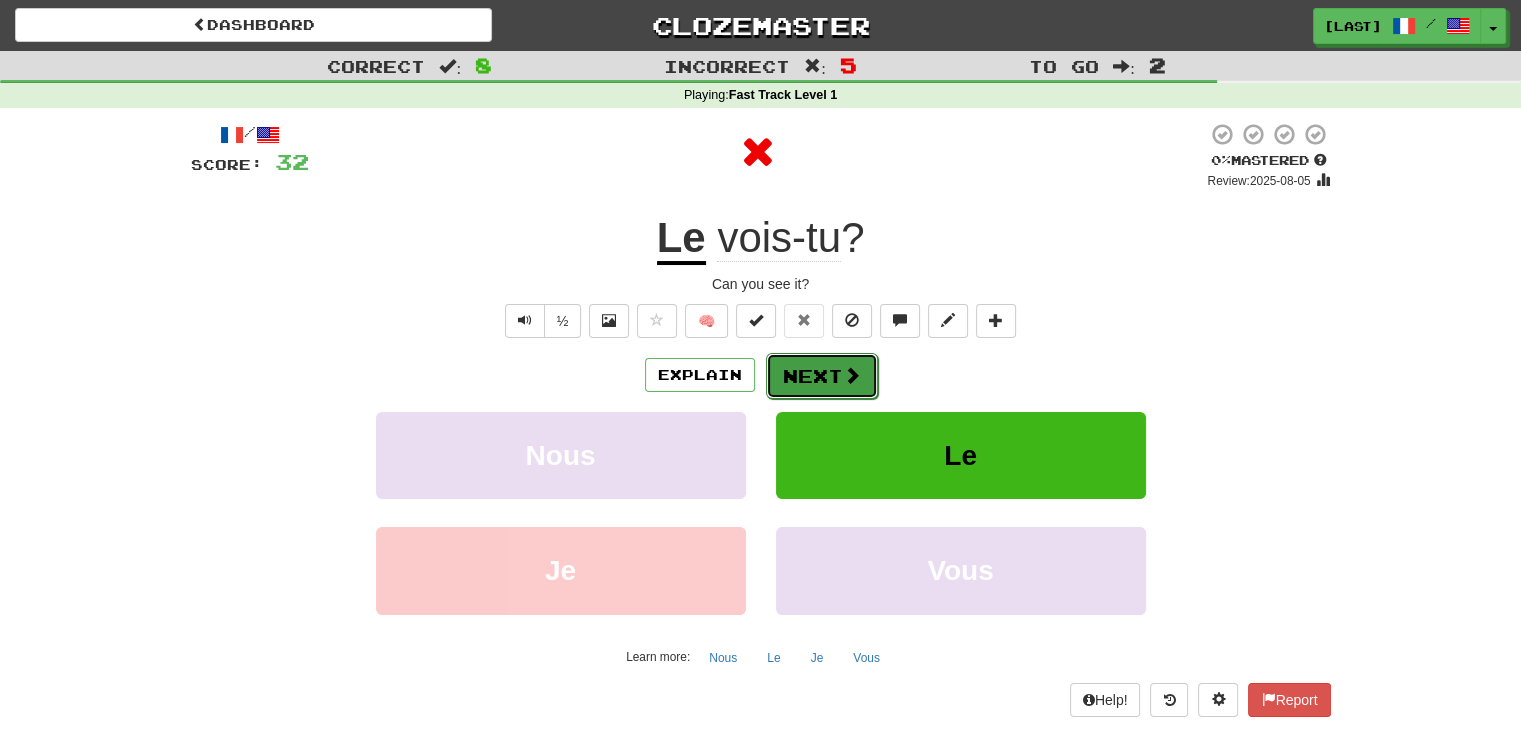 click on "Next" at bounding box center [822, 376] 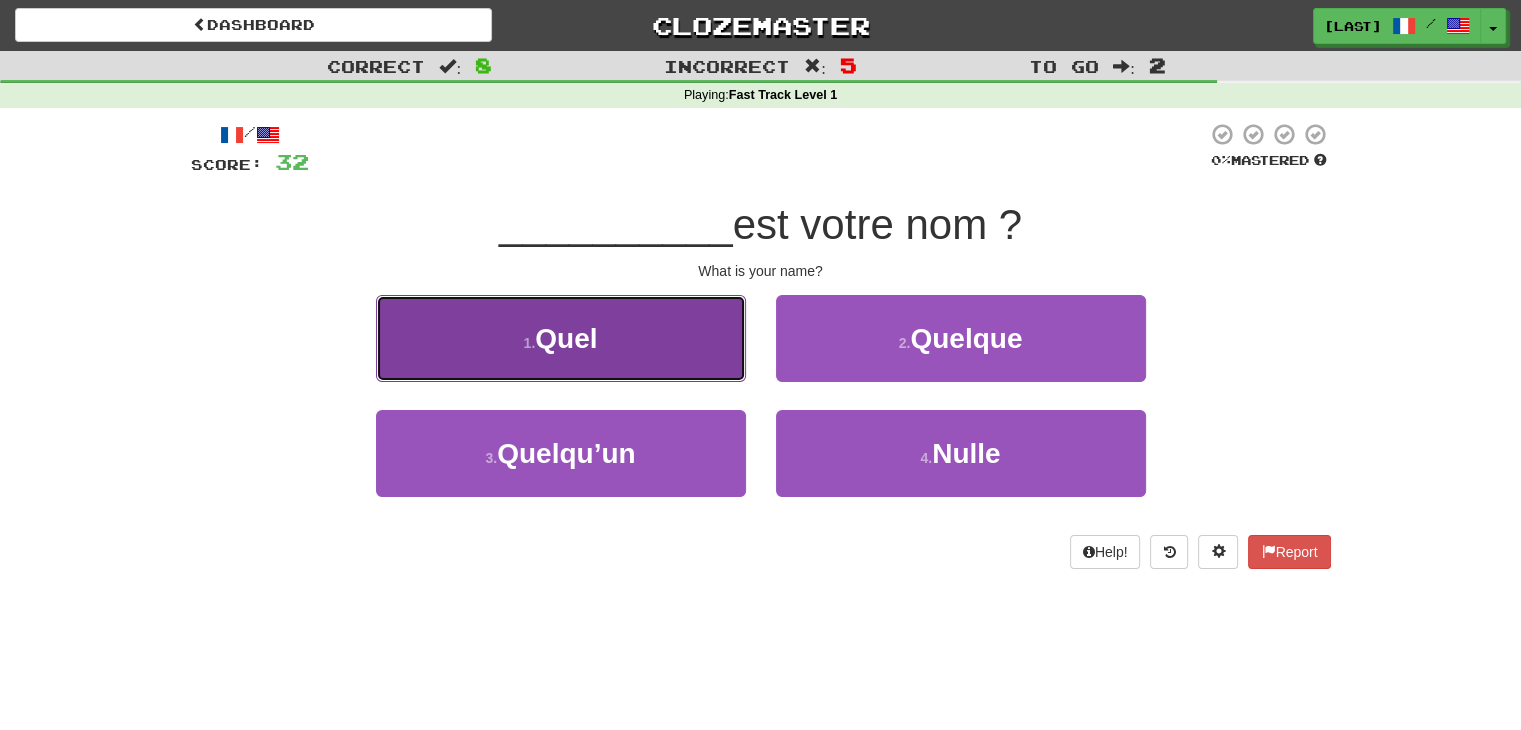 click on "1 .  Quel" at bounding box center (561, 338) 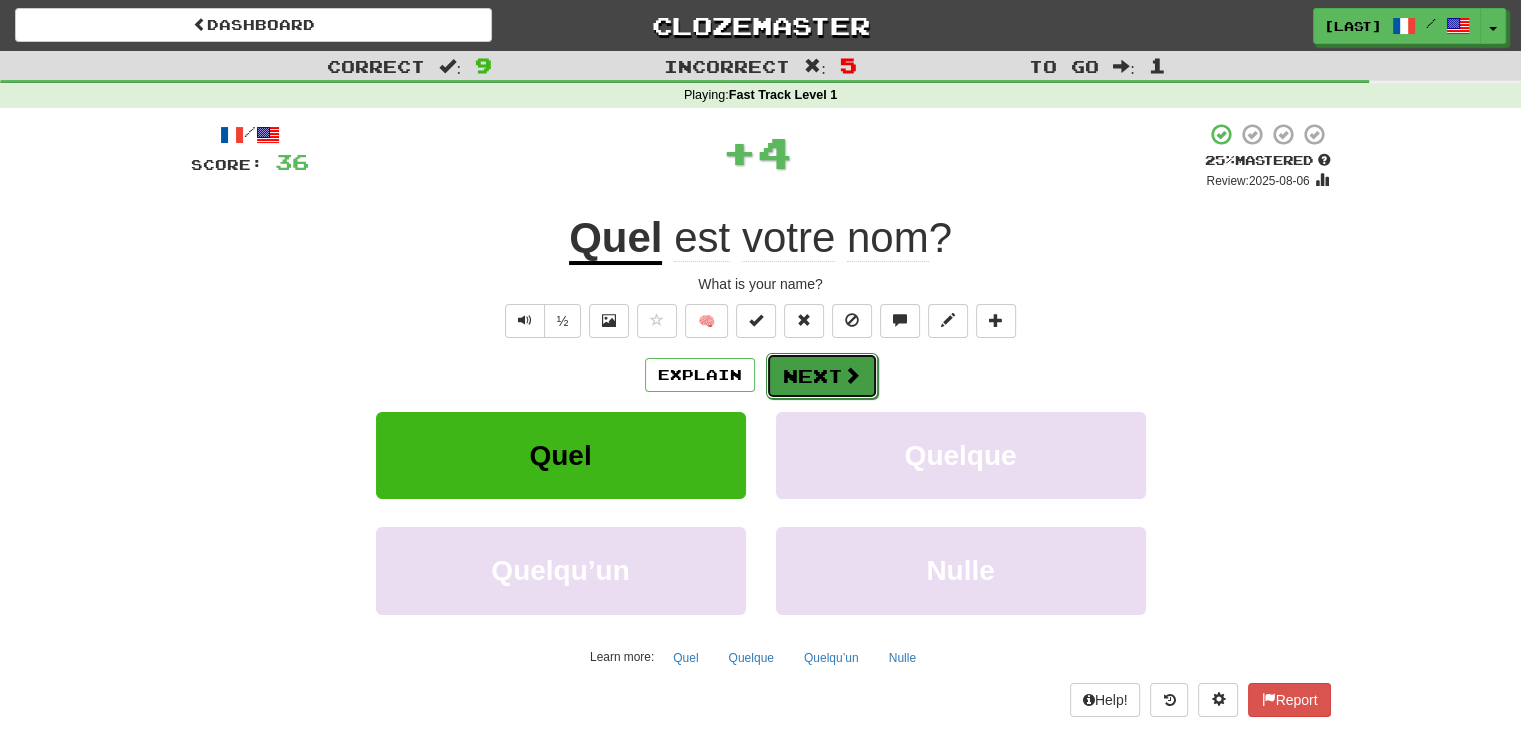 click at bounding box center [852, 375] 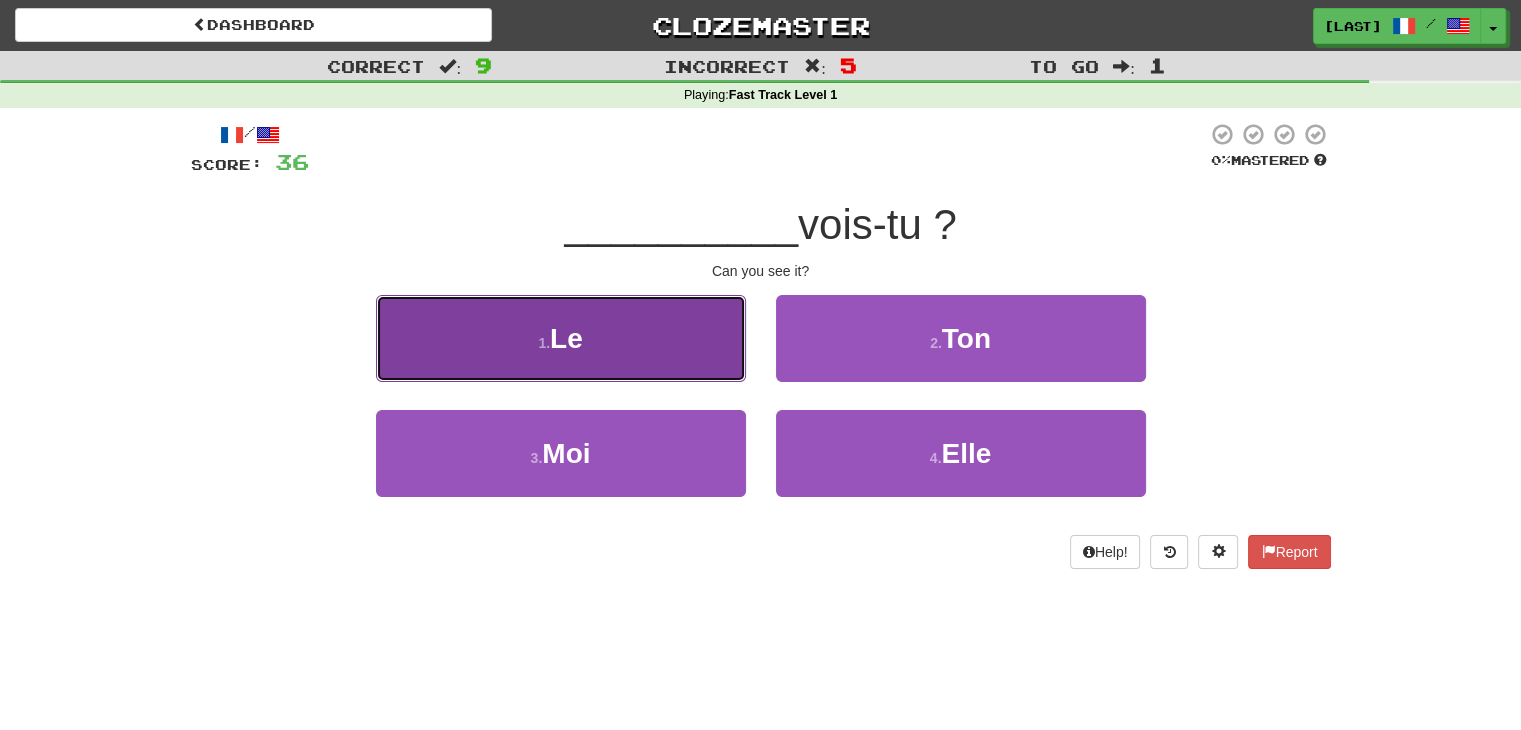 click on "1 .  Le" at bounding box center [561, 338] 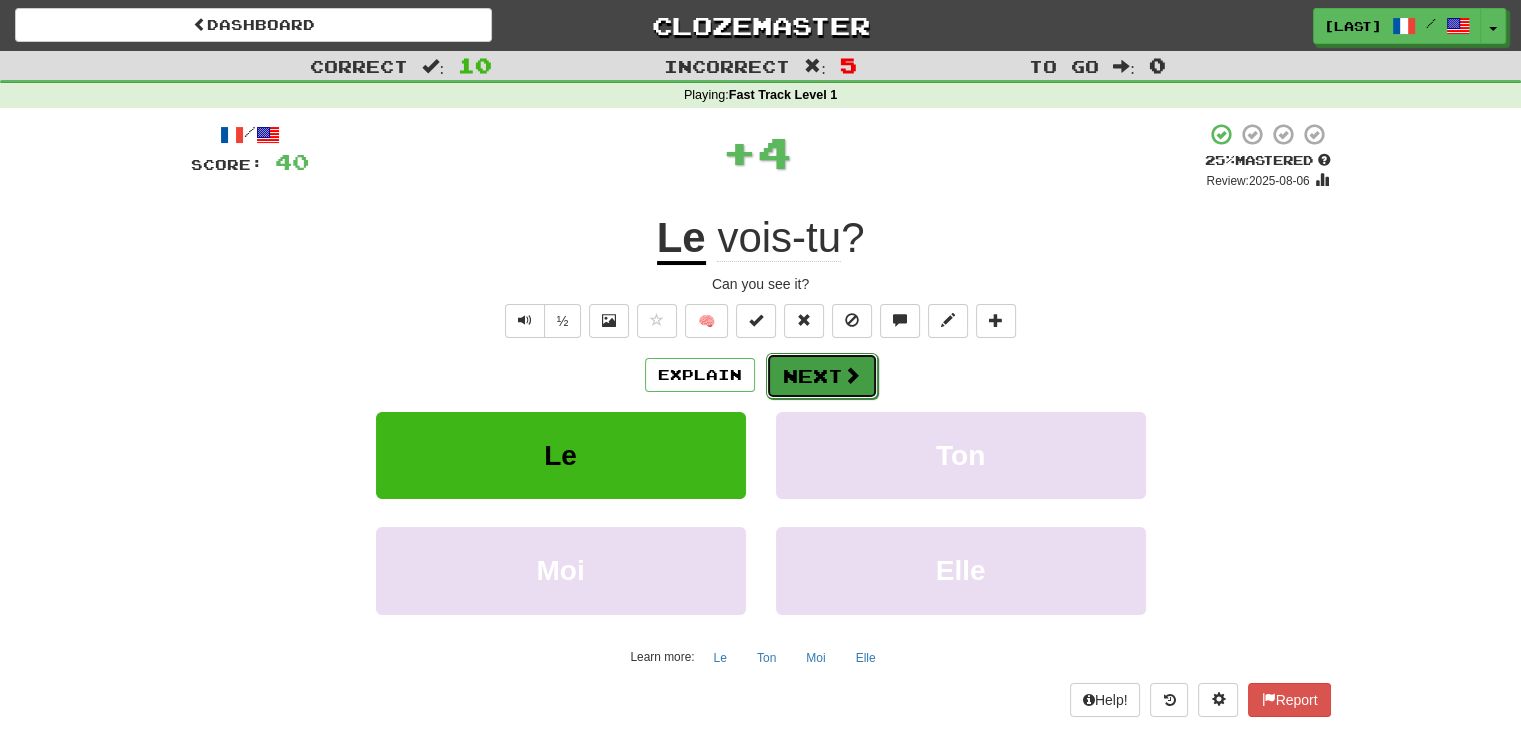 click on "Next" at bounding box center (822, 376) 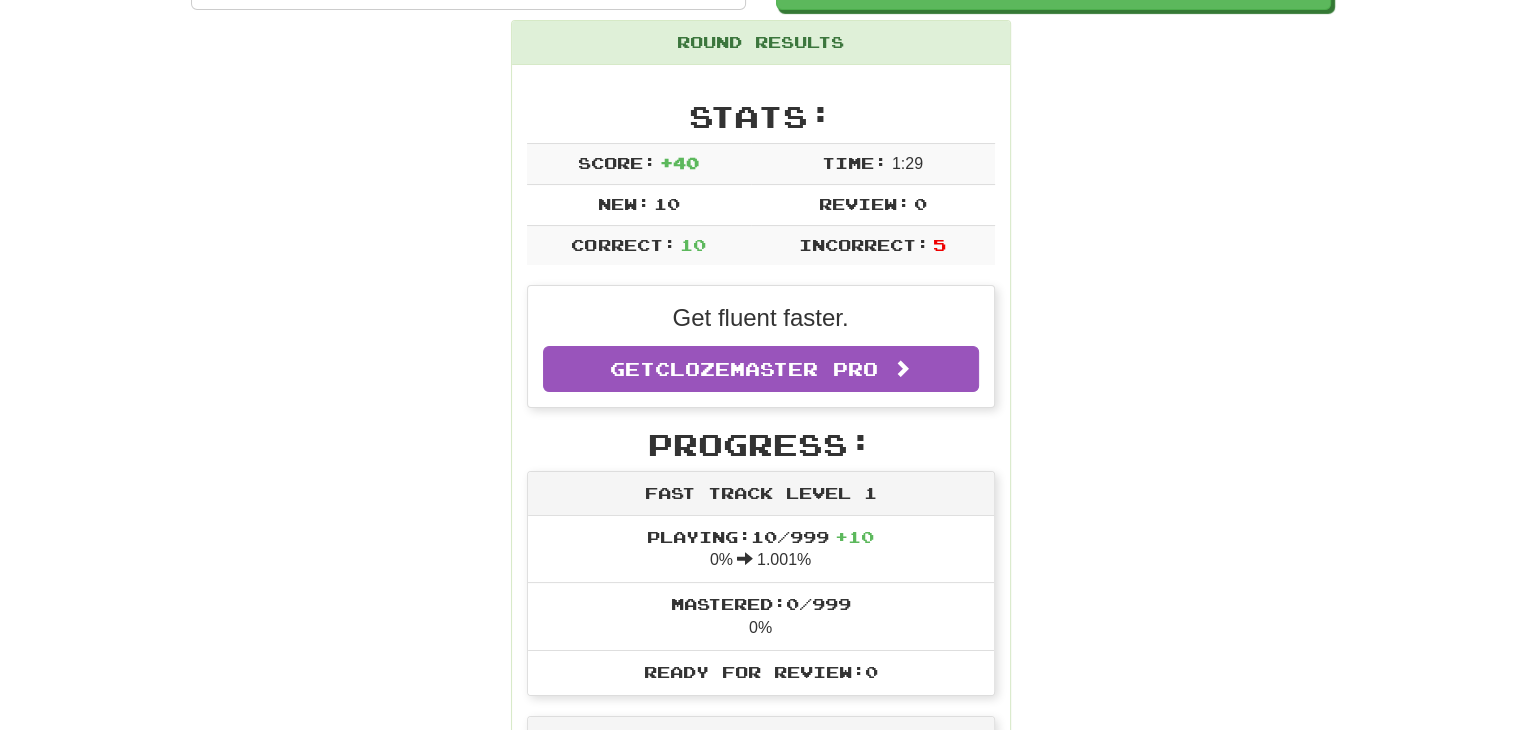 scroll, scrollTop: 0, scrollLeft: 0, axis: both 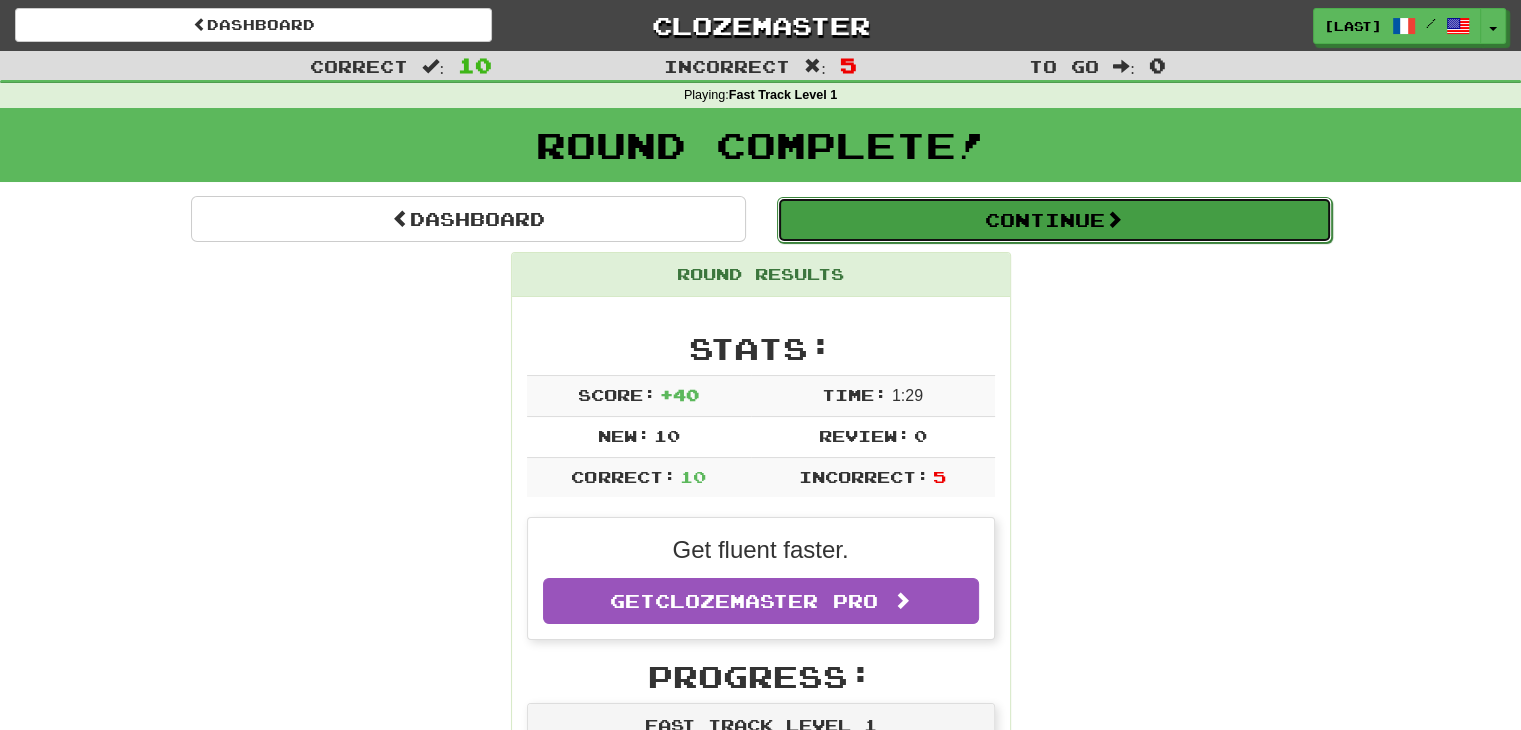 click on "Continue" at bounding box center (1054, 220) 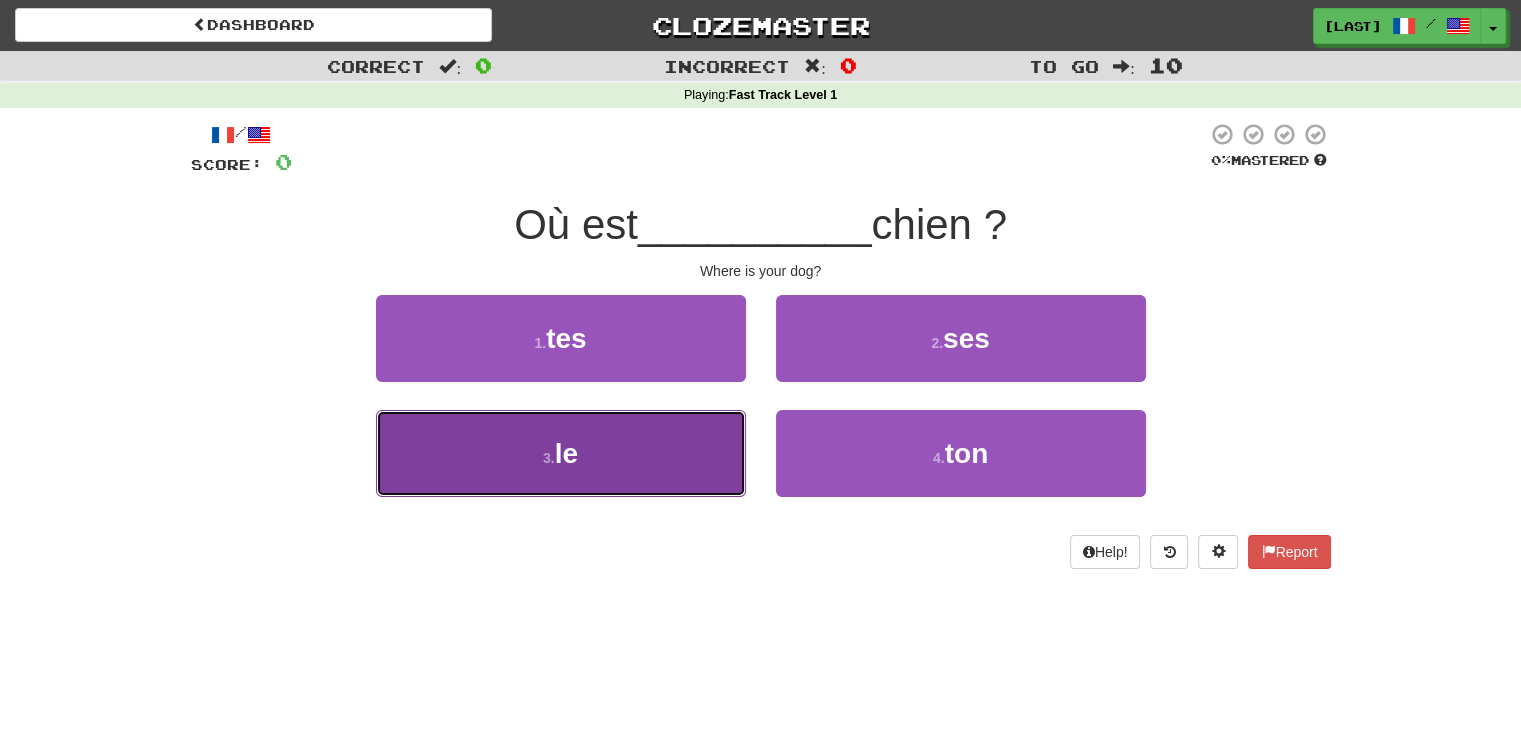 click on "3 .  le" at bounding box center [561, 453] 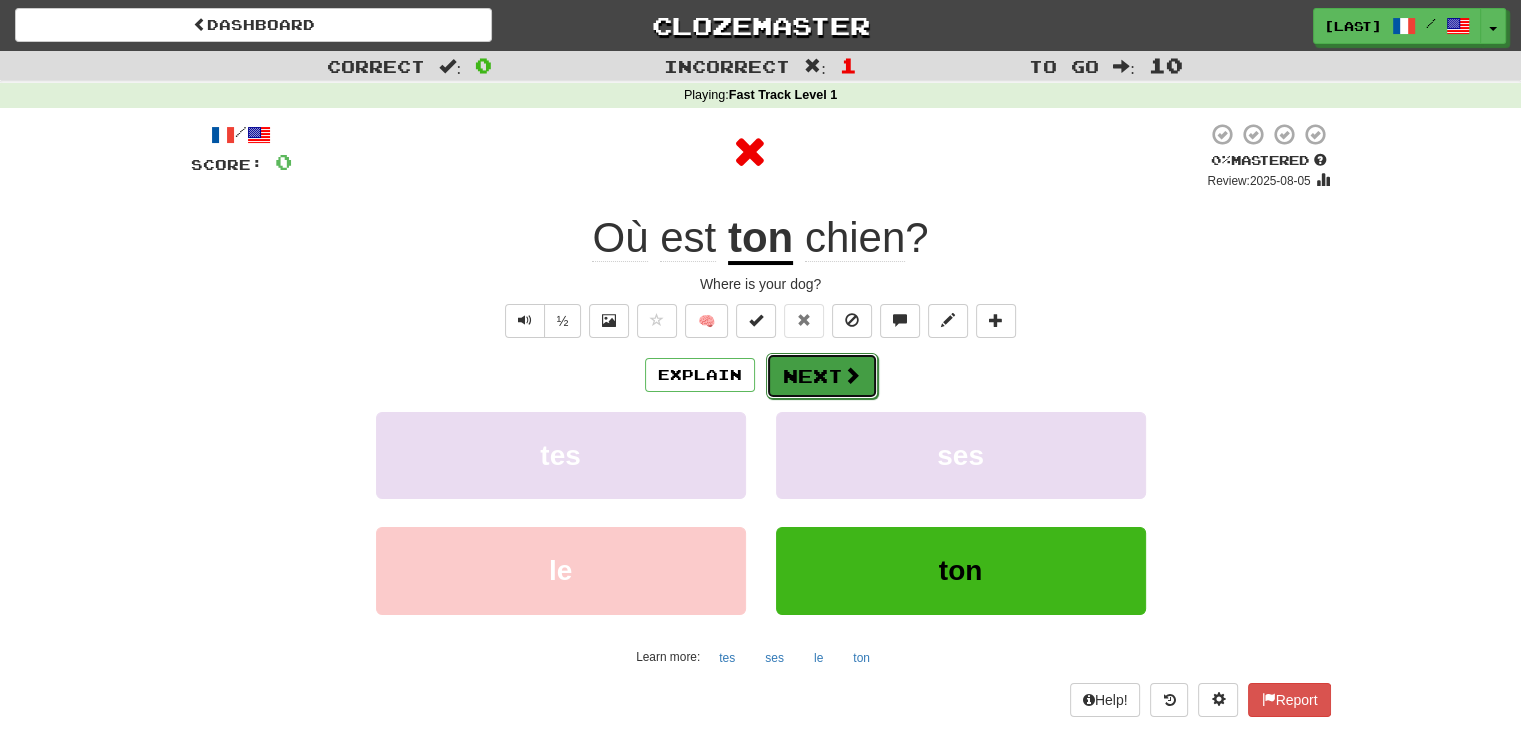 click at bounding box center [852, 375] 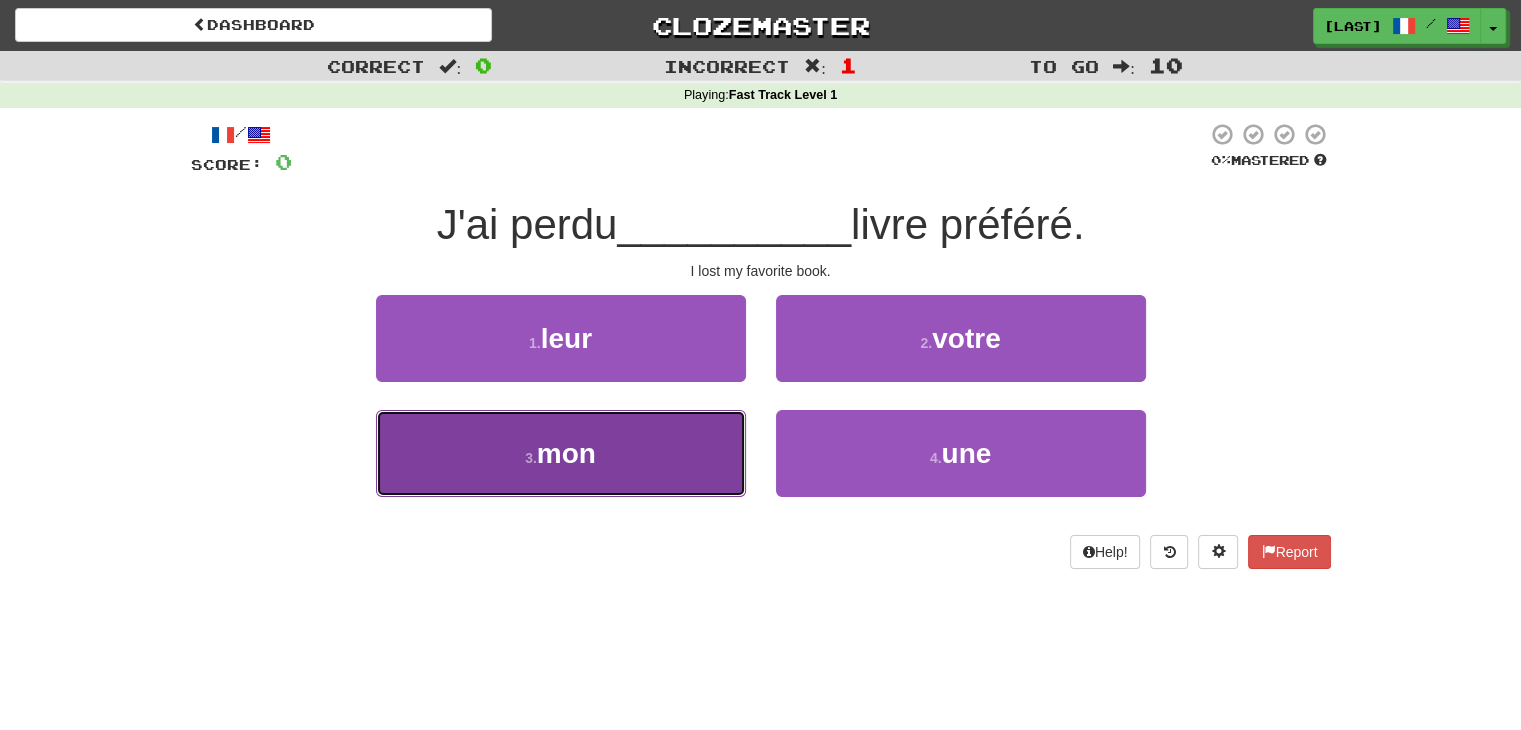 click on "3 .  mon" at bounding box center [561, 453] 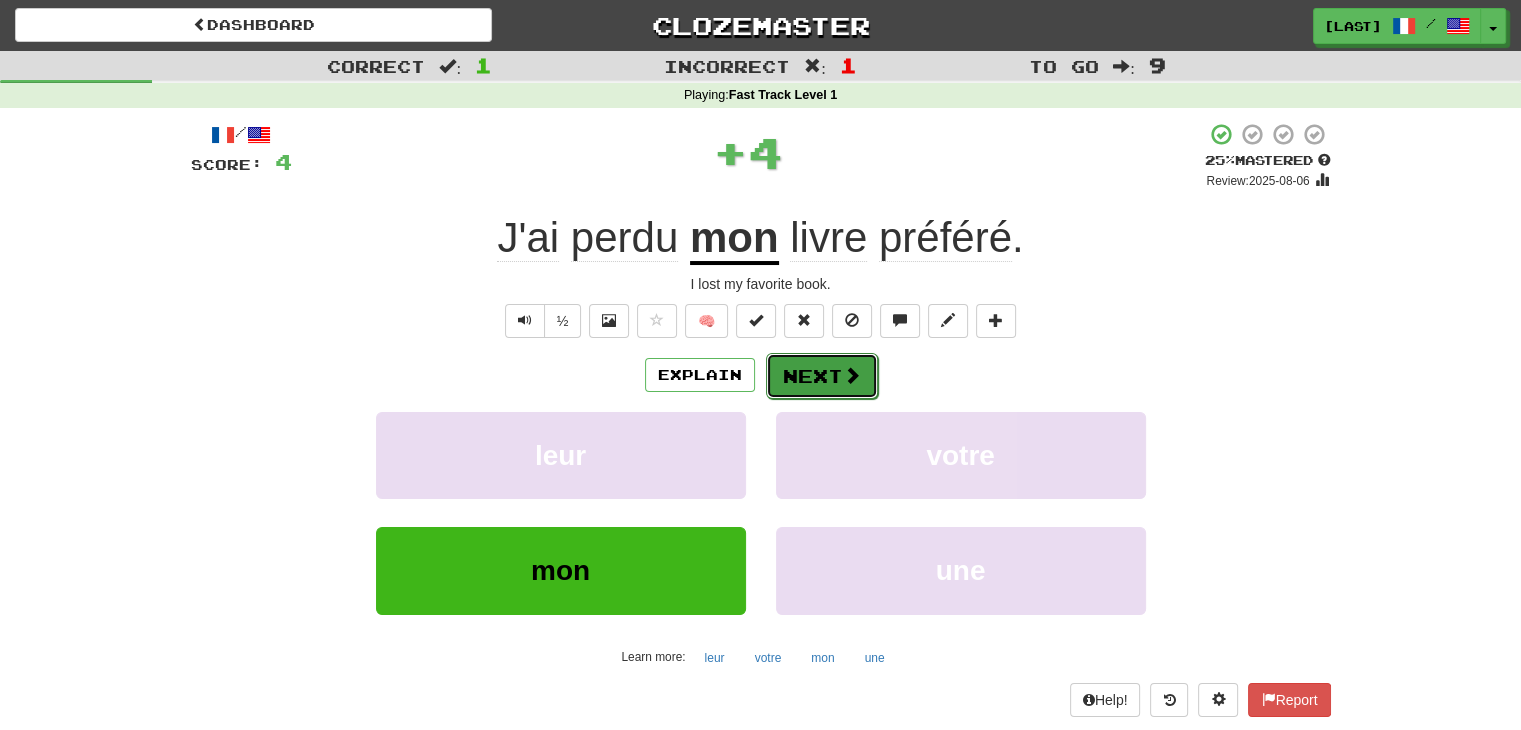 click on "Next" at bounding box center [822, 376] 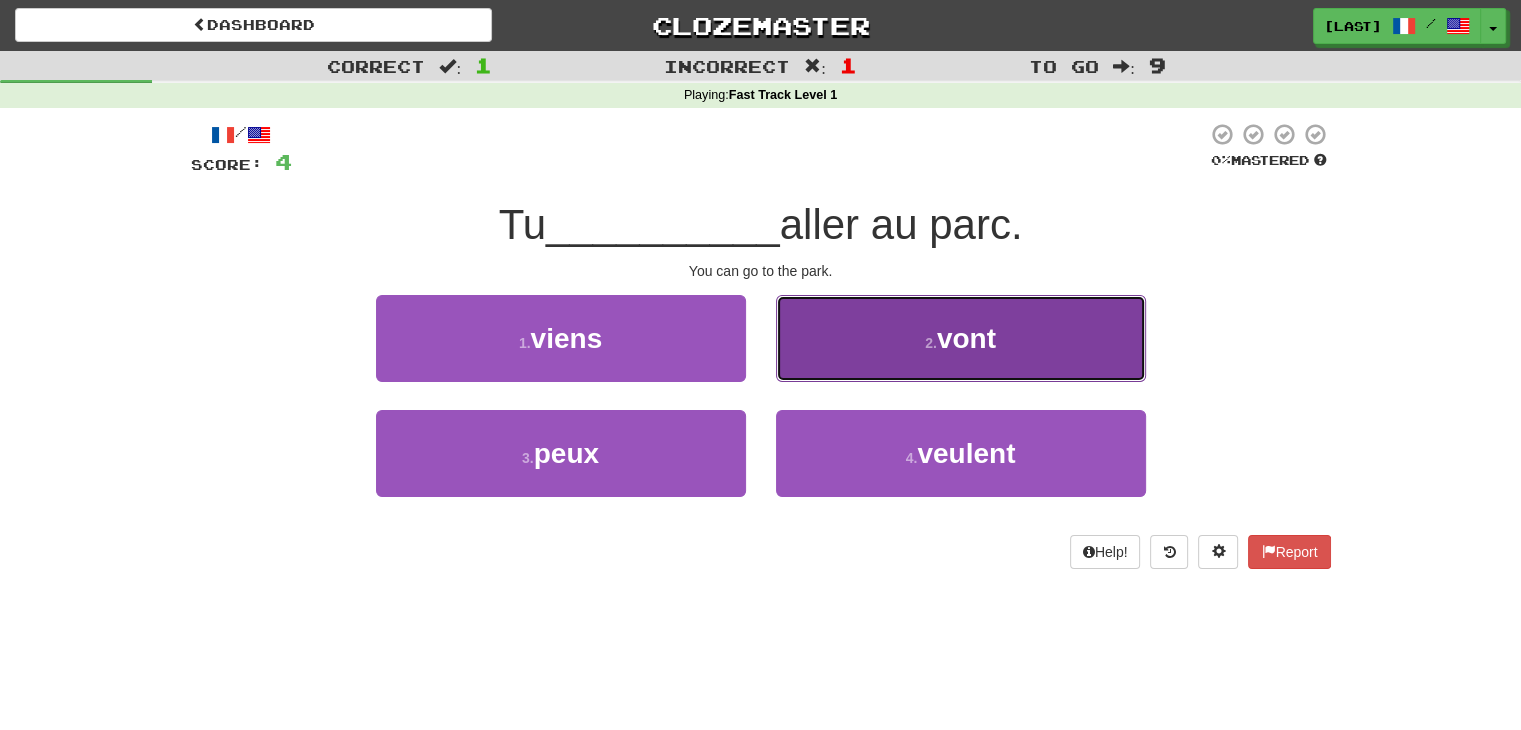 click on "2 .  vont" at bounding box center (961, 338) 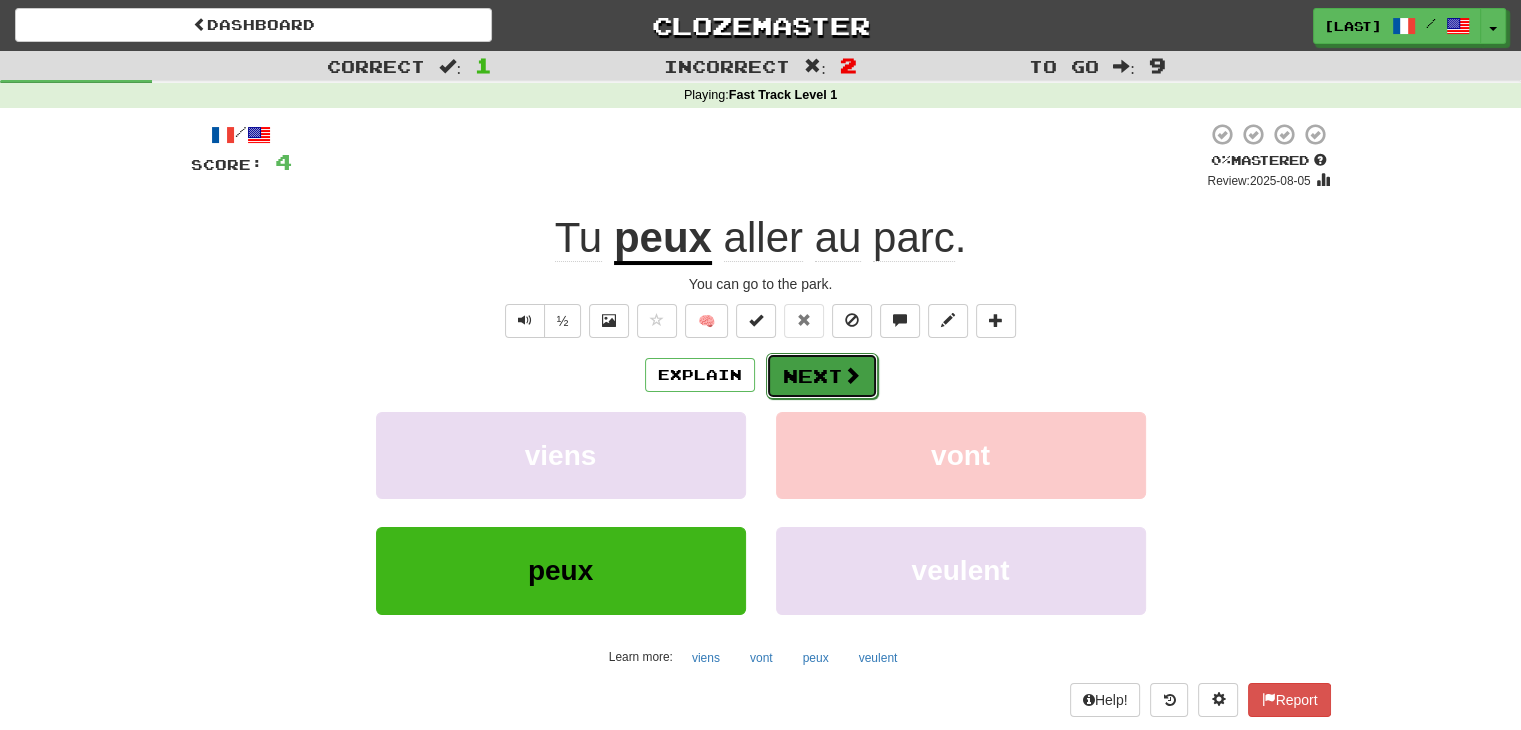 click on "Next" at bounding box center (822, 376) 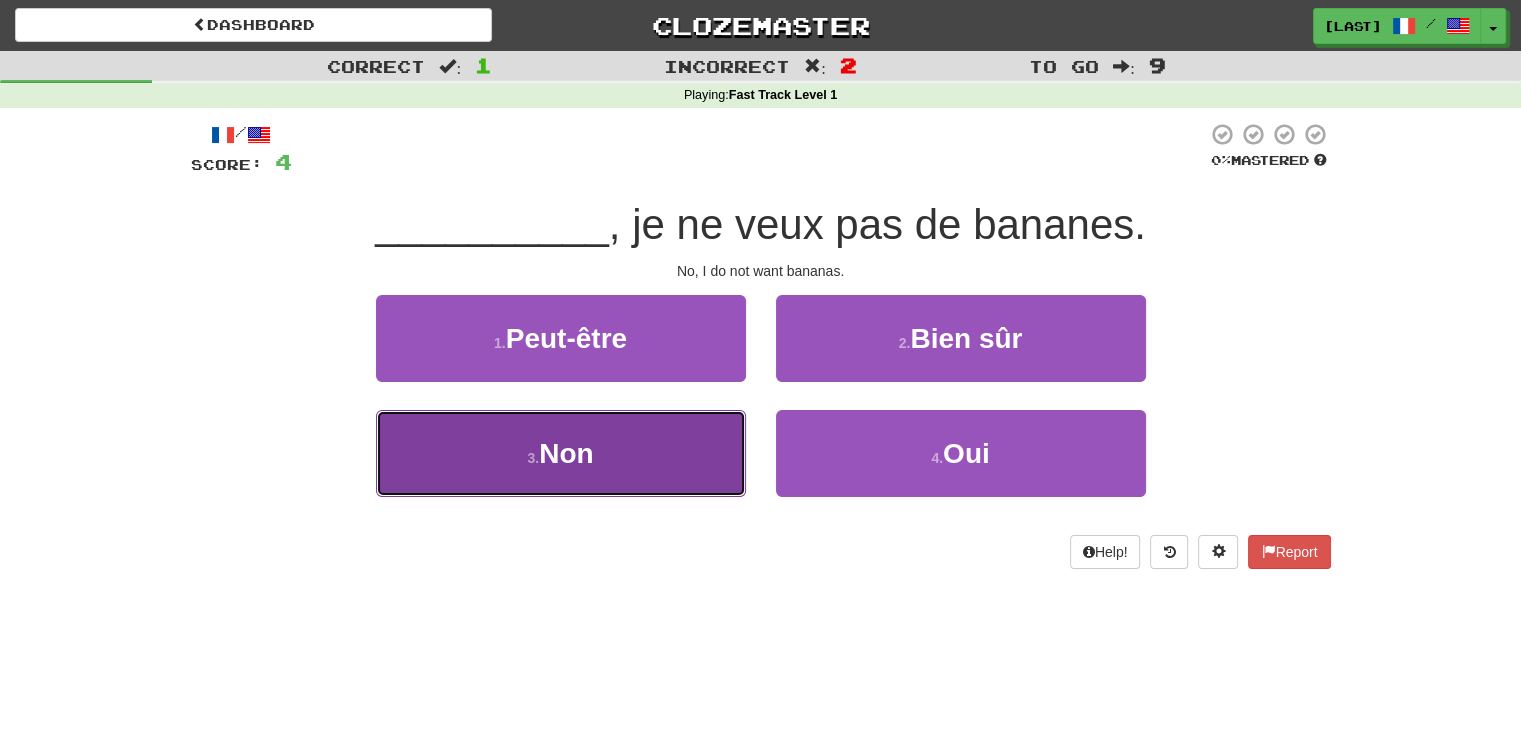 click on "3 .  Non" at bounding box center (561, 453) 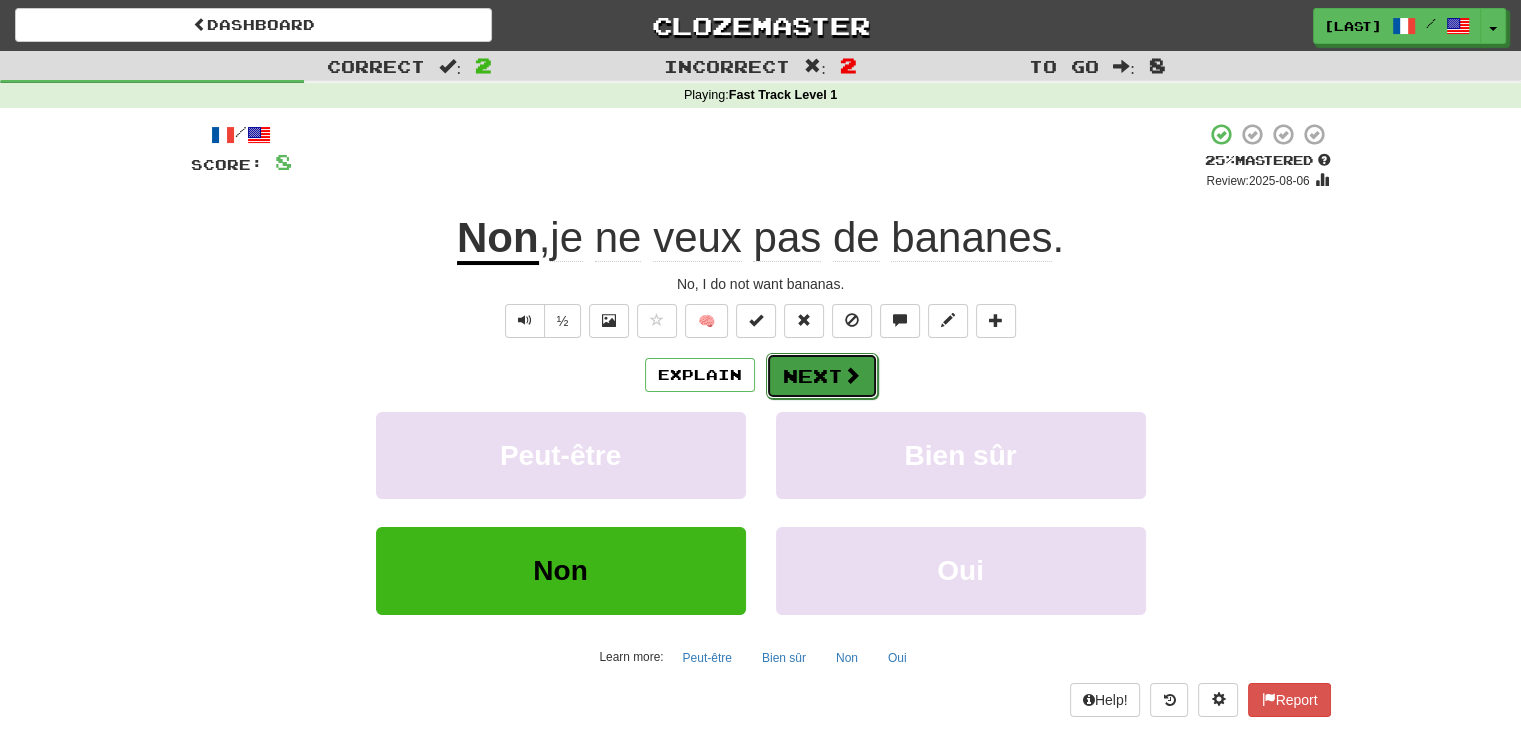 click on "Next" at bounding box center (822, 376) 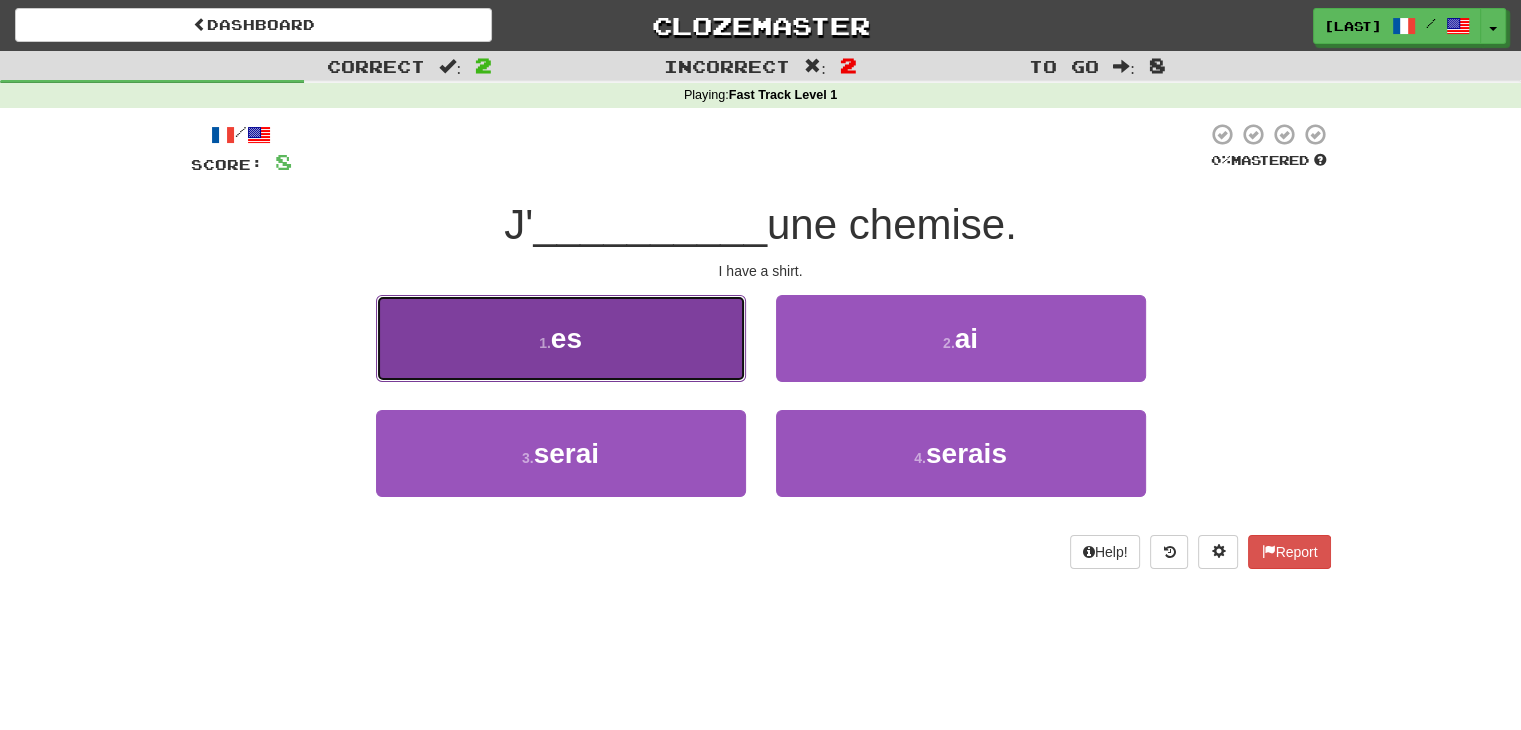 click on "1 .  es" at bounding box center (561, 338) 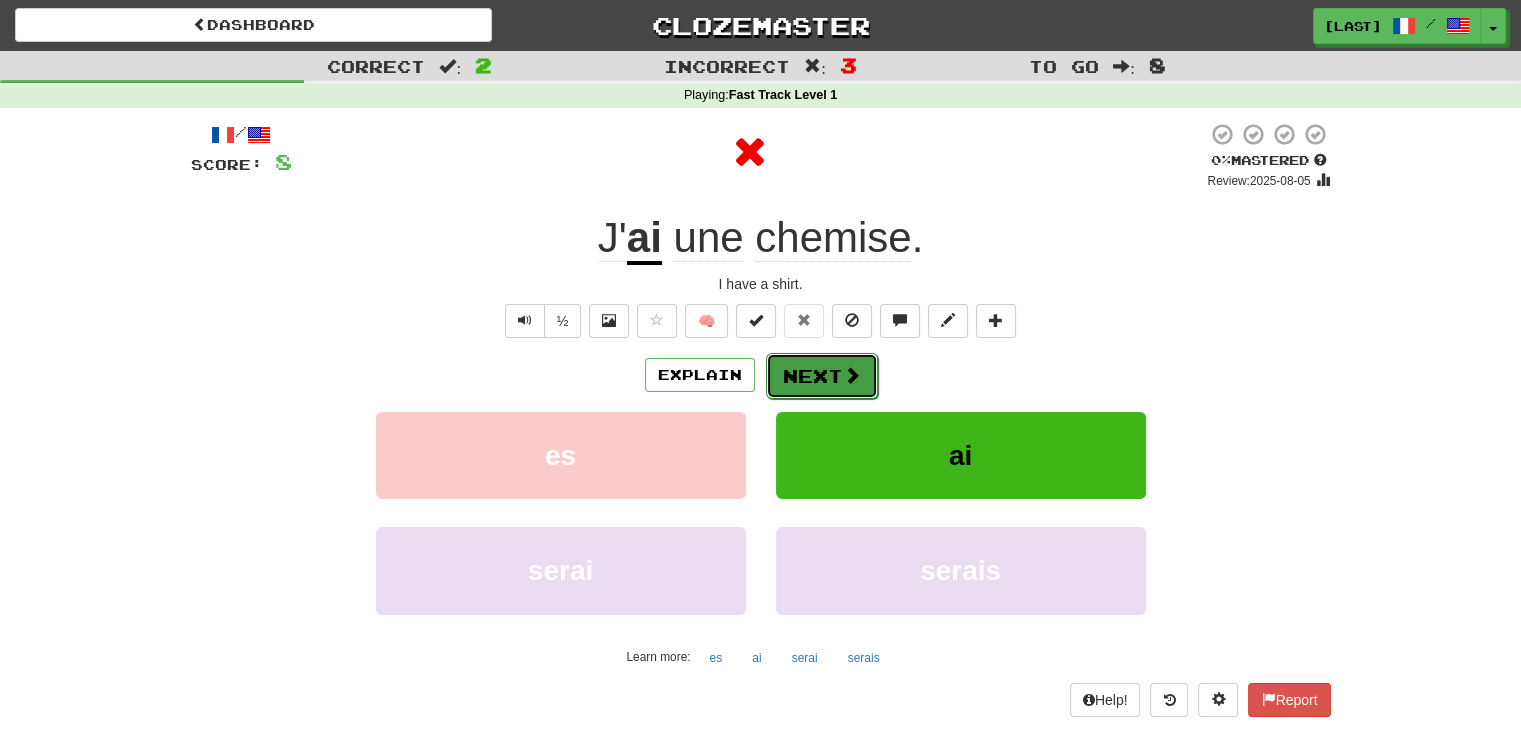click on "Next" at bounding box center [822, 376] 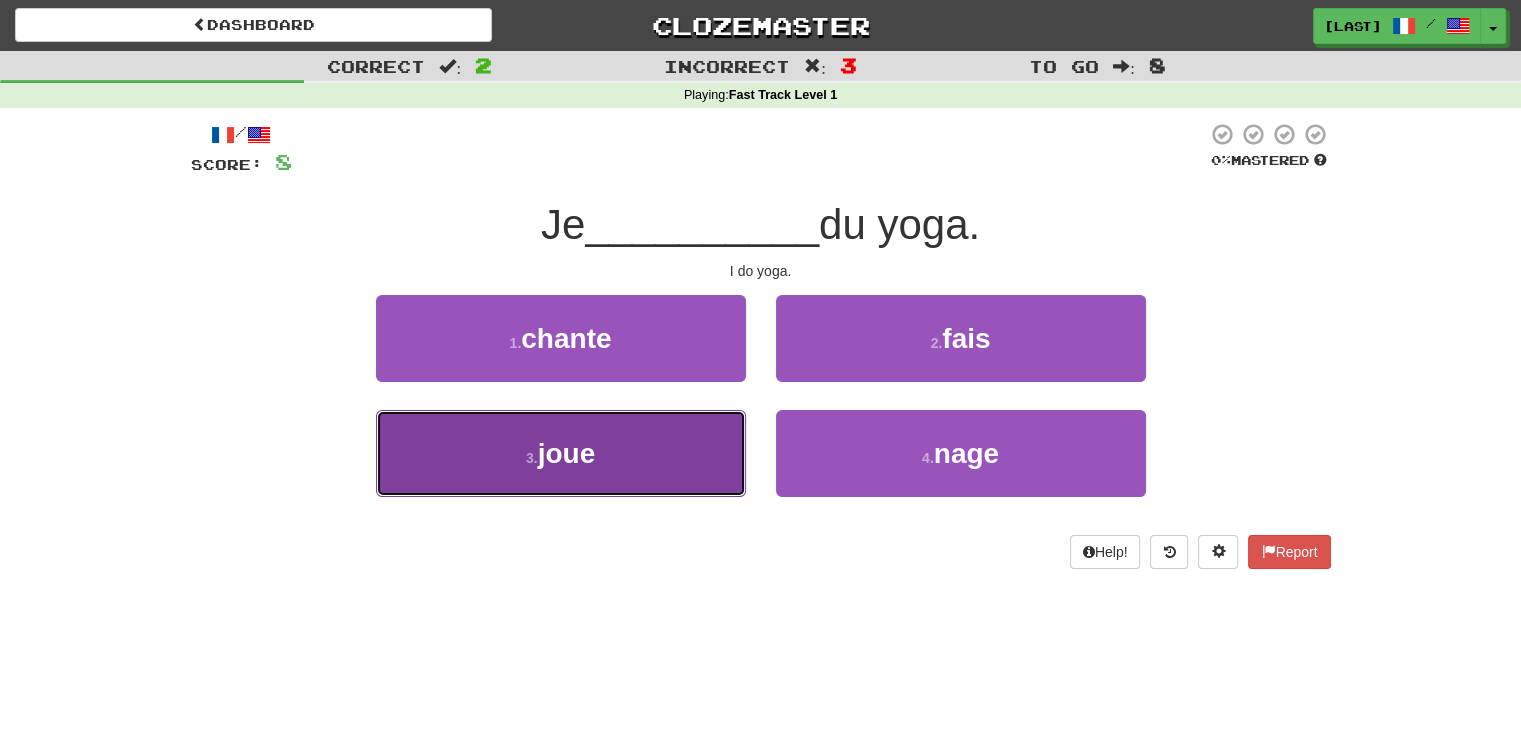 click on "3 .  joue" at bounding box center (561, 453) 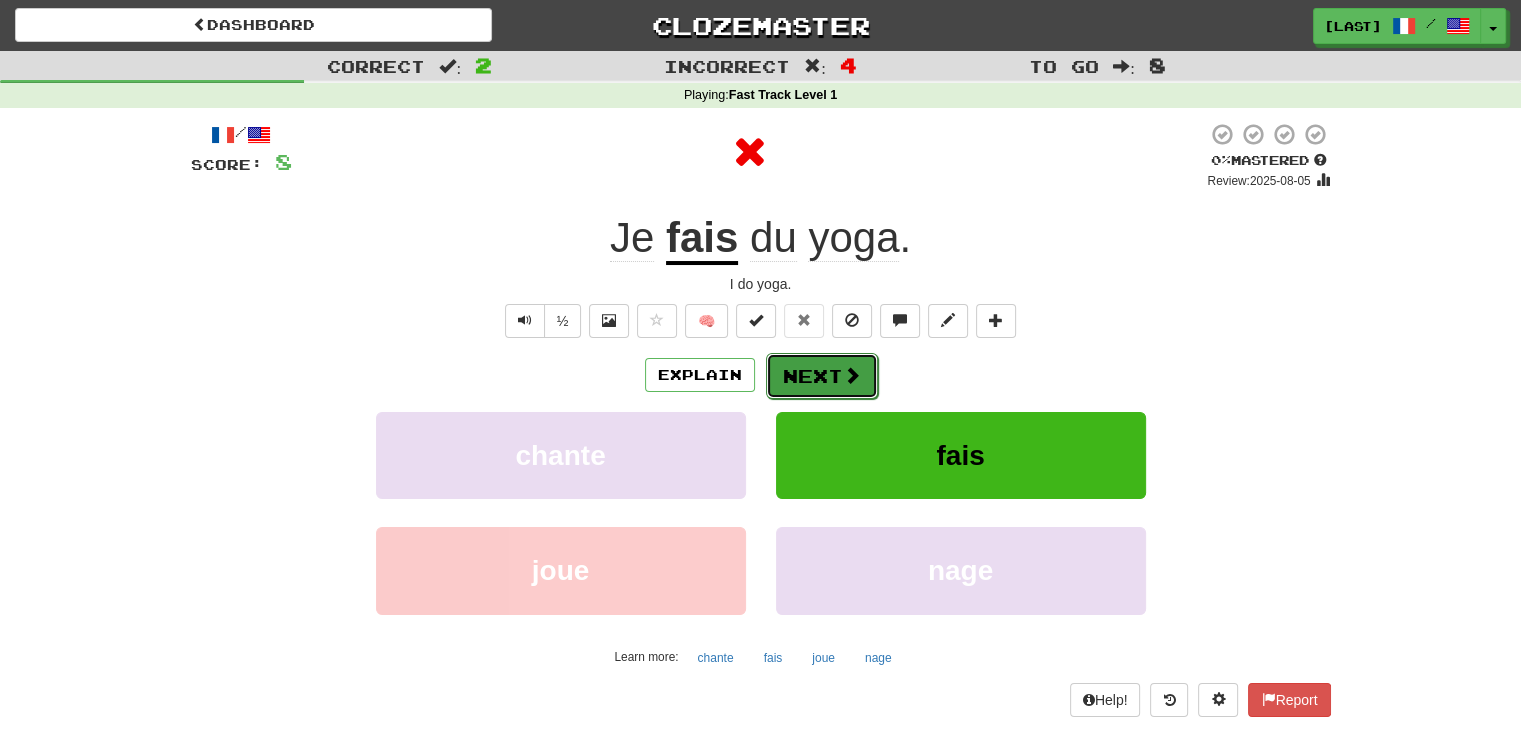 click on "Next" at bounding box center [822, 376] 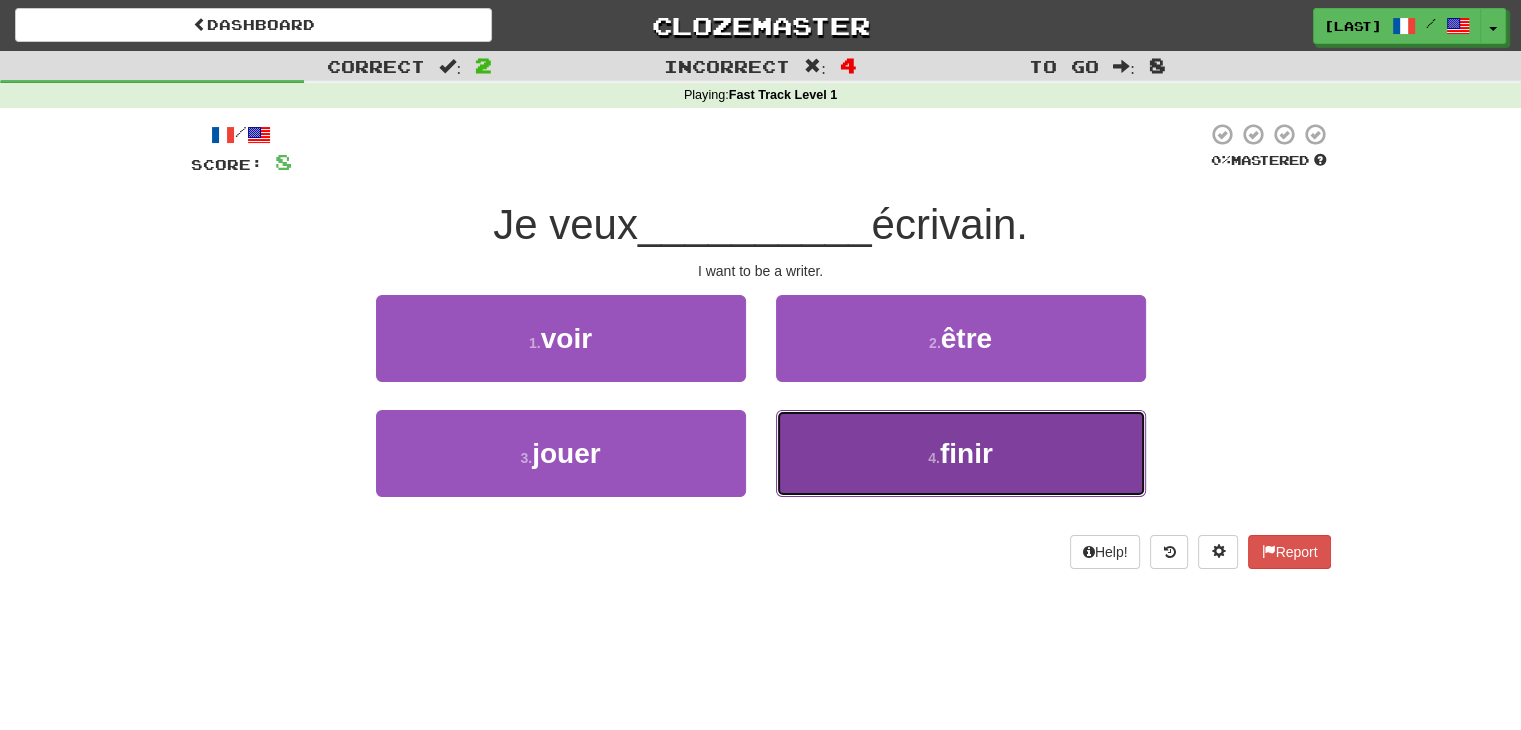 click on "4 .  finir" at bounding box center [961, 453] 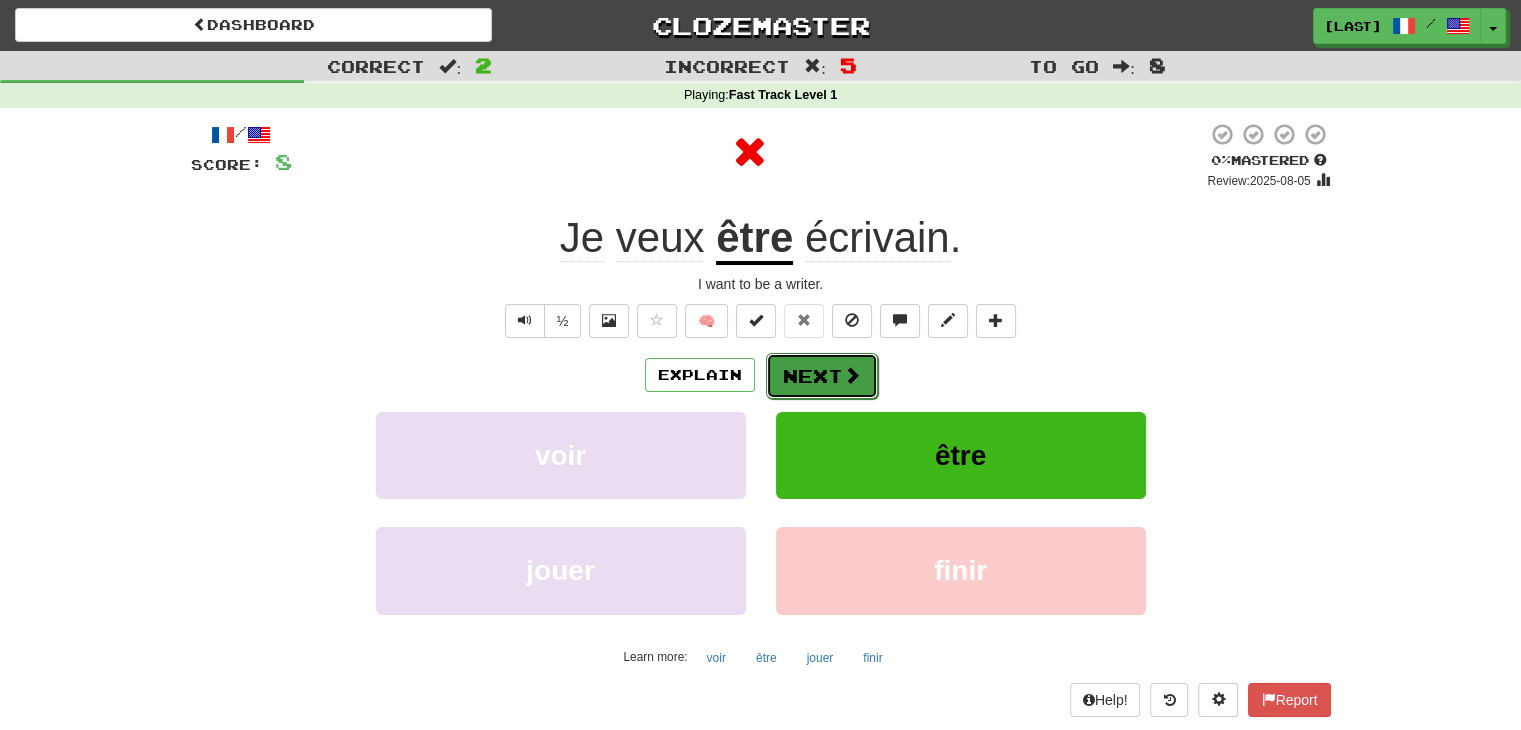 click on "Next" at bounding box center [822, 376] 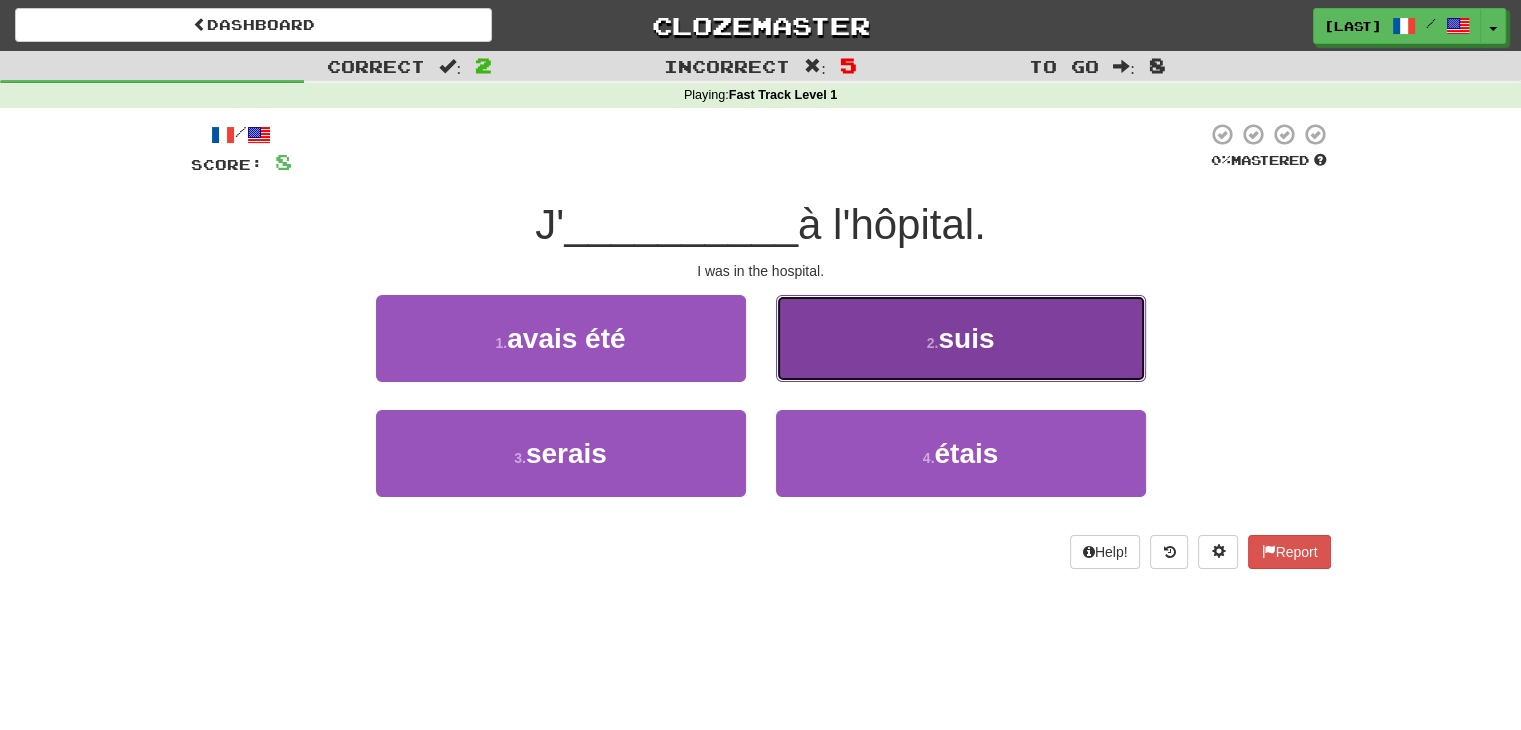 click on "2 .  suis" at bounding box center (961, 338) 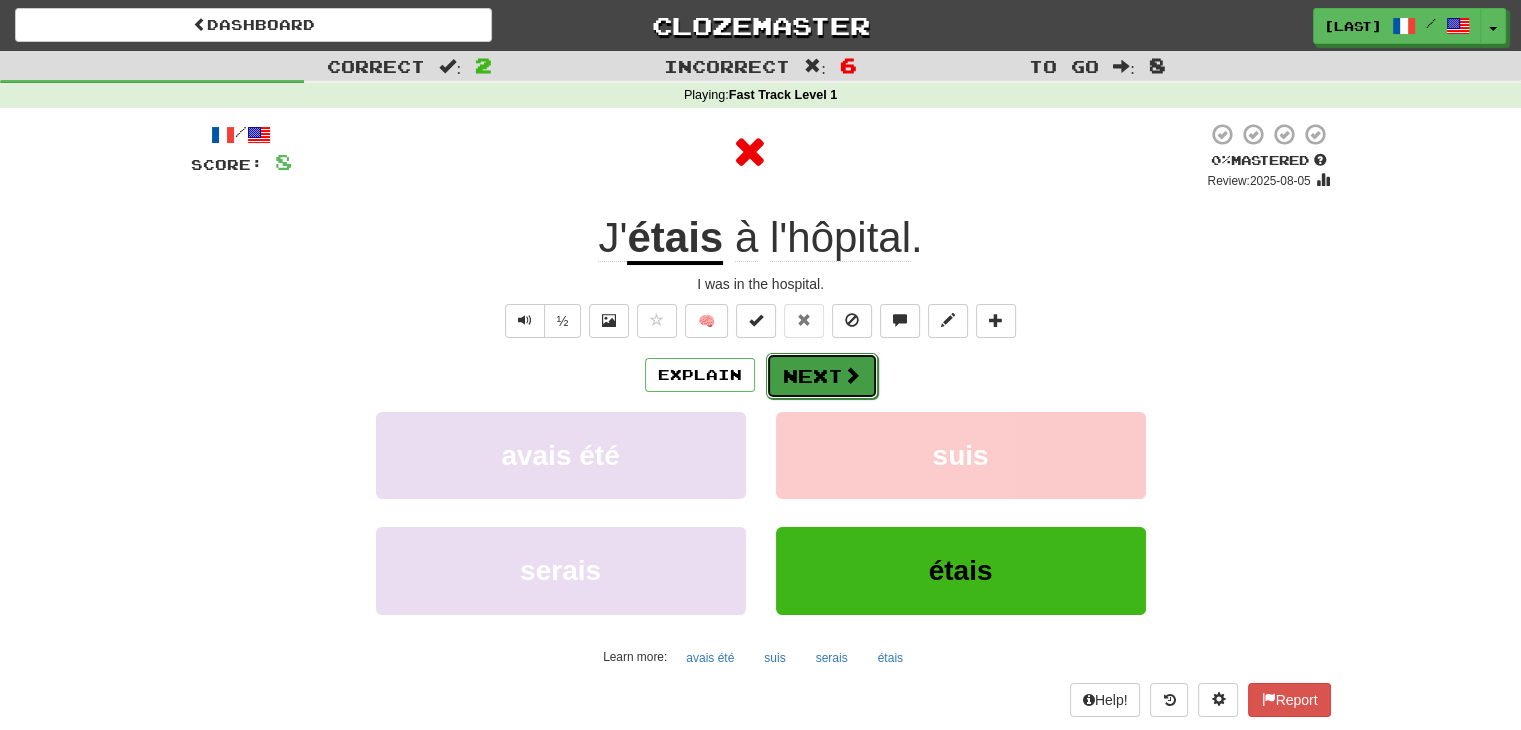 click on "Next" at bounding box center (822, 376) 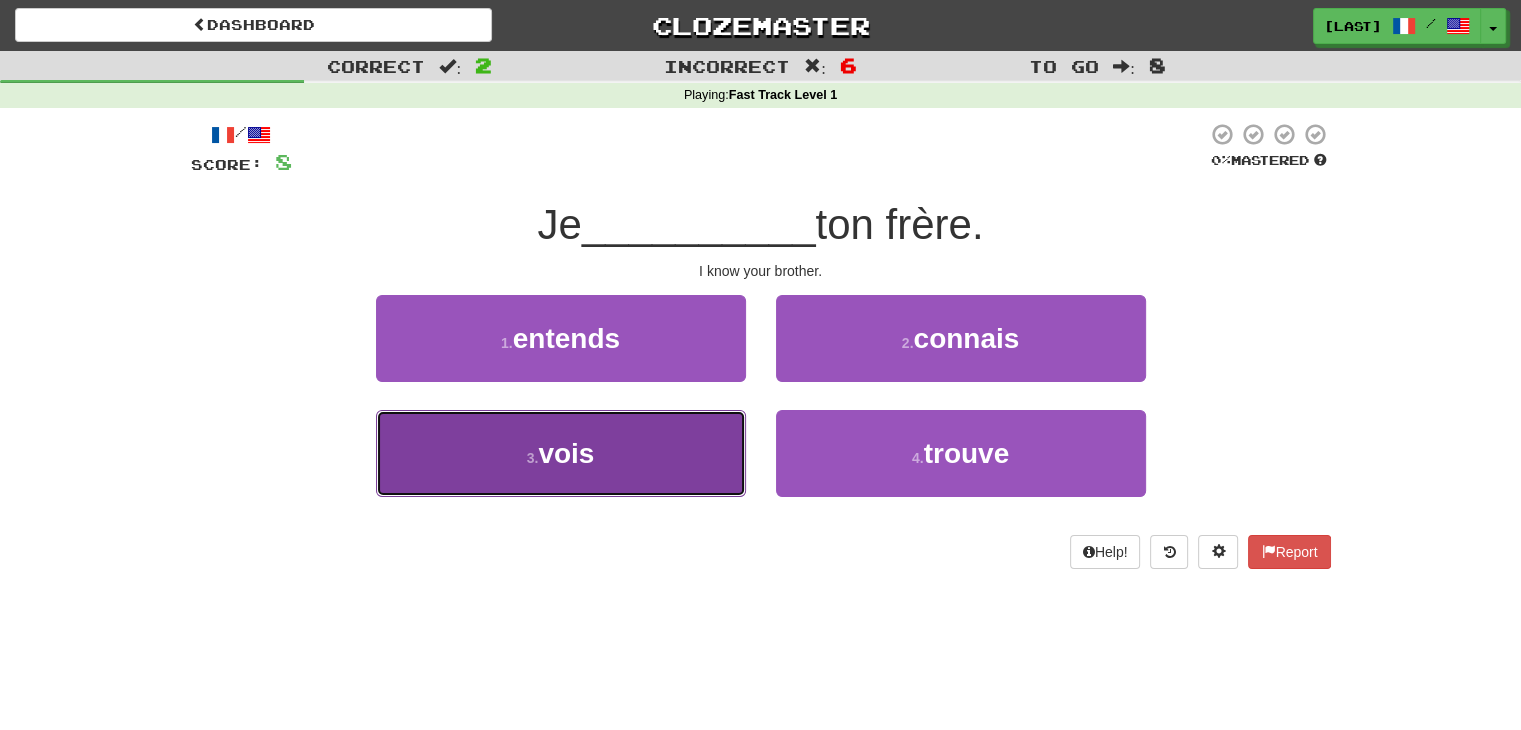 click on "3 .  vois" at bounding box center [561, 453] 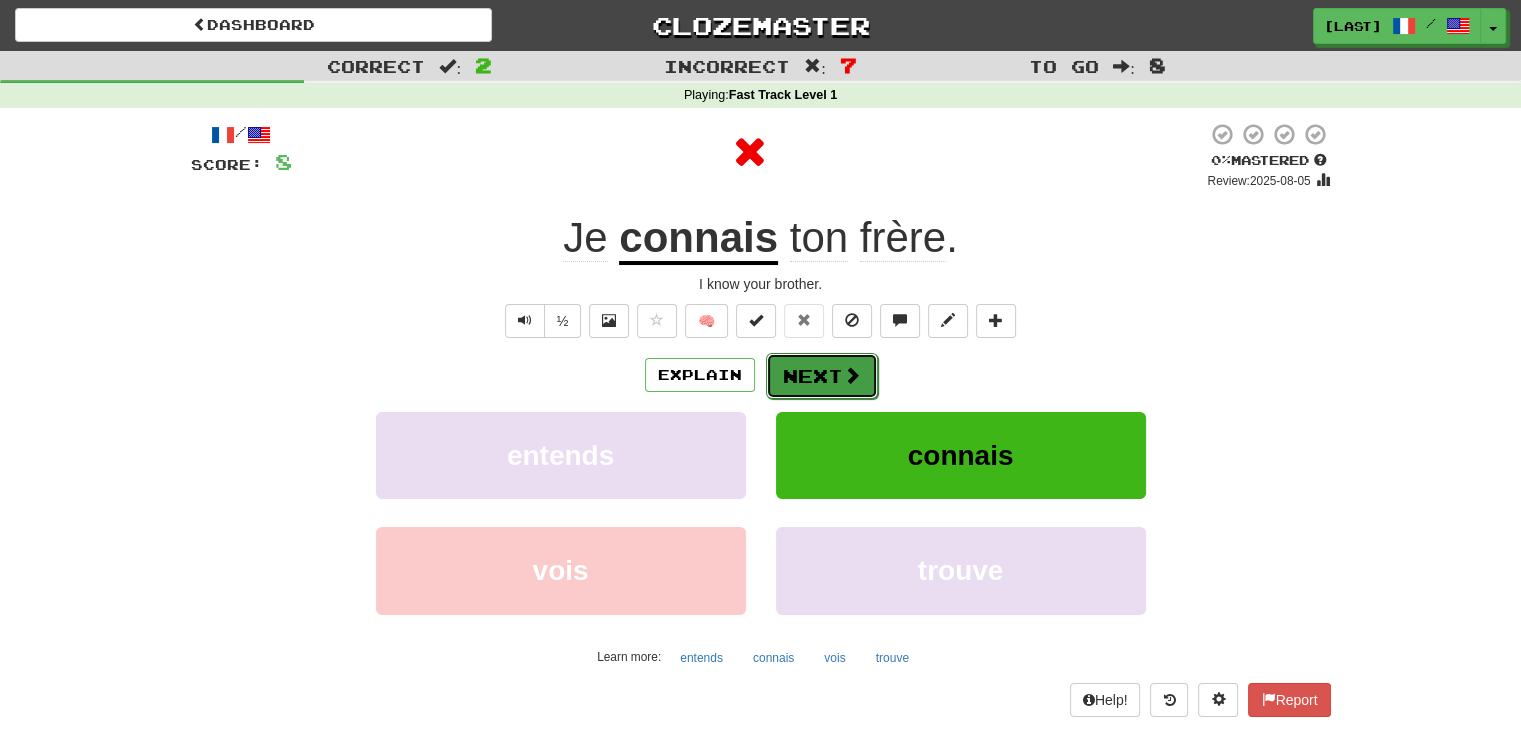 click on "Next" at bounding box center [822, 376] 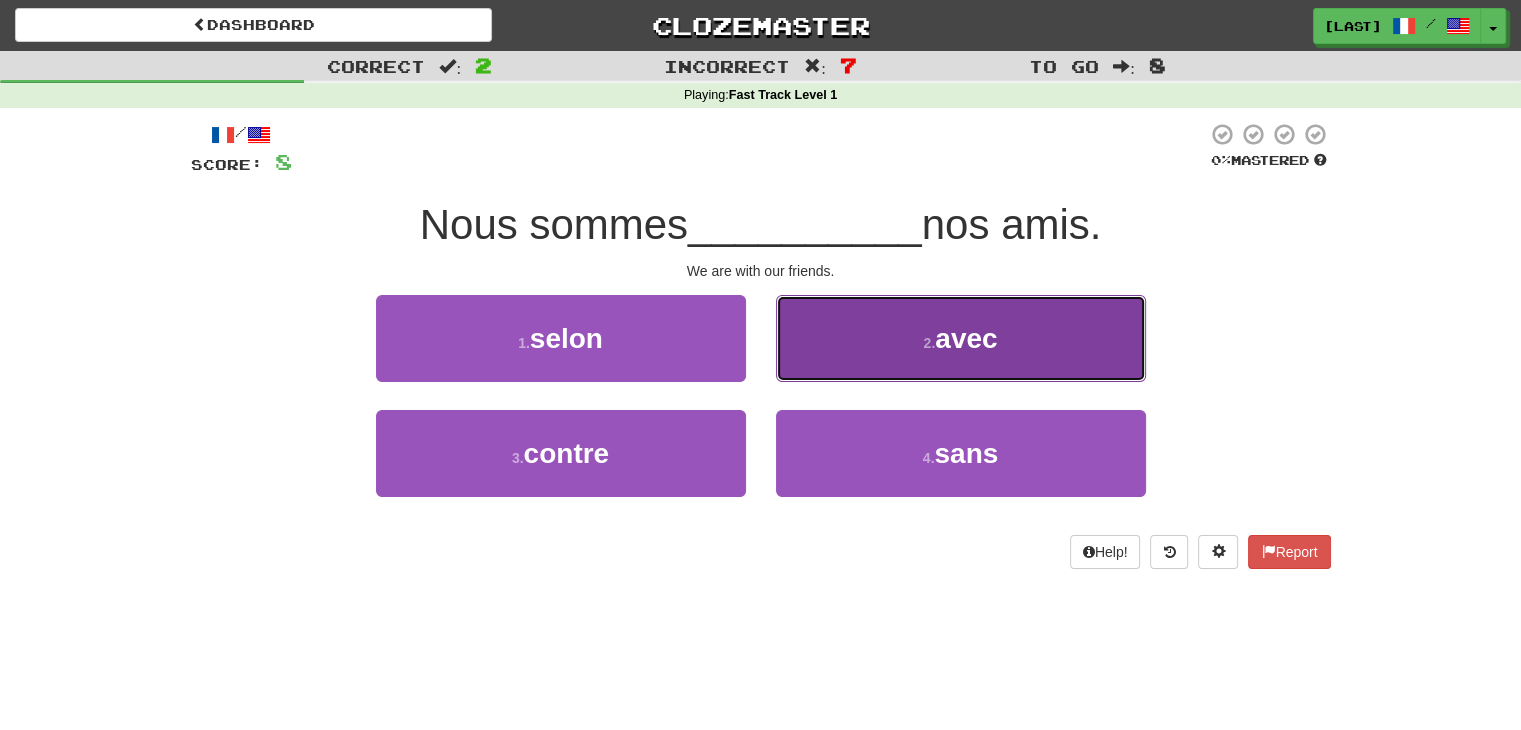 click on "2 .  avec" at bounding box center [961, 338] 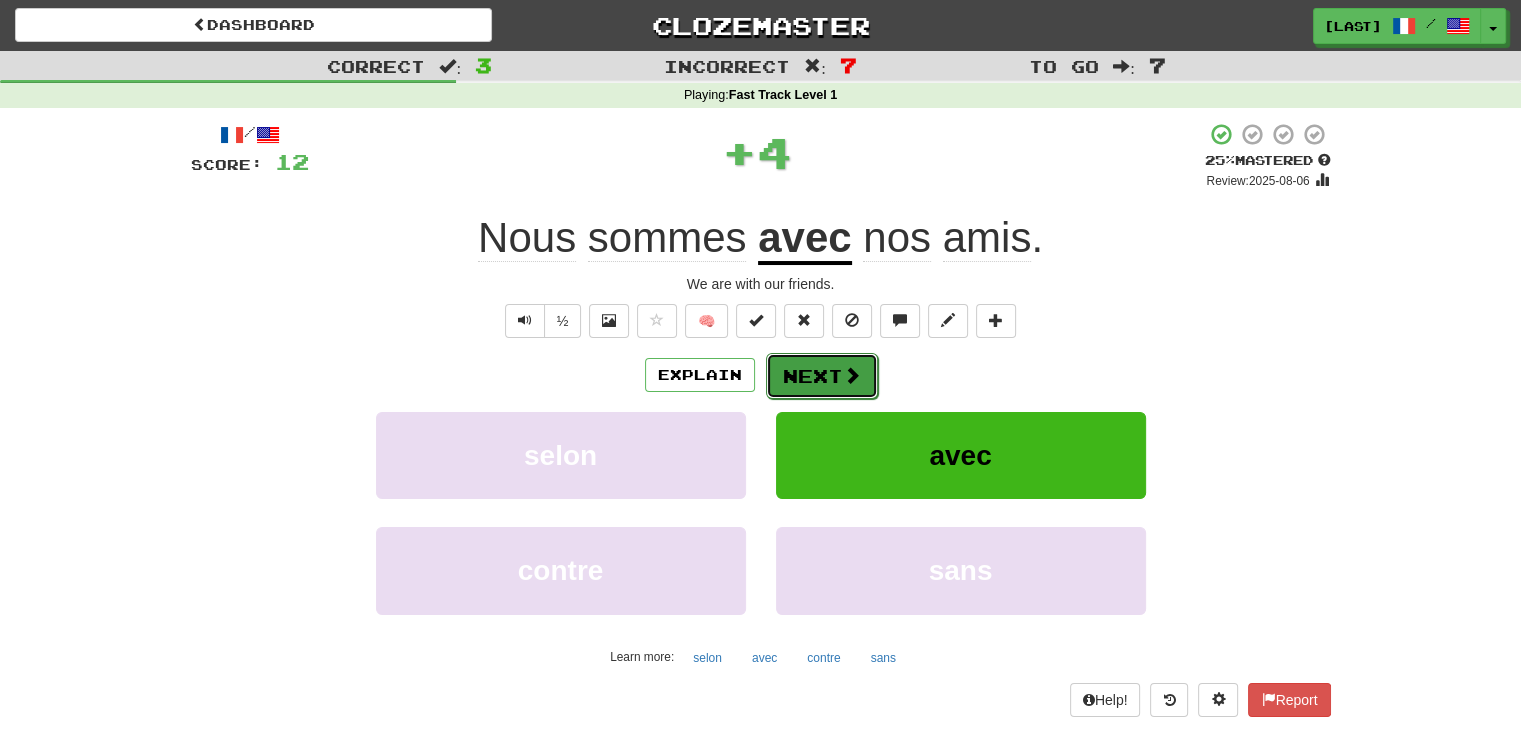 click at bounding box center [852, 375] 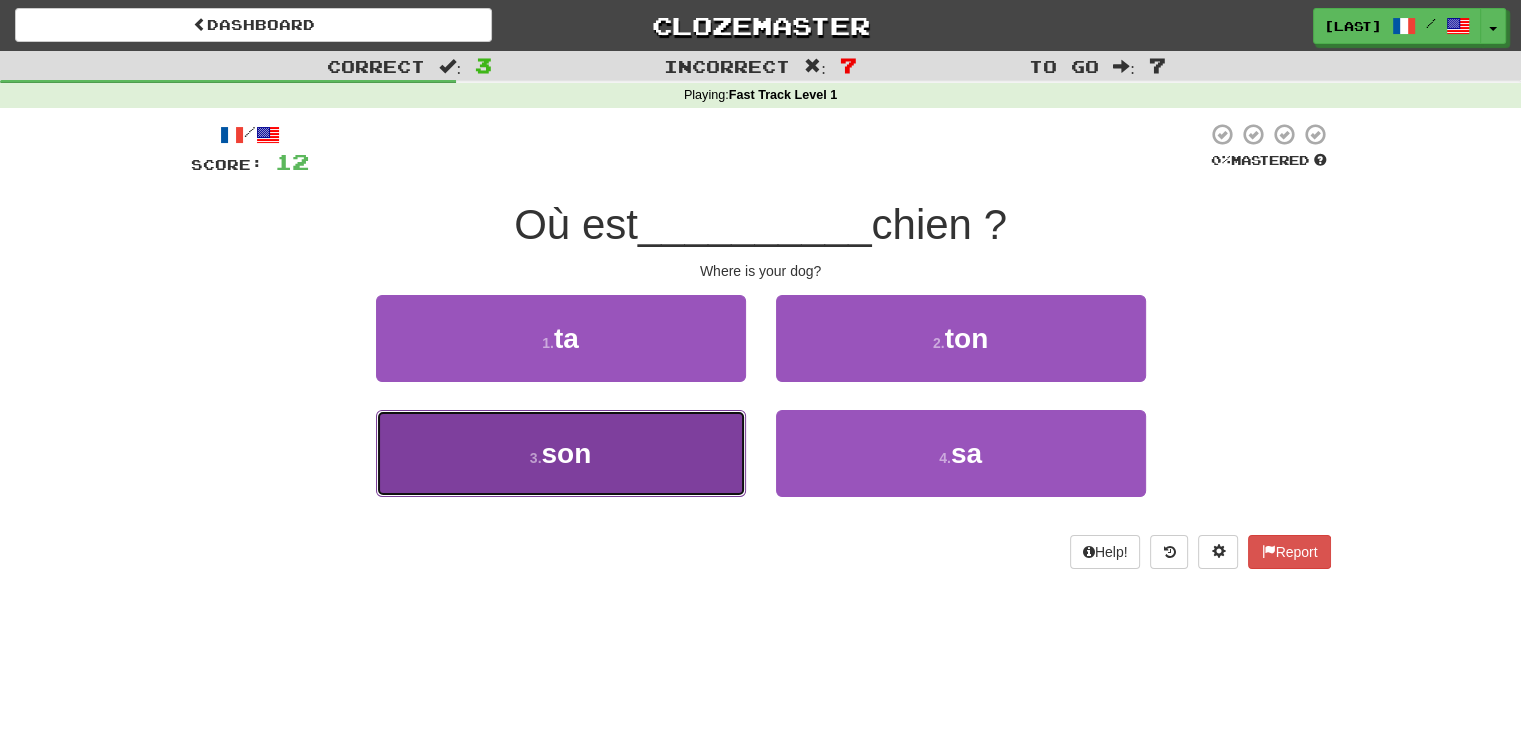 click on "3 .  son" at bounding box center [561, 453] 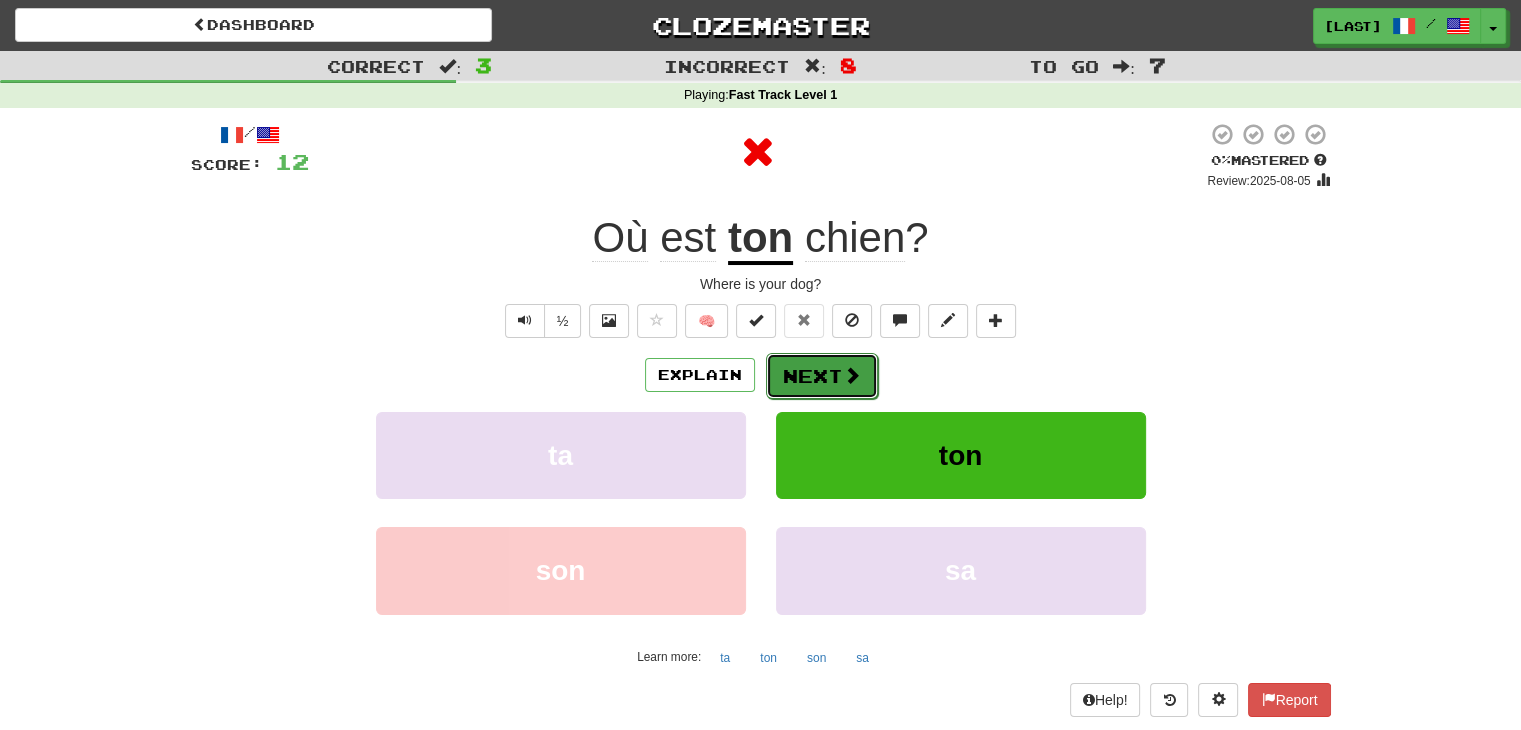 click on "Next" at bounding box center [822, 376] 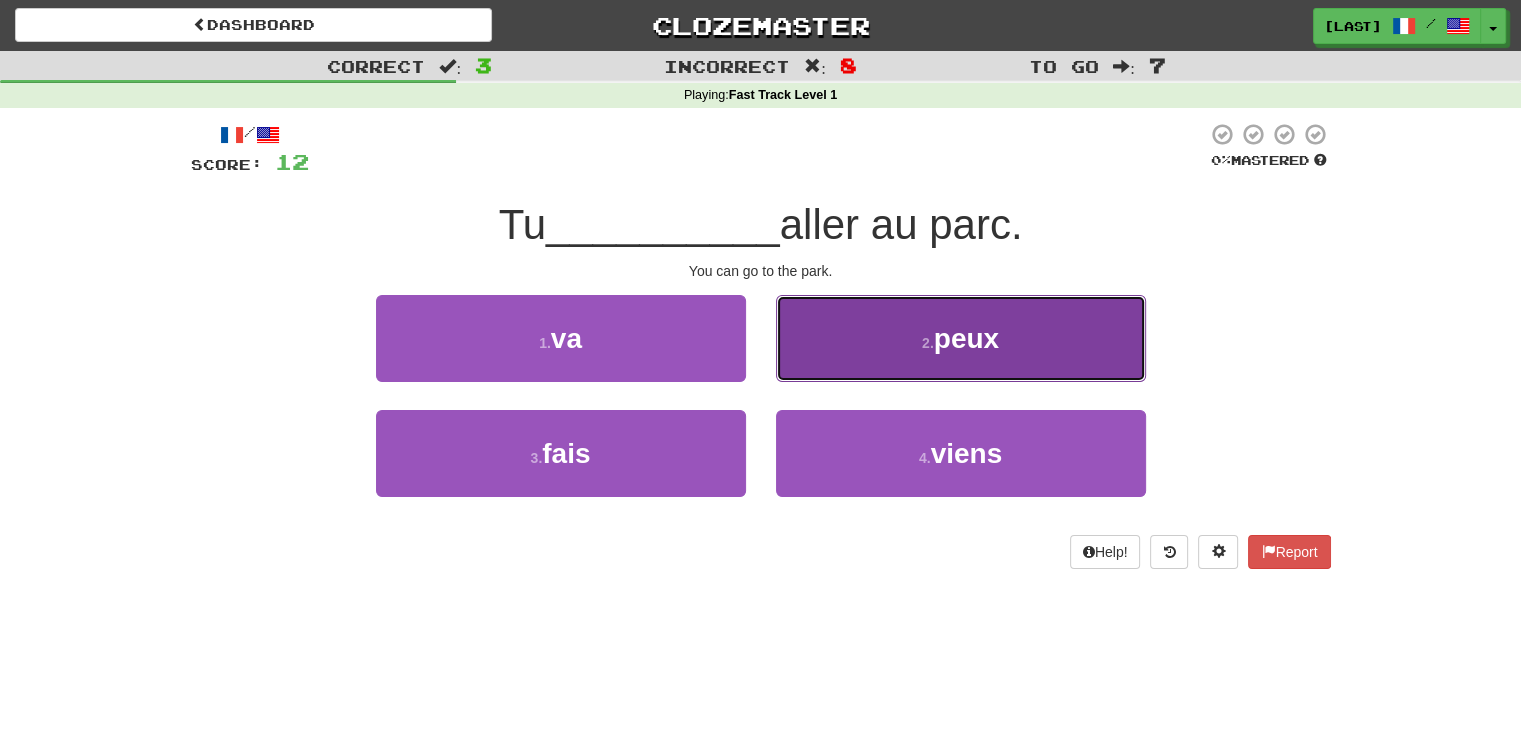 click on "2 .  peux" at bounding box center [961, 338] 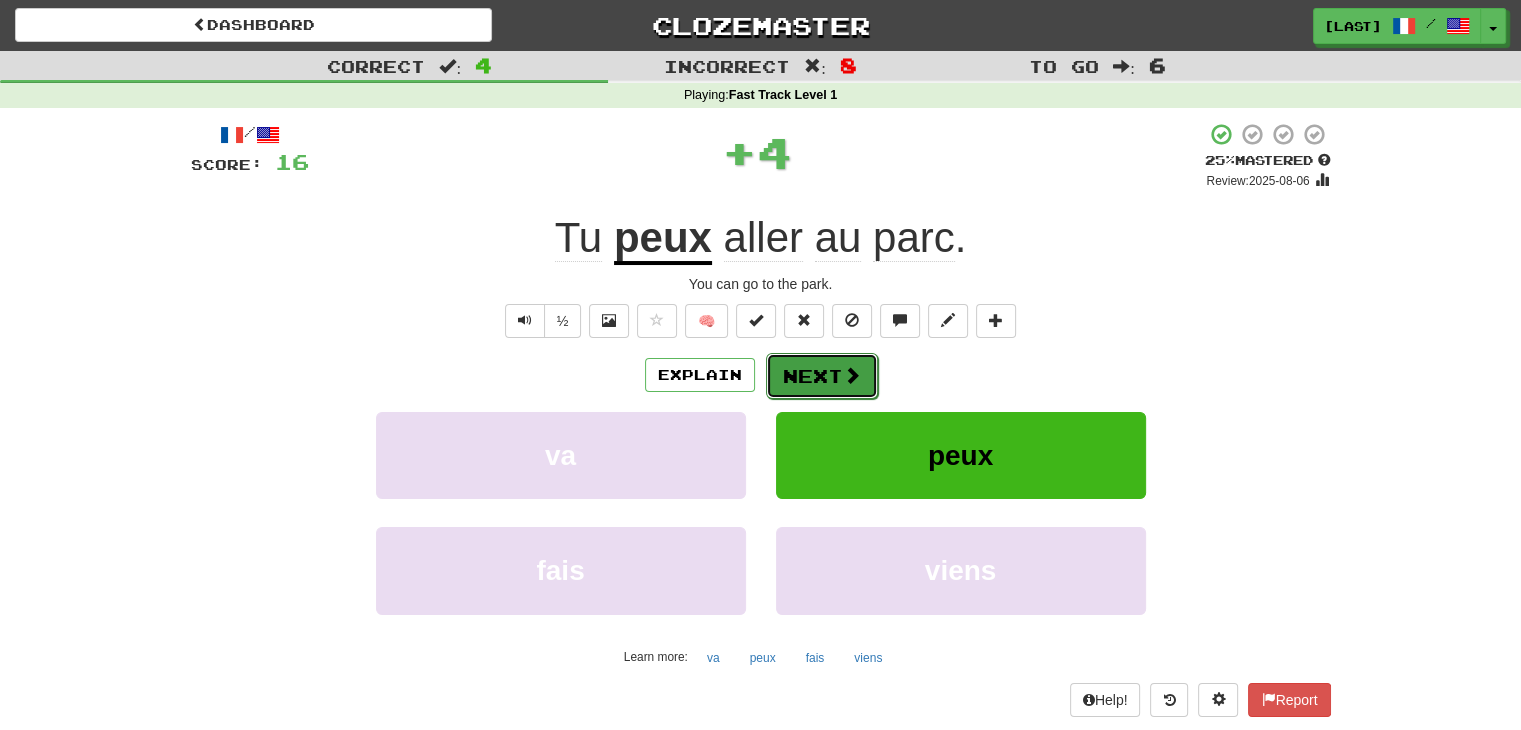 click at bounding box center (852, 375) 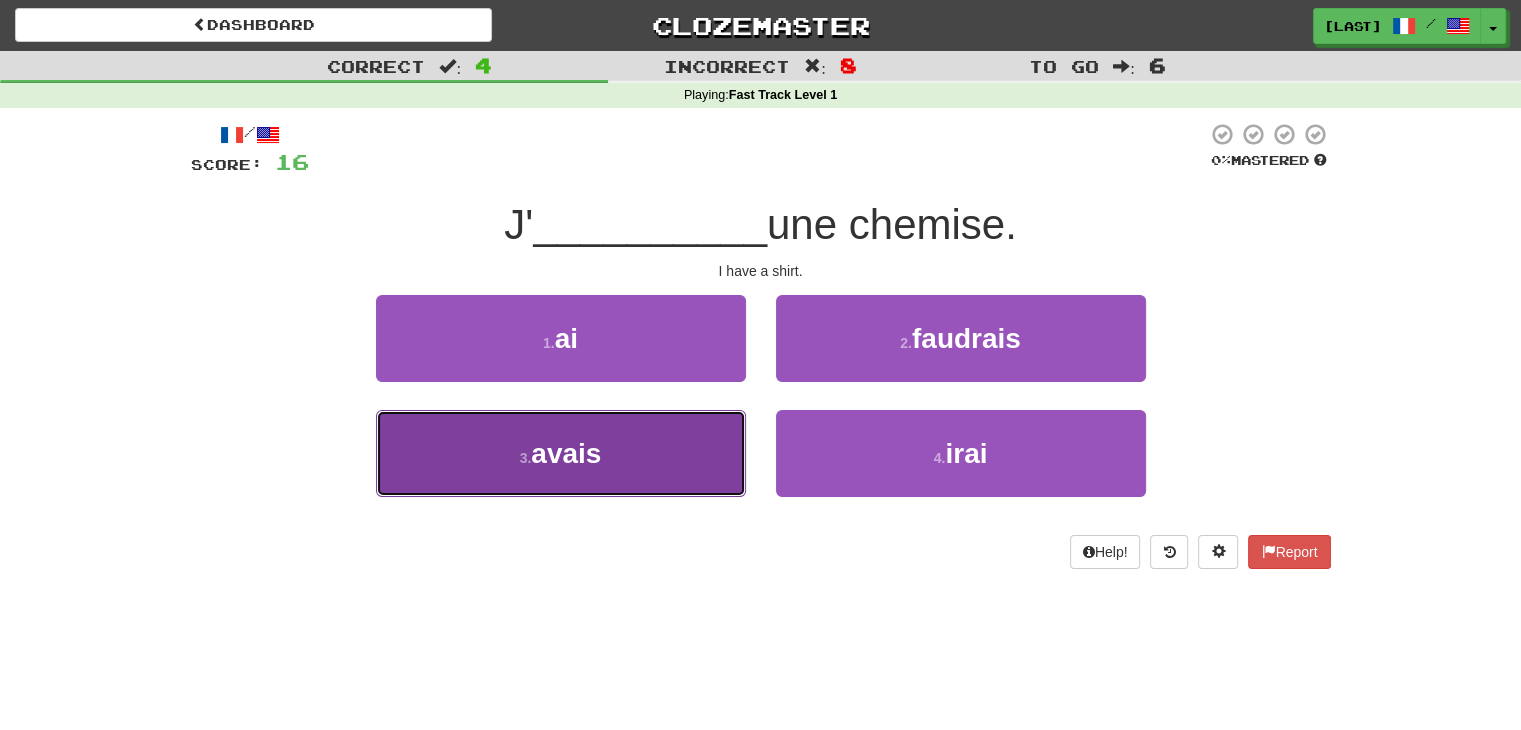 click on "3 .  avais" at bounding box center [561, 453] 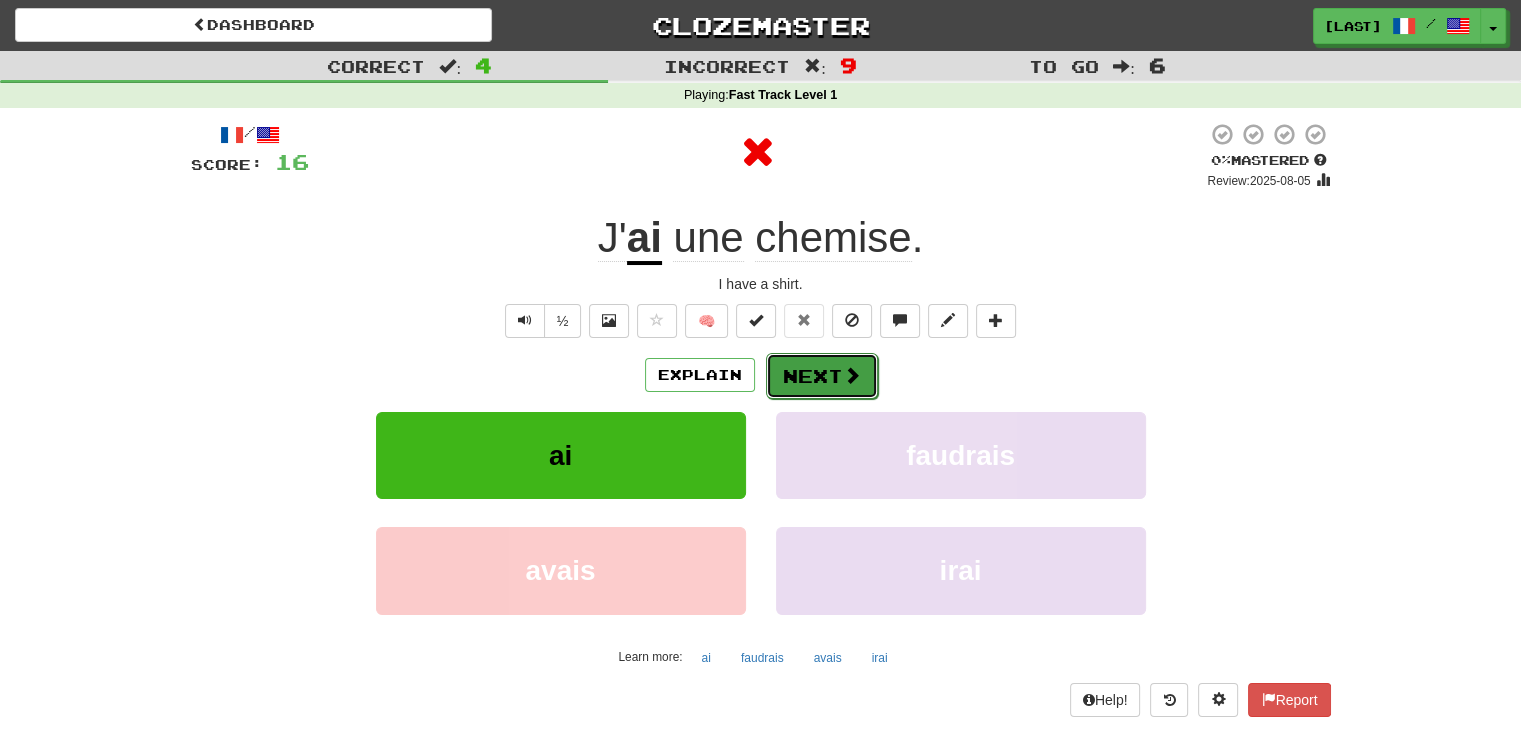 click at bounding box center (852, 375) 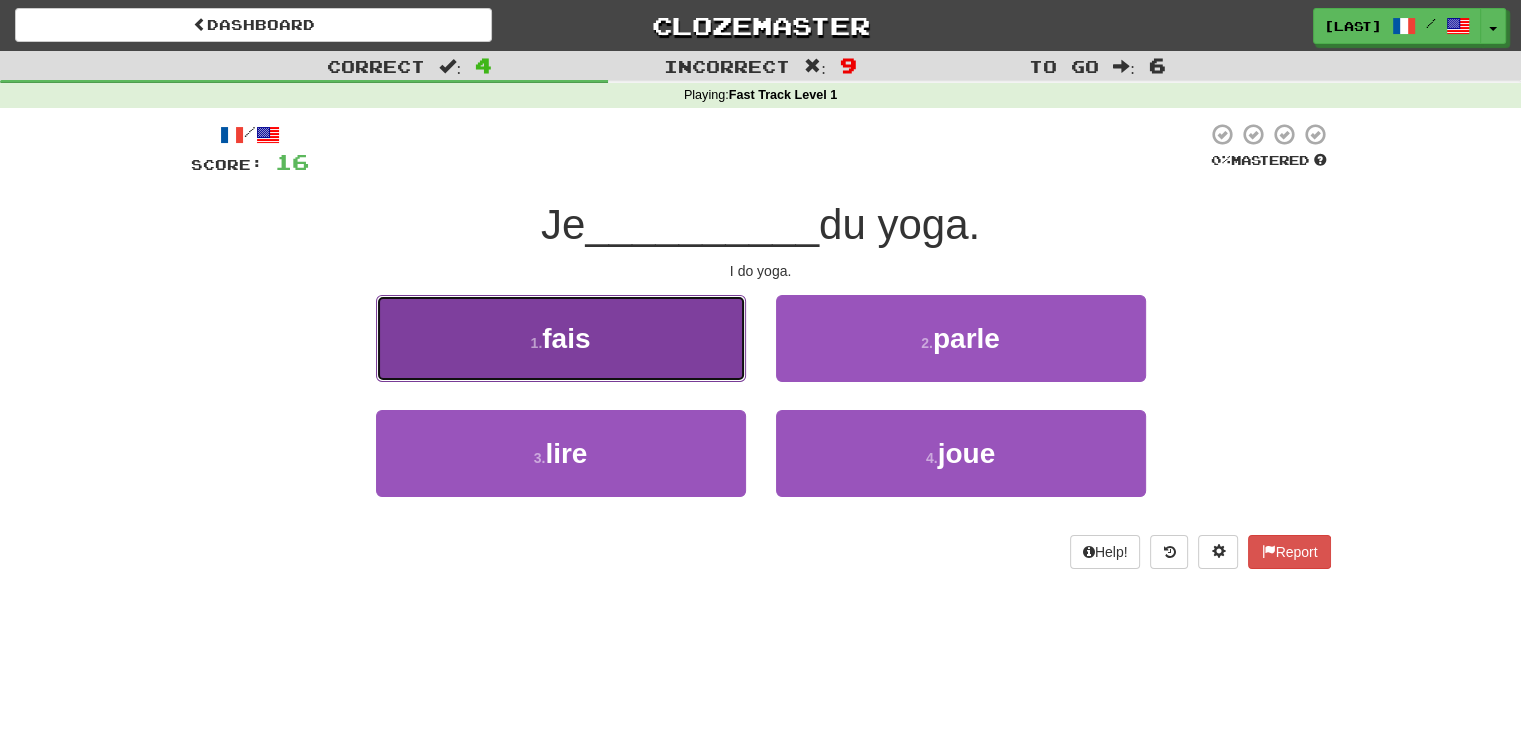 click on "1 .  fais" at bounding box center (561, 338) 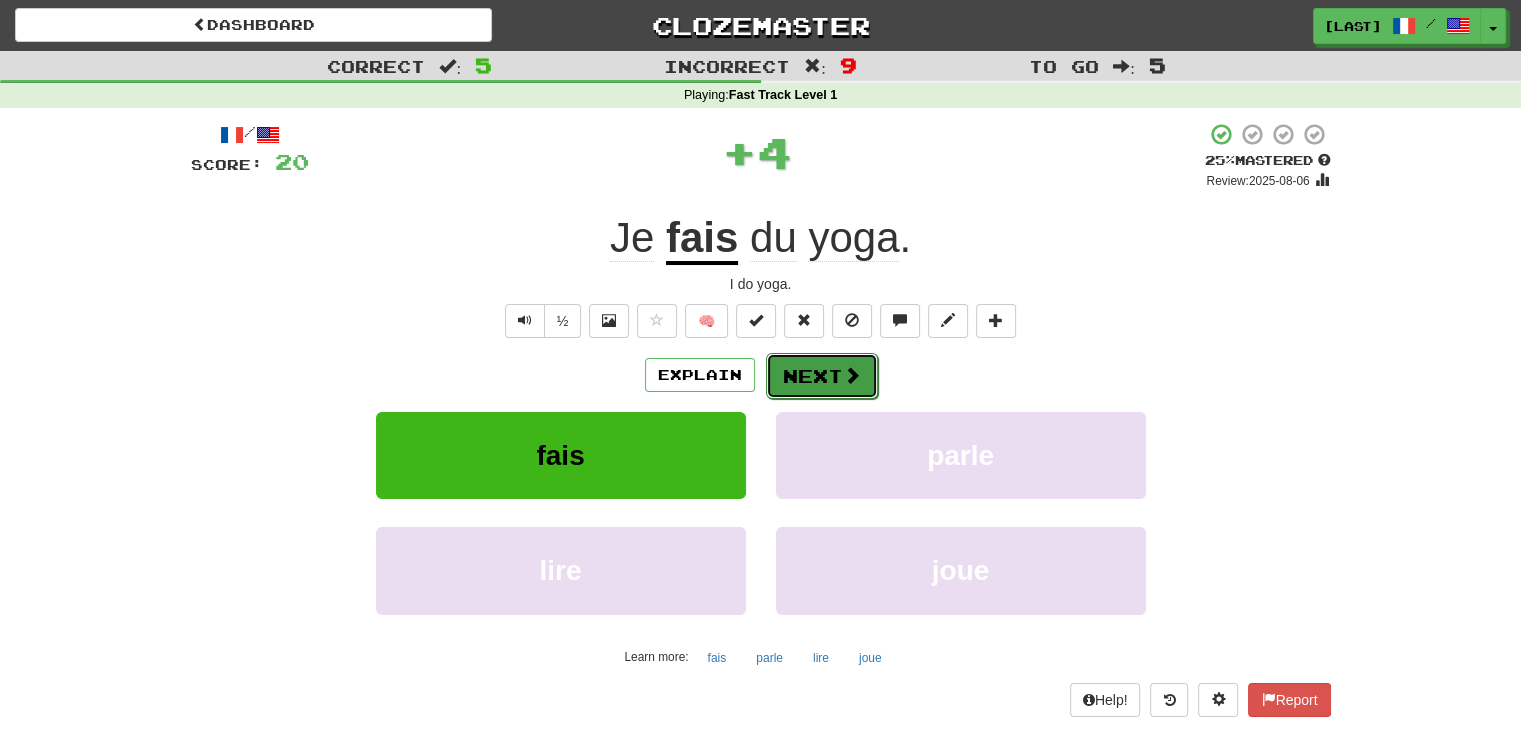 click on "Next" at bounding box center (822, 376) 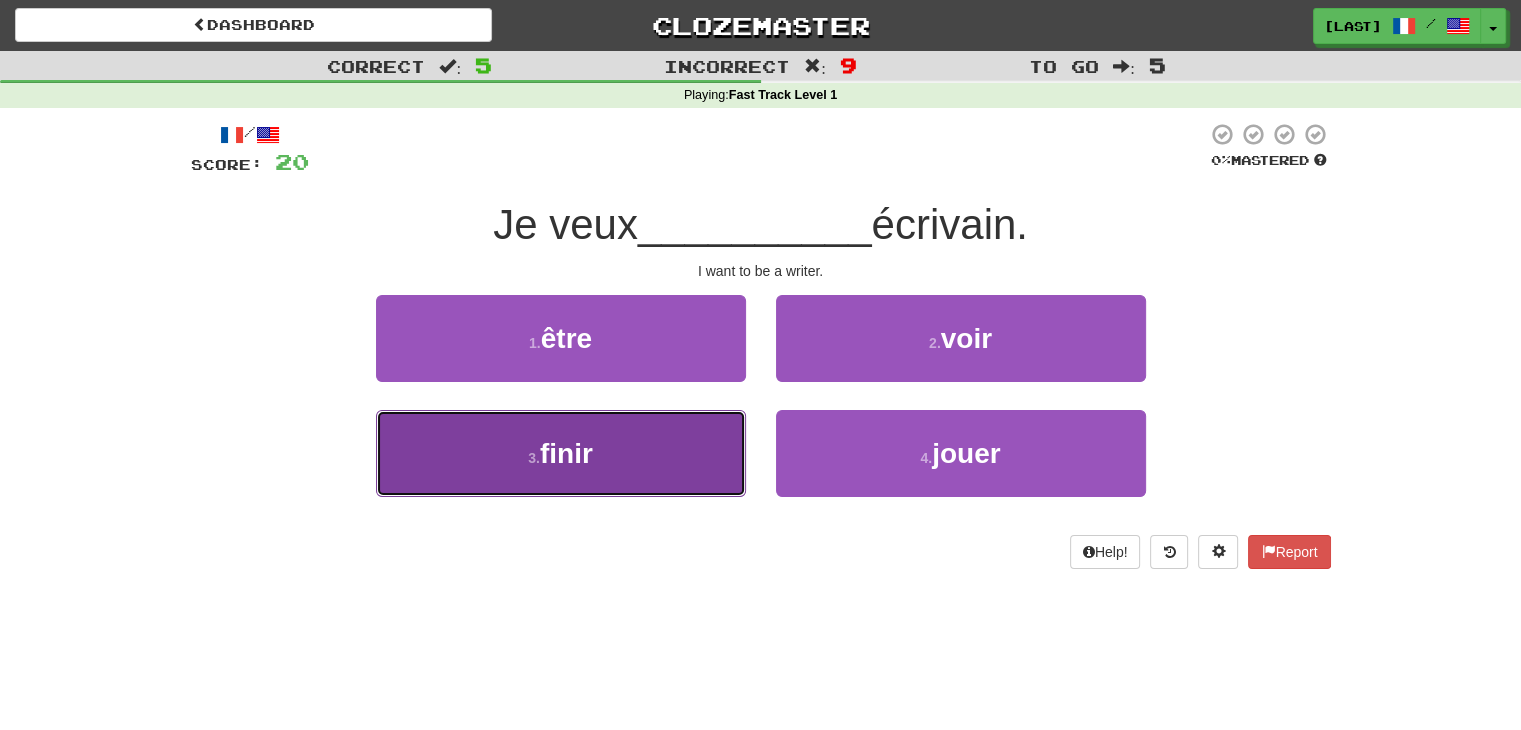 click on "3 .  finir" at bounding box center (561, 453) 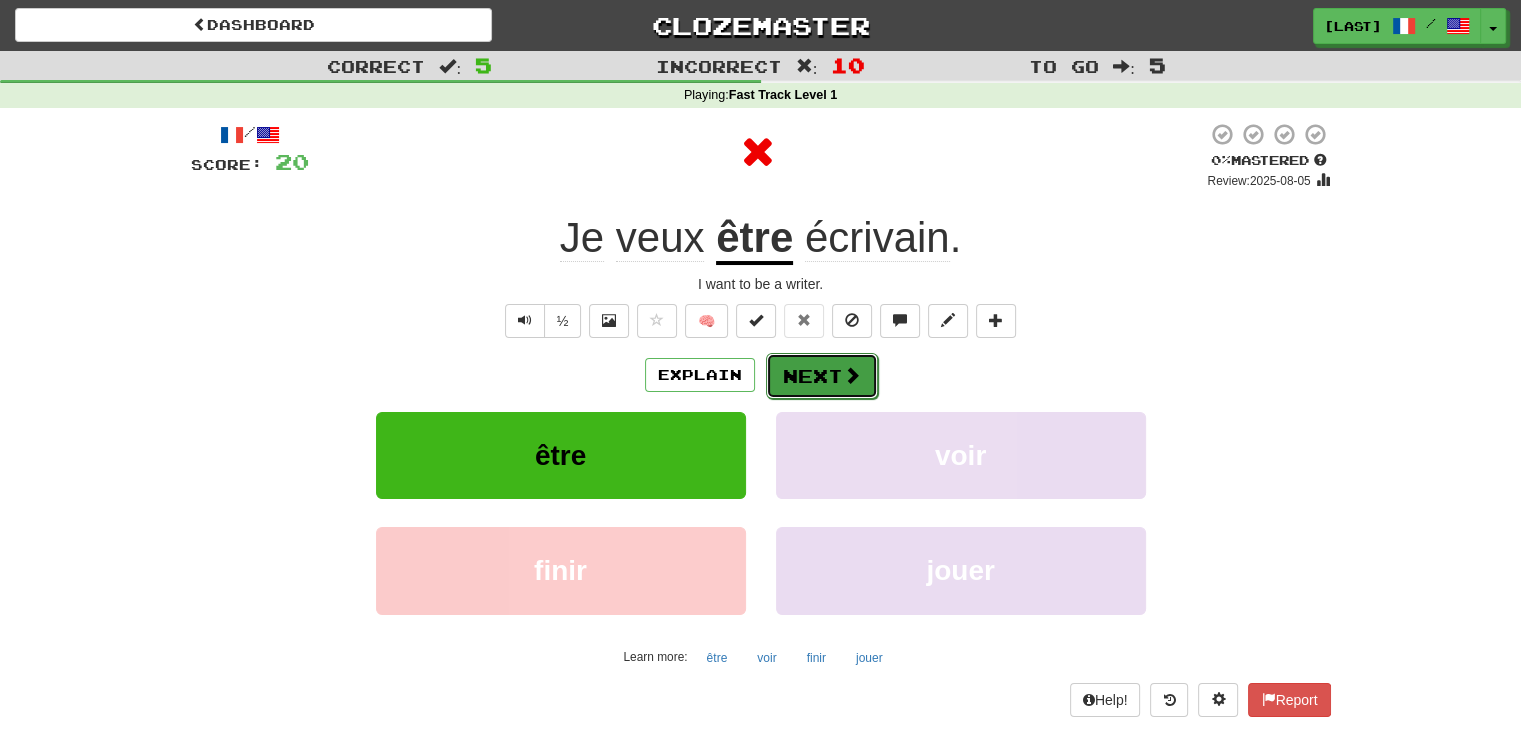 click on "Next" at bounding box center [822, 376] 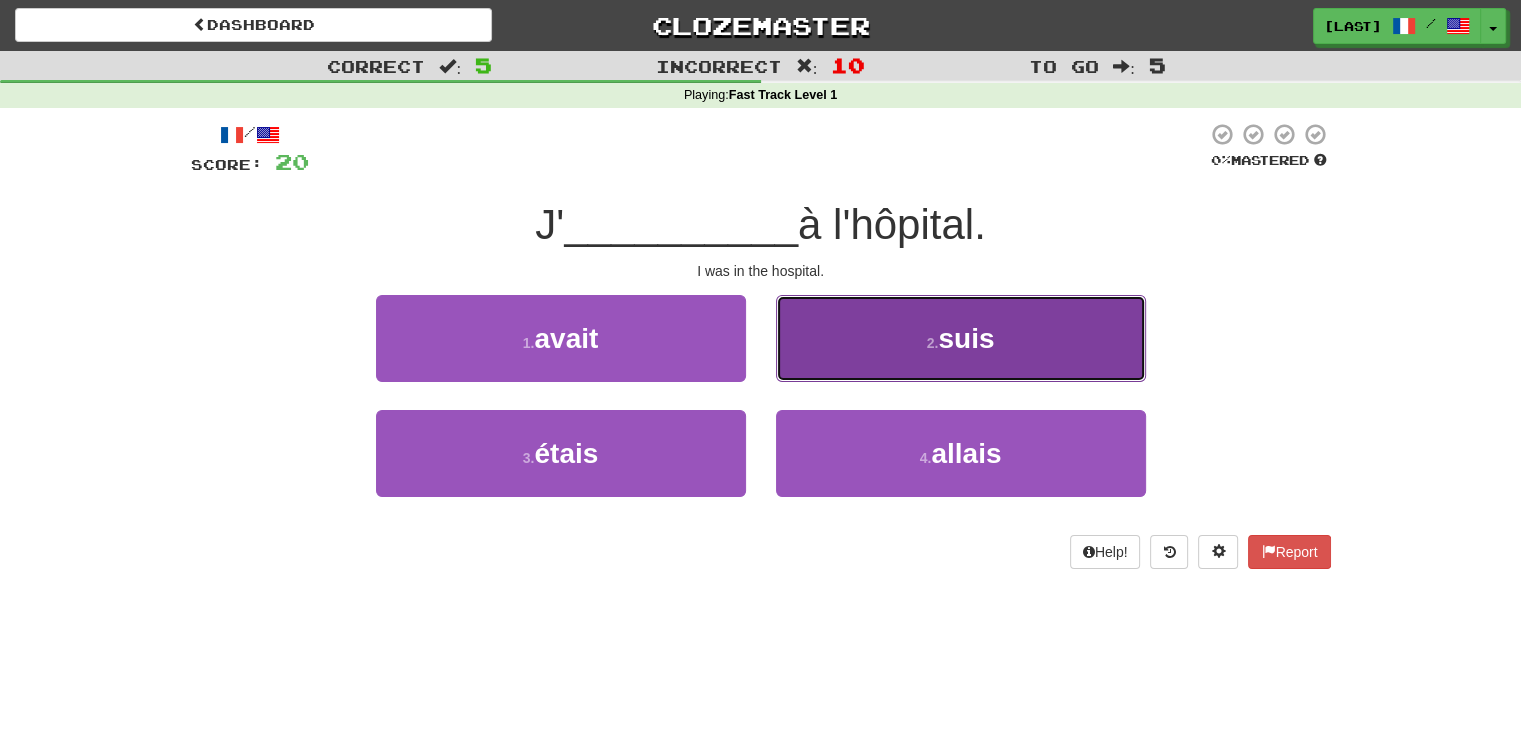 click on "2 .  suis" at bounding box center (961, 338) 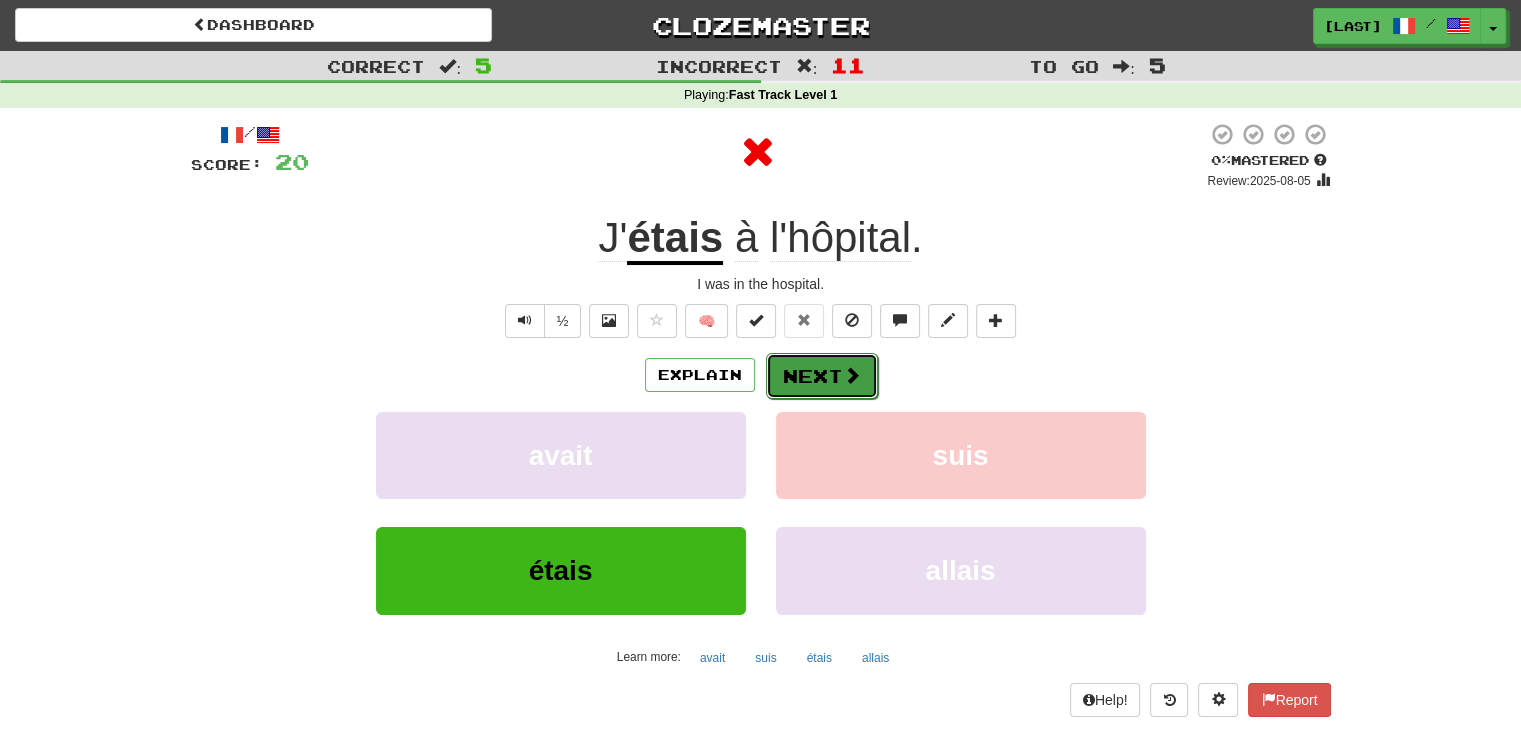 click on "Next" at bounding box center (822, 376) 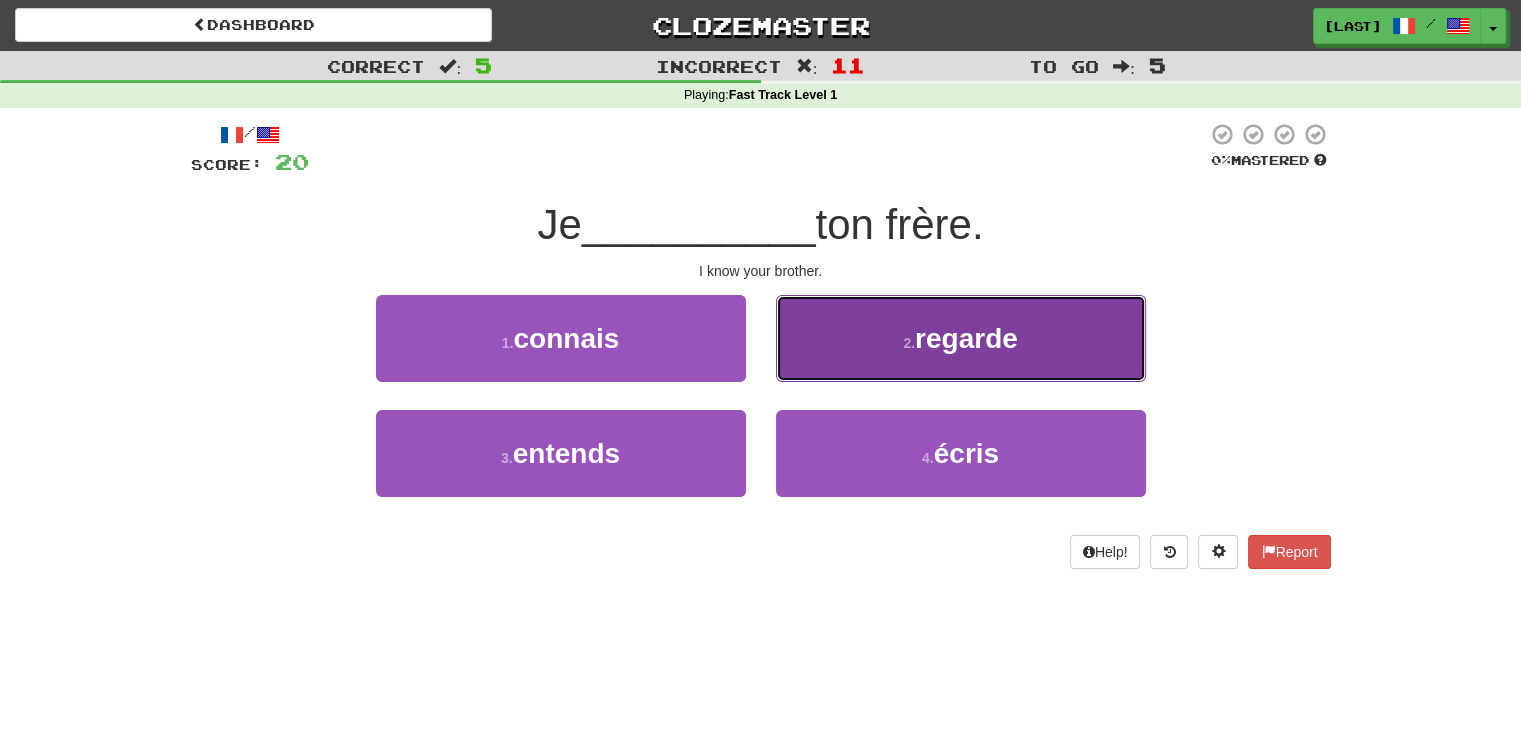 click on "2 .  regarde" at bounding box center (961, 338) 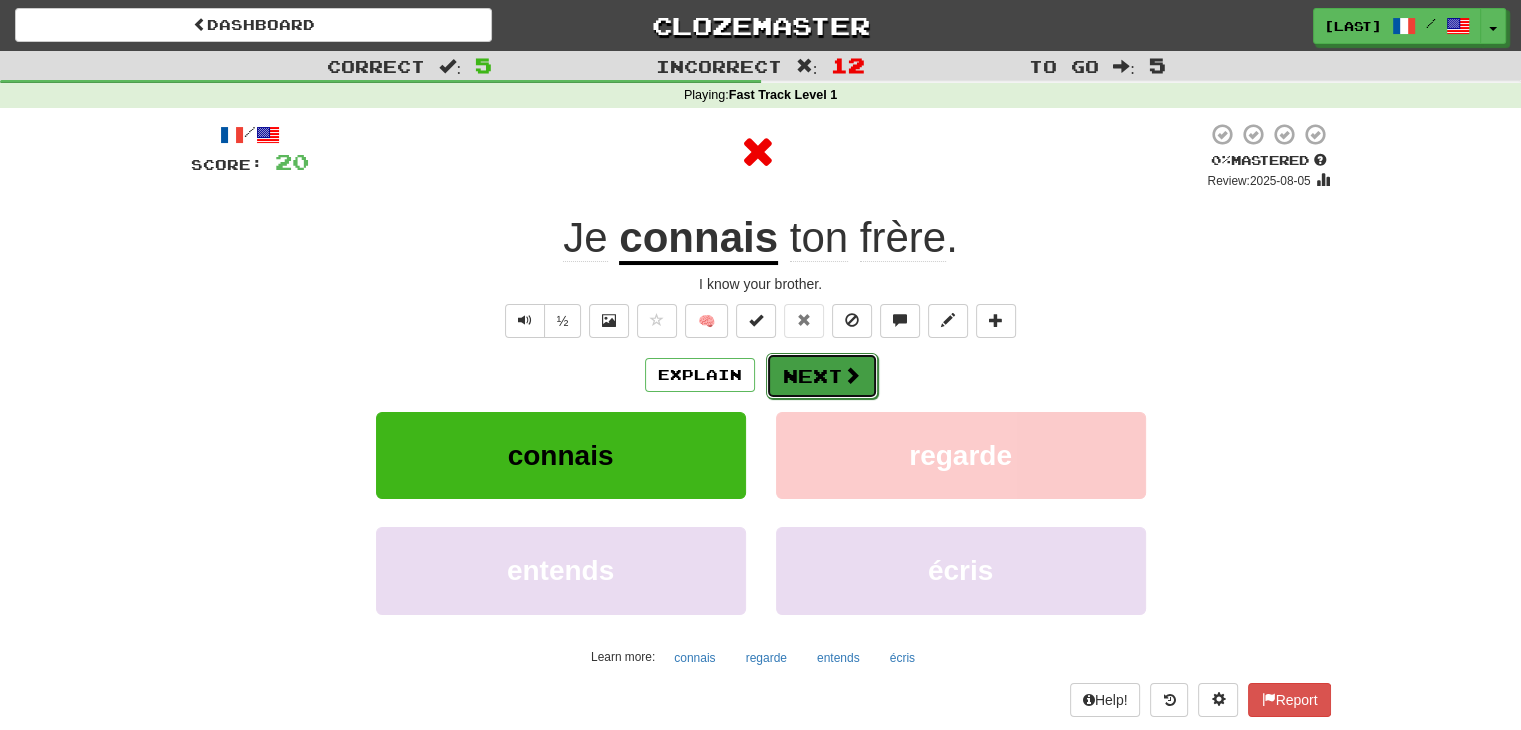 click on "Next" at bounding box center (822, 376) 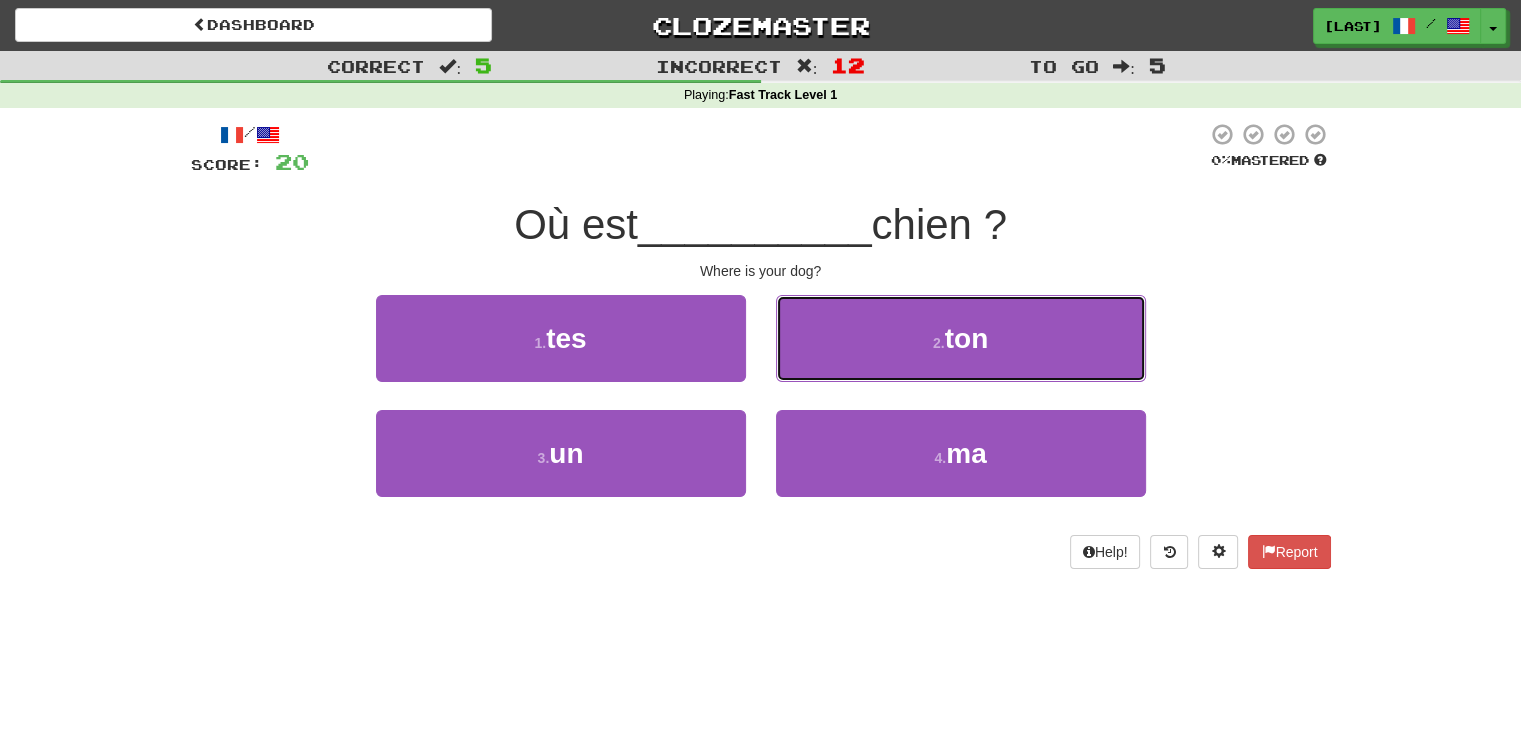click on "2 .  ton" at bounding box center [961, 338] 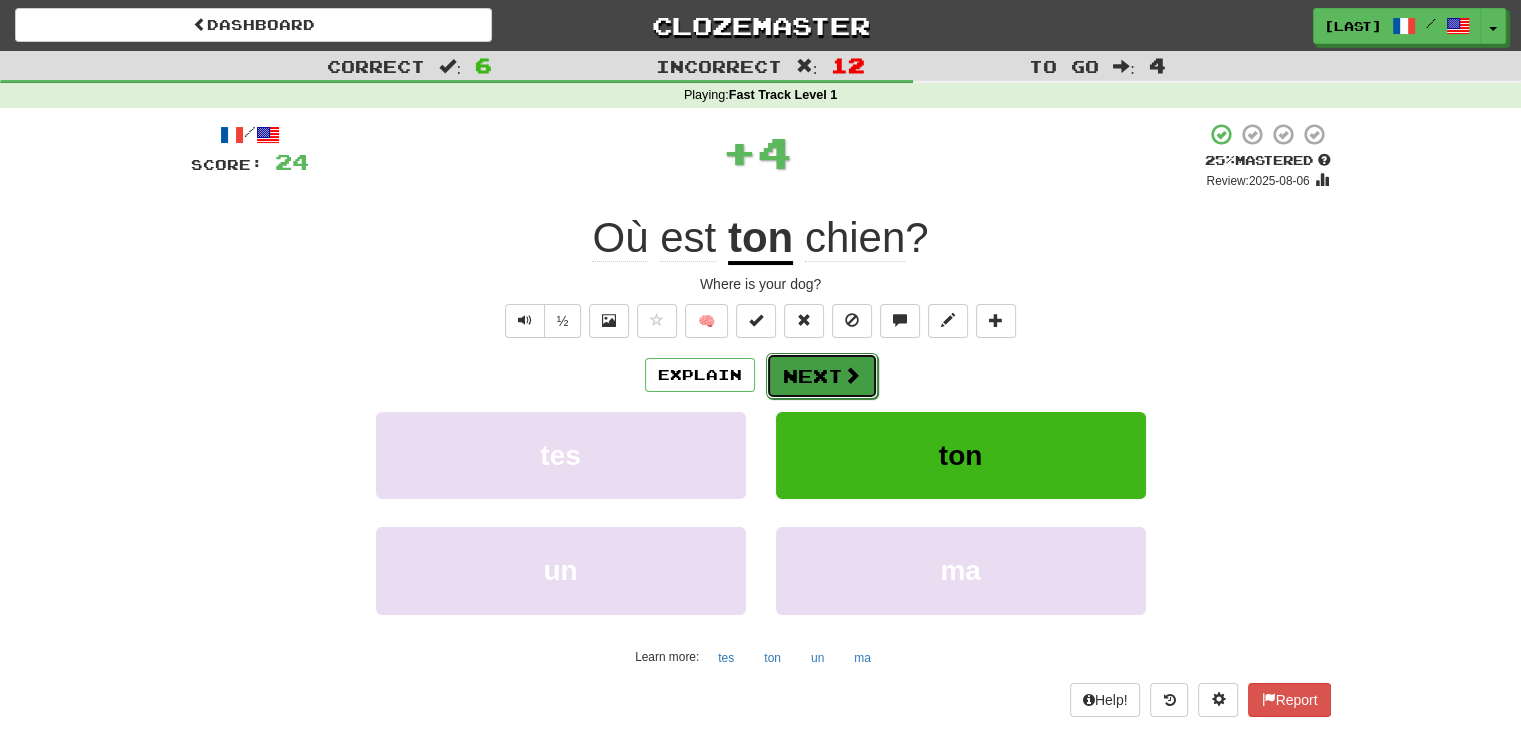 click on "Next" at bounding box center [822, 376] 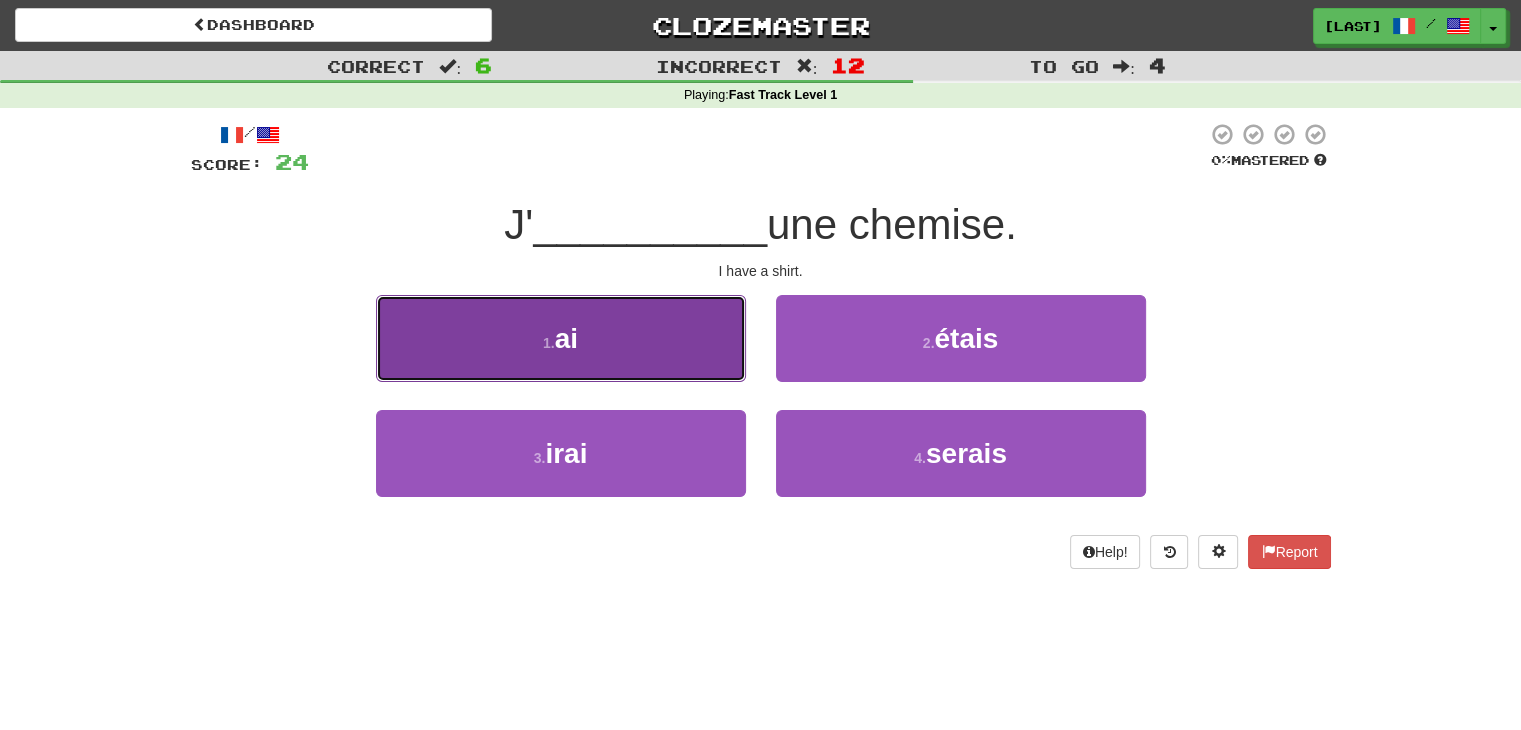 click on "1 .  ai" at bounding box center [561, 338] 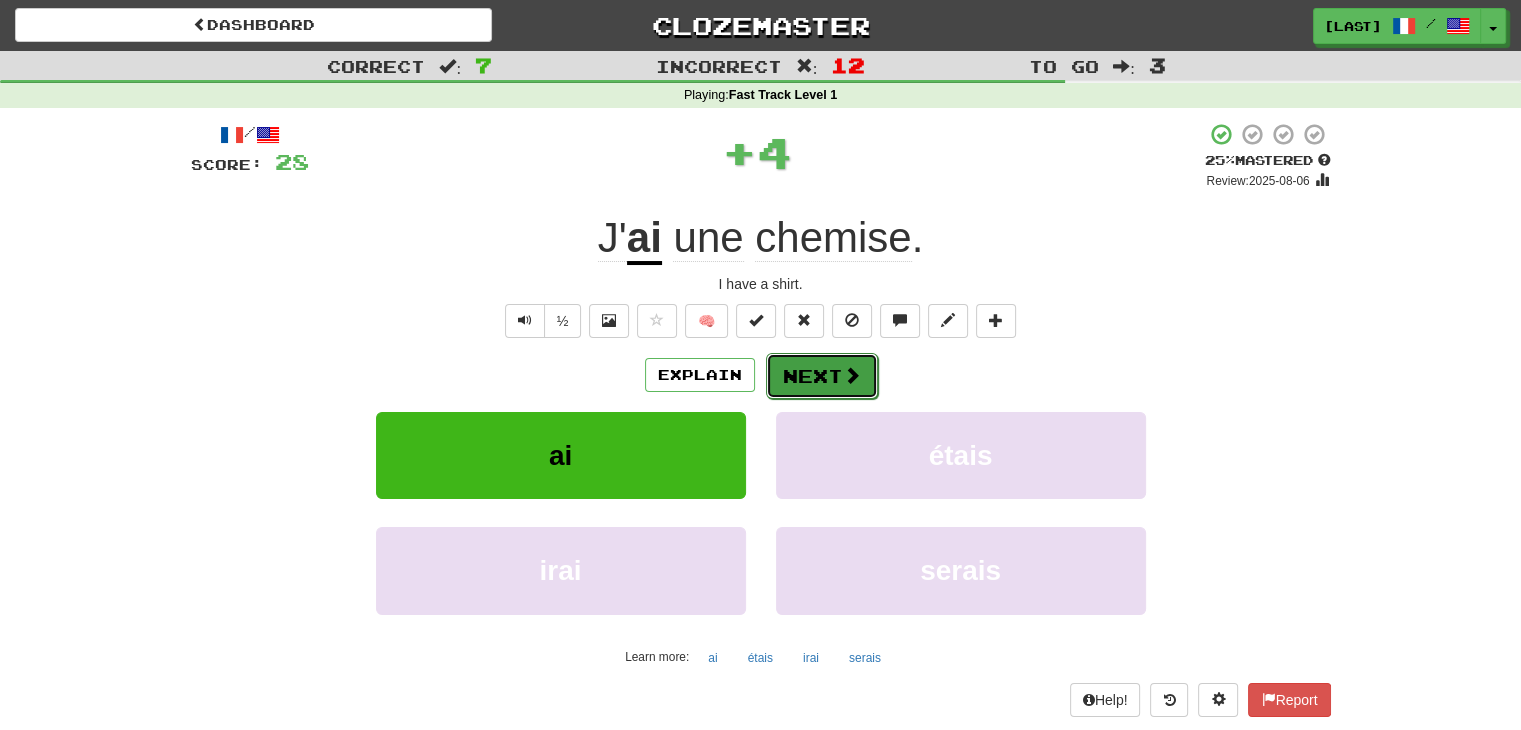 click on "Next" at bounding box center [822, 376] 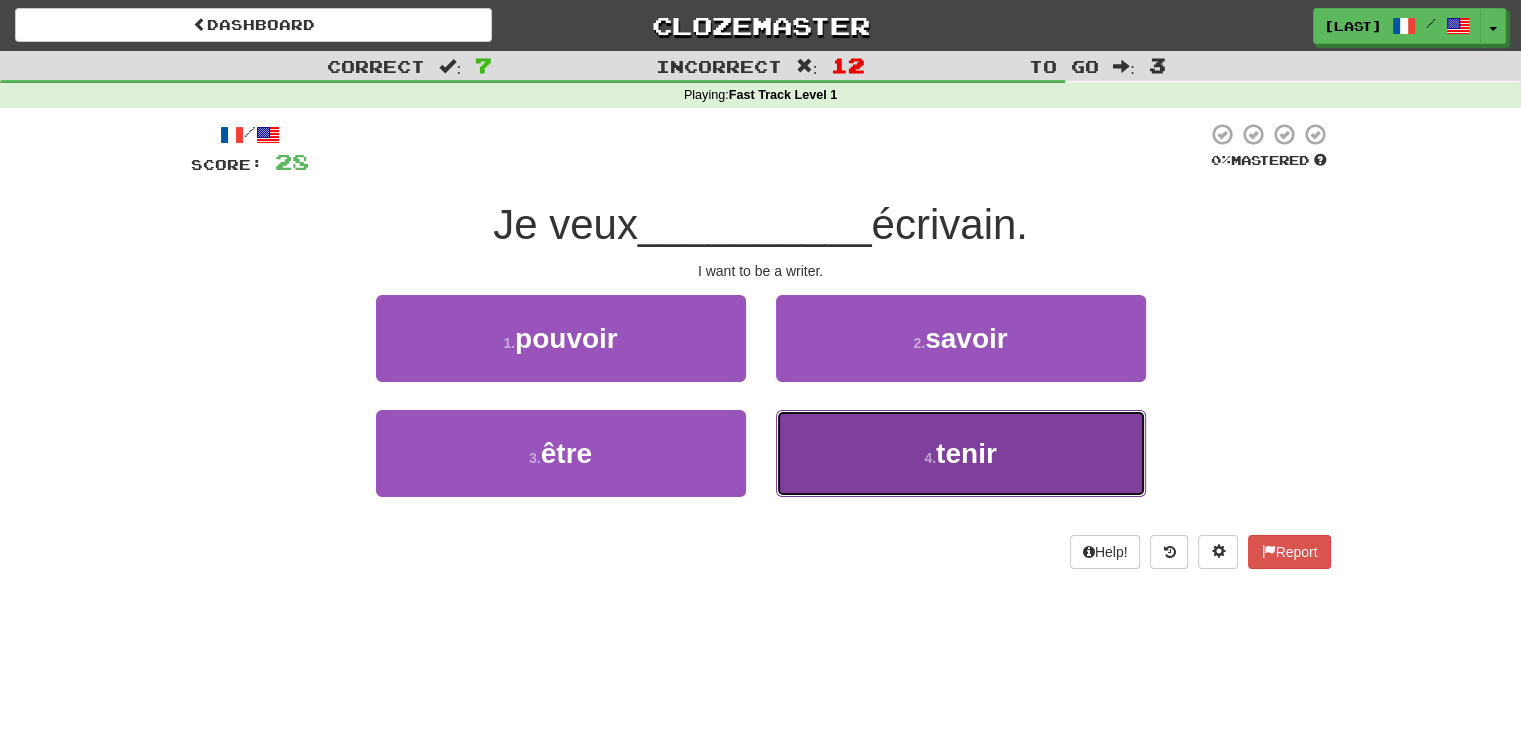 click on "4 .  tenir" at bounding box center [961, 453] 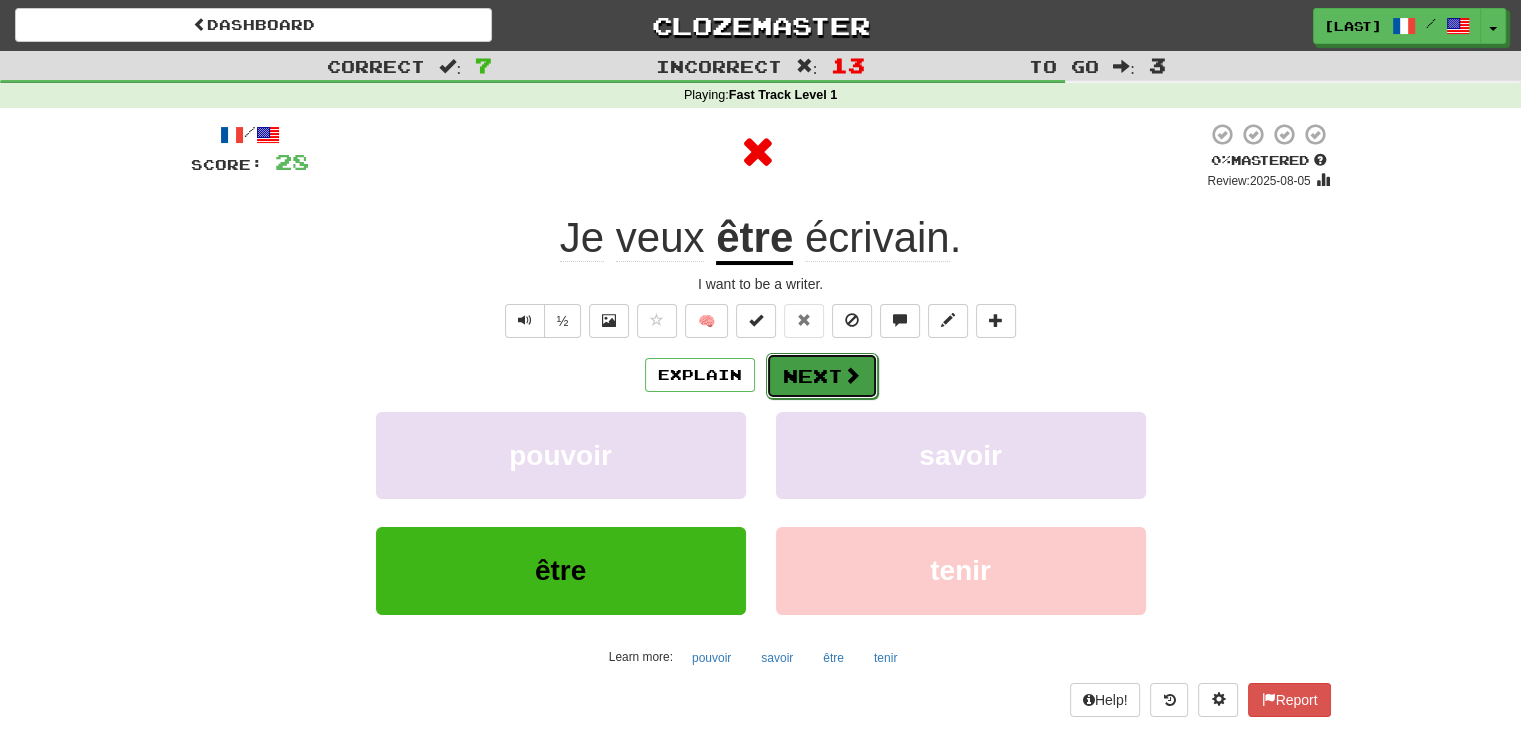 click on "Next" at bounding box center (822, 376) 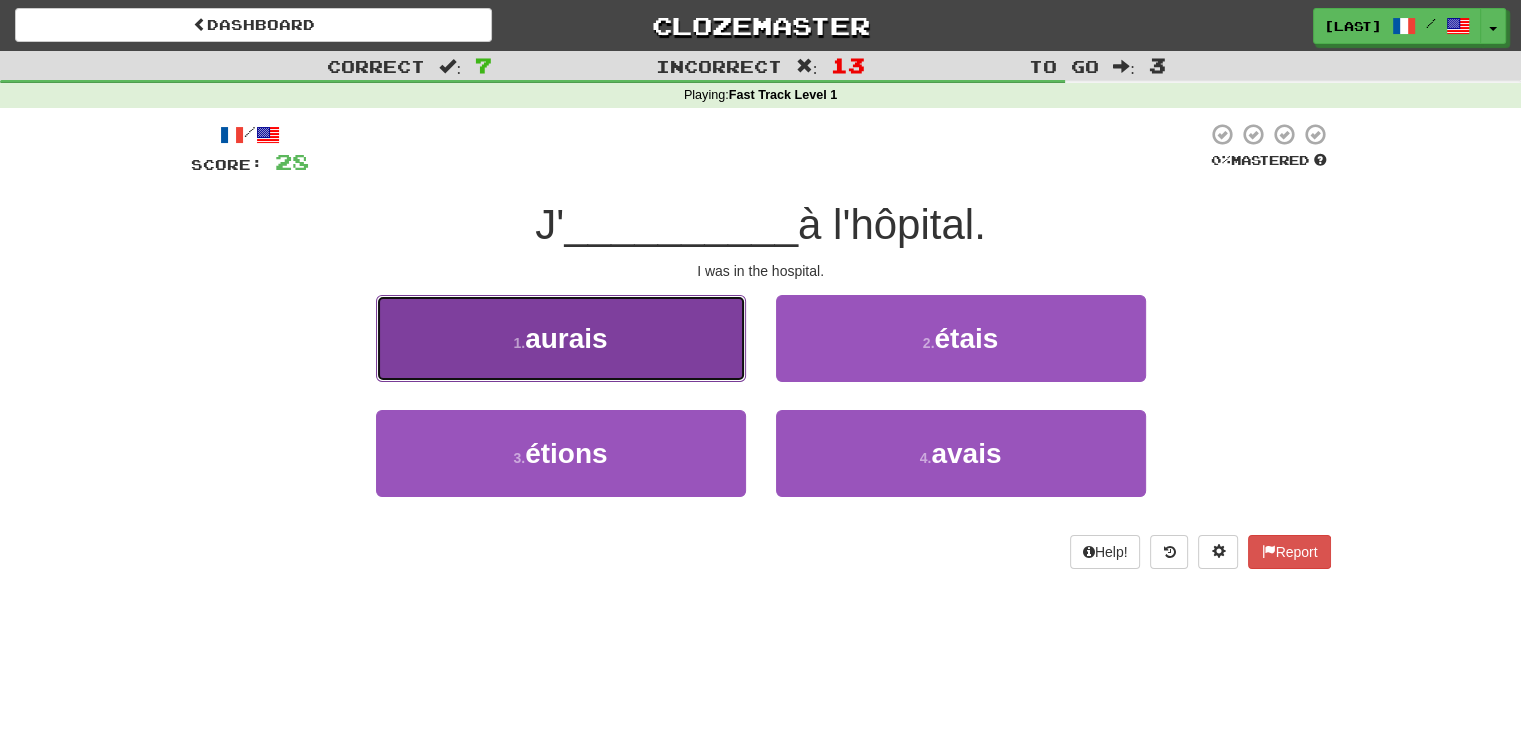 click on "1 .  aurais" at bounding box center (561, 338) 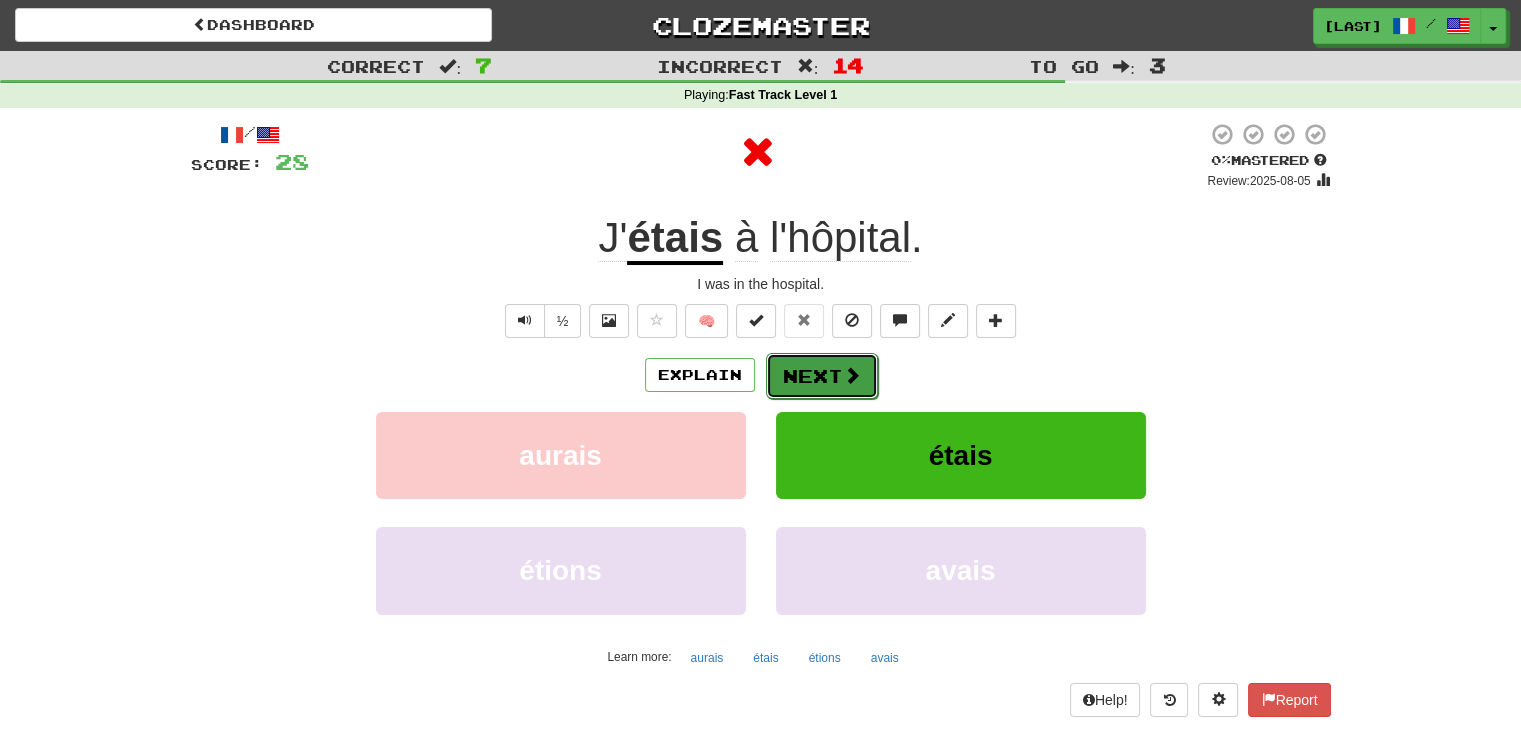 click on "Next" at bounding box center (822, 376) 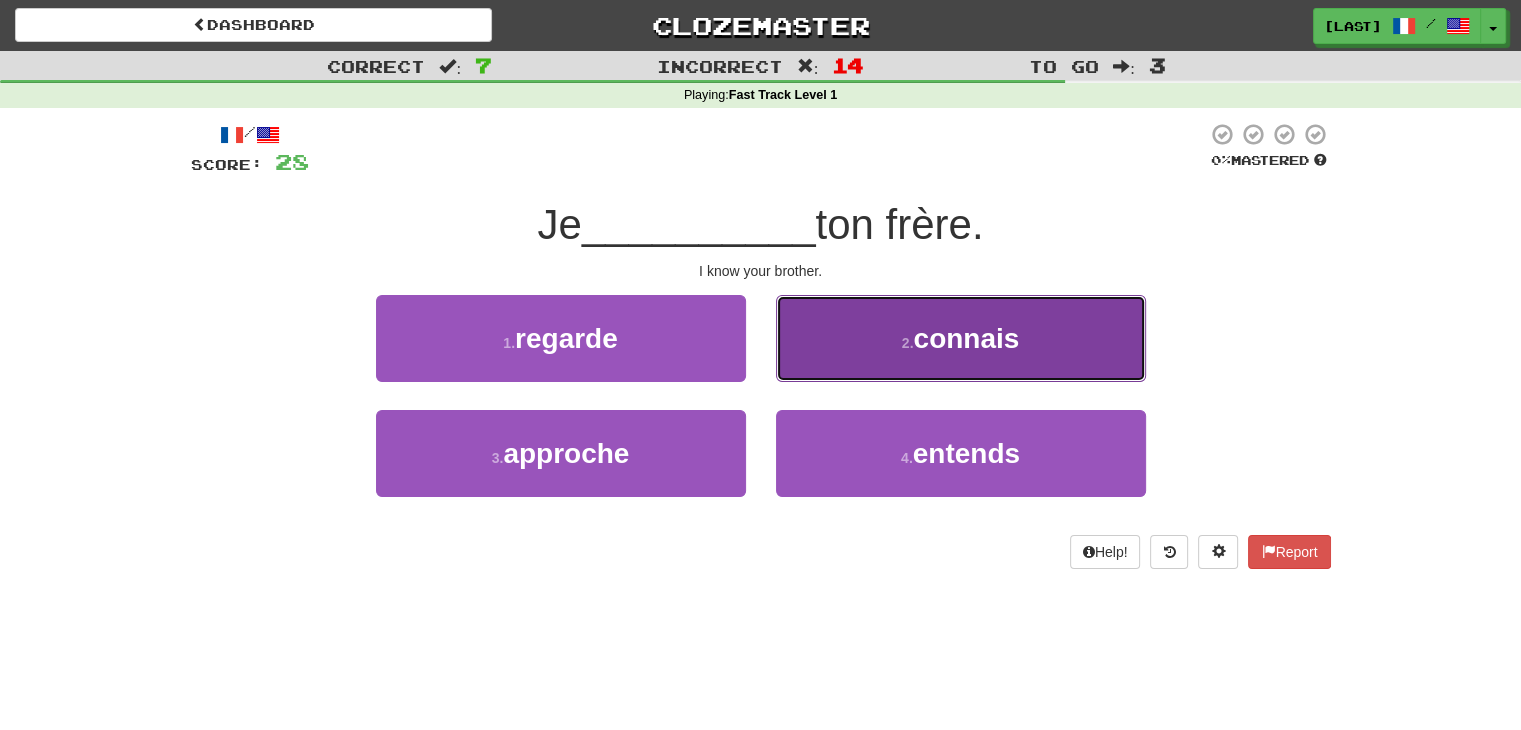 click on "2 .  connais" at bounding box center [961, 338] 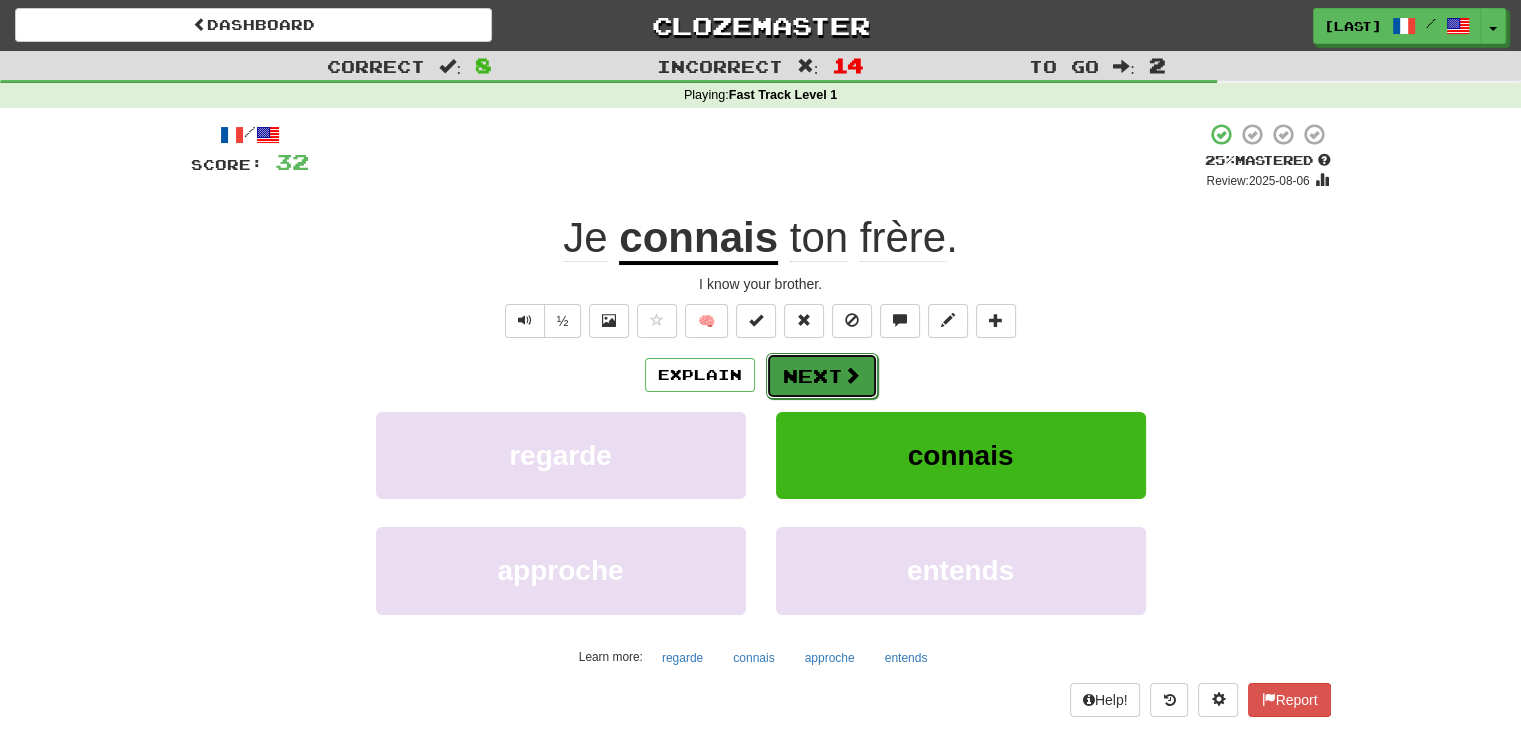 click at bounding box center (852, 375) 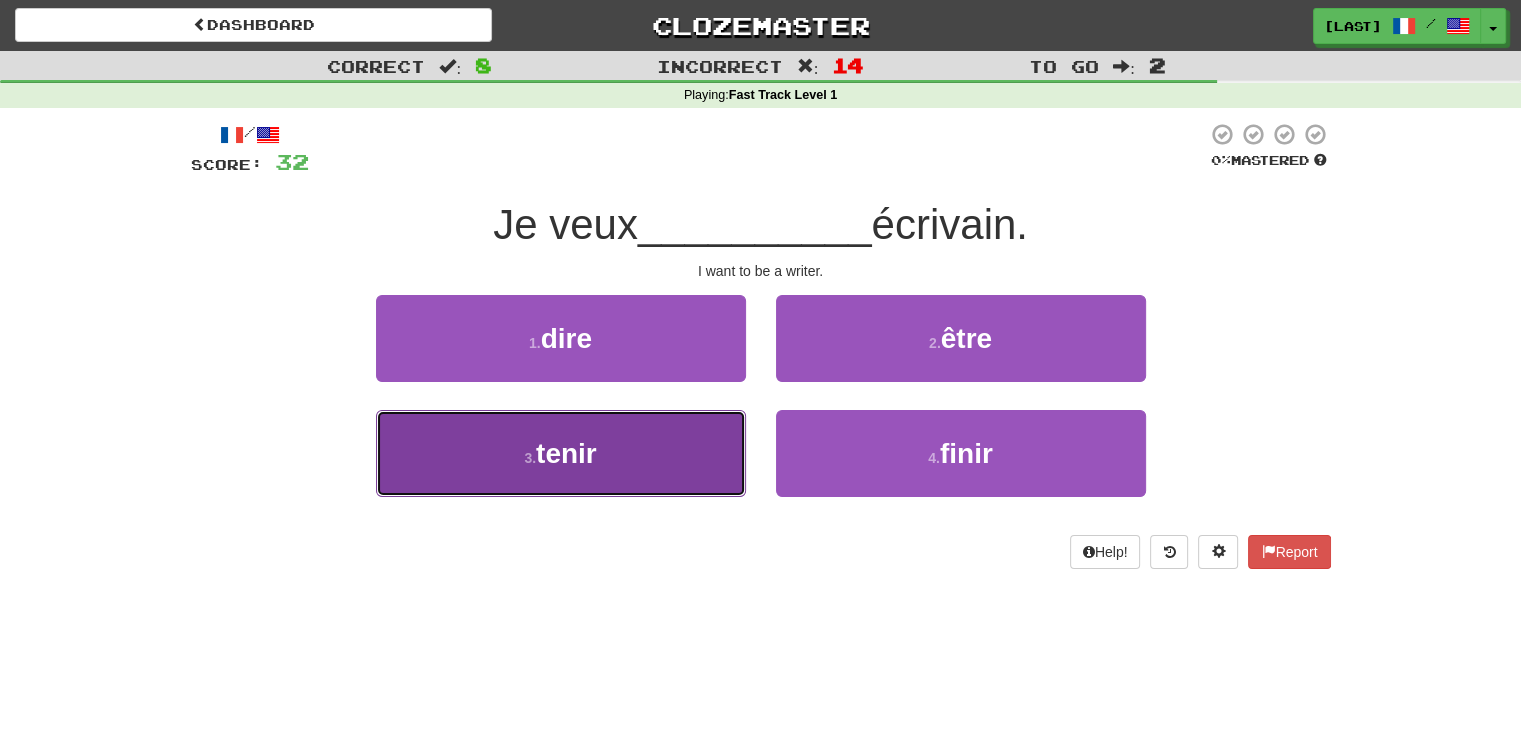 click on "3 .  tenir" at bounding box center [561, 453] 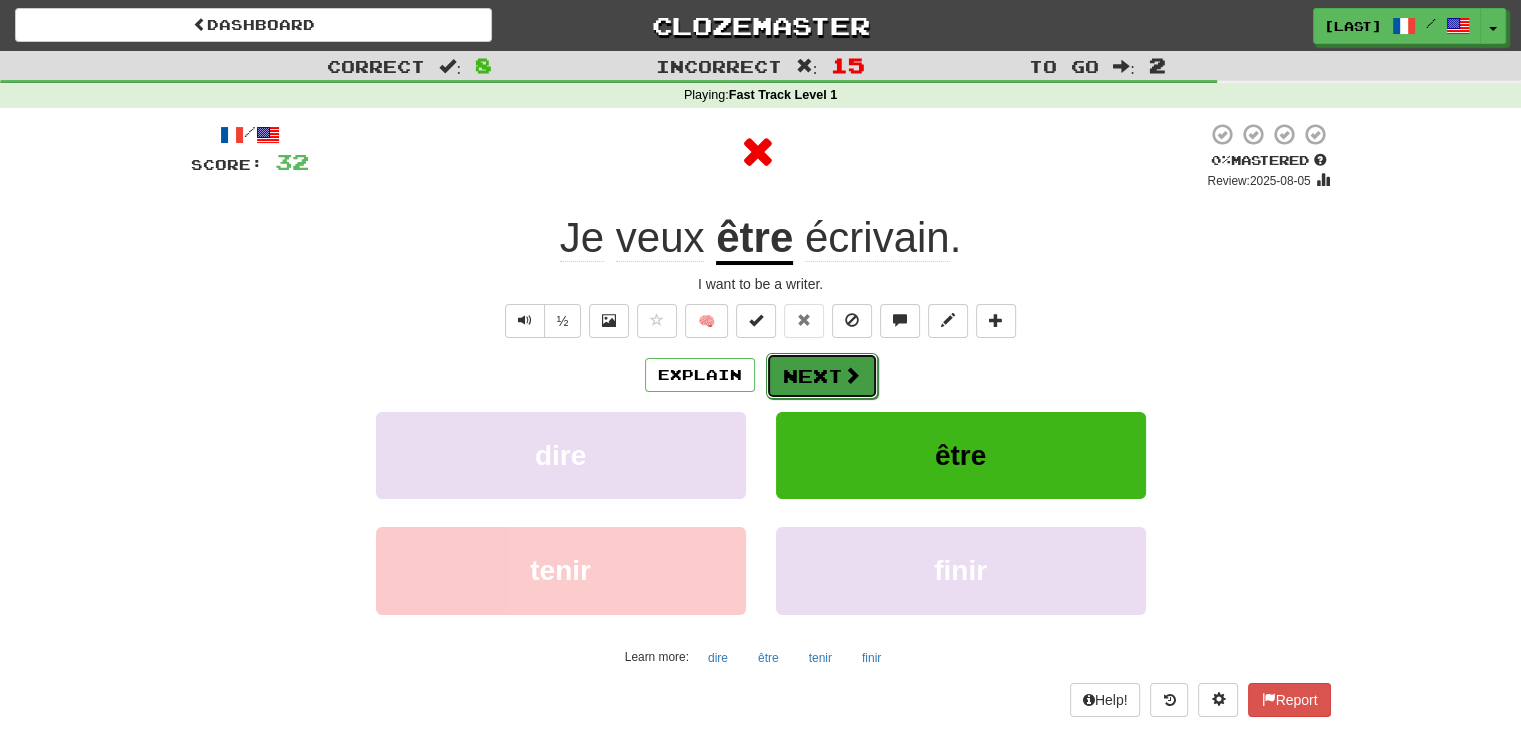 click on "Next" at bounding box center (822, 376) 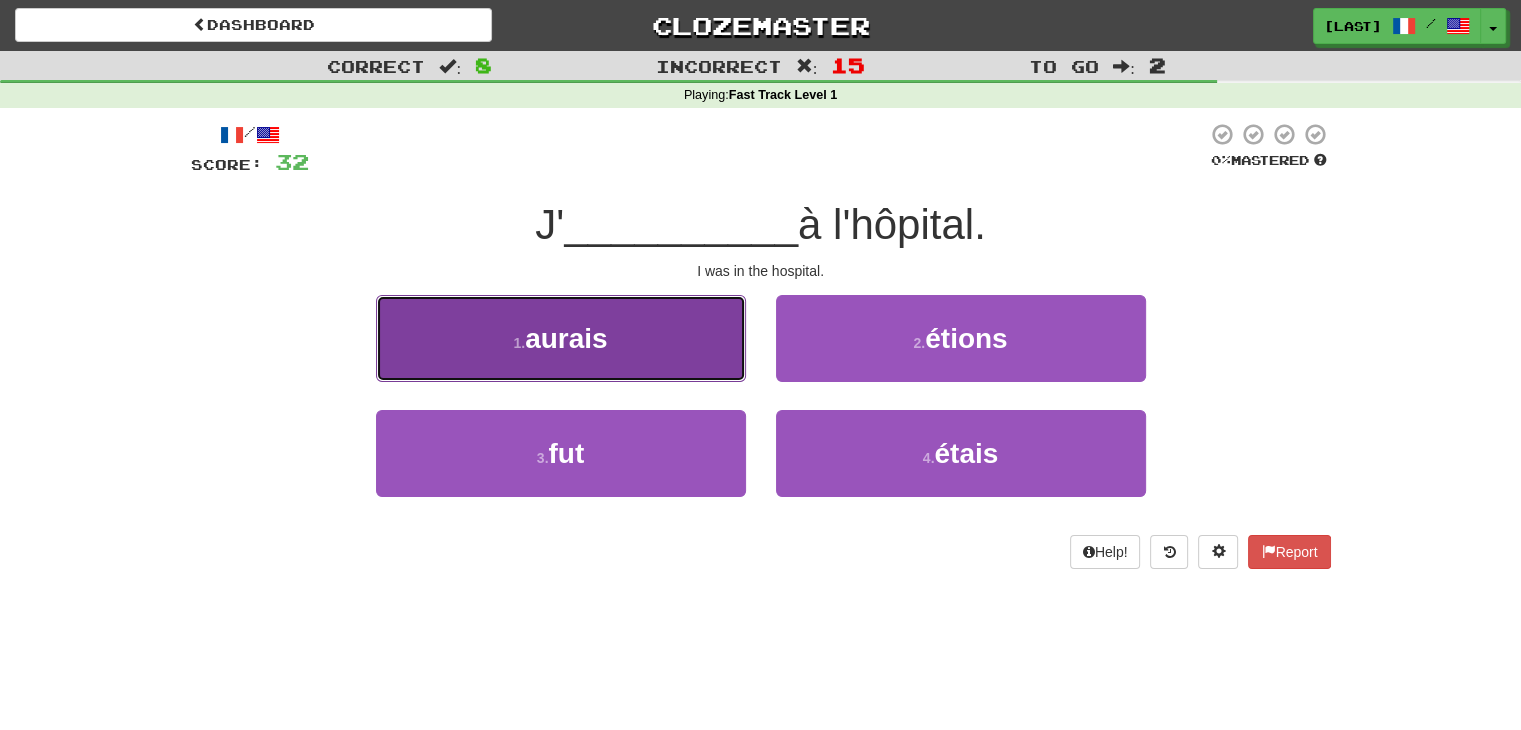 click on "1 .  aurais" at bounding box center (561, 338) 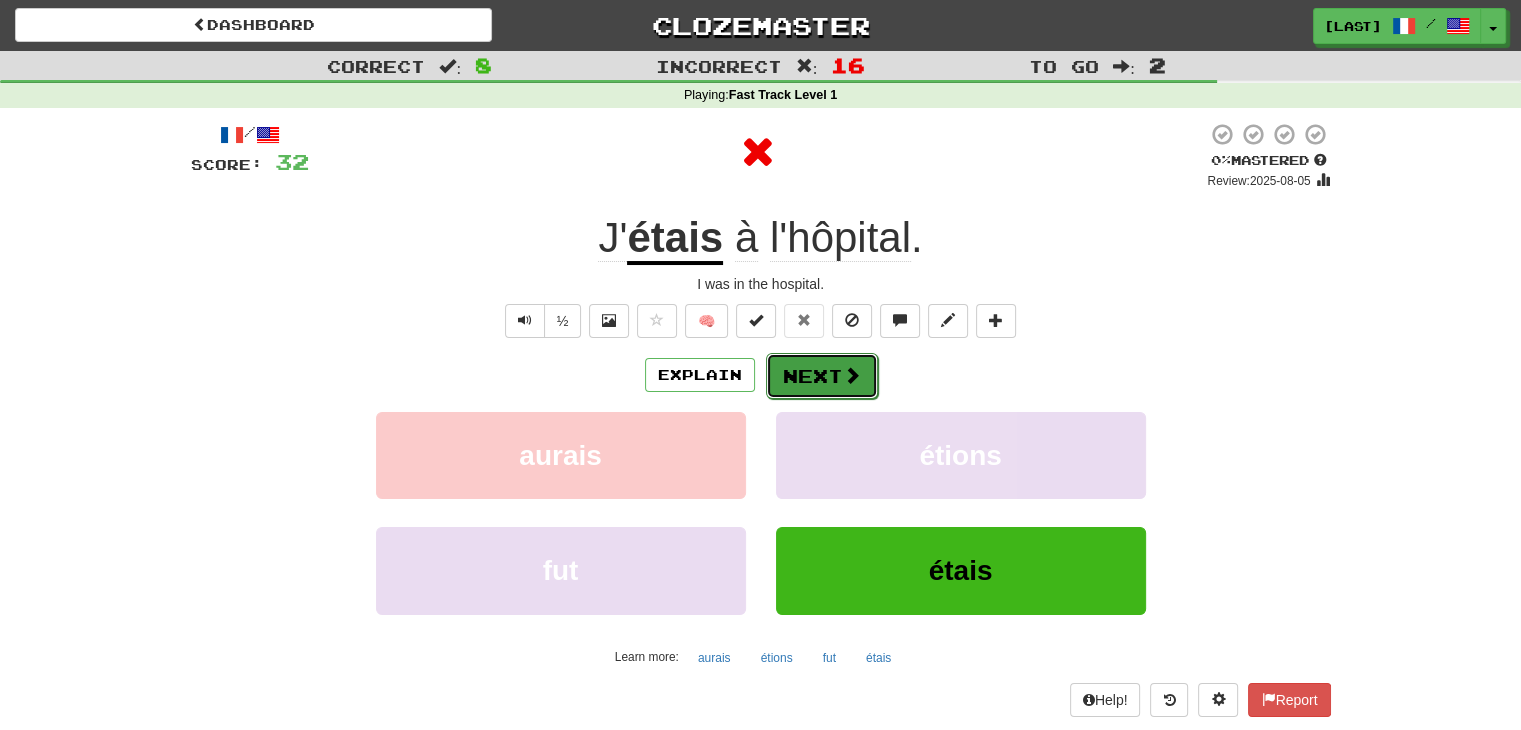 click on "Next" at bounding box center [822, 376] 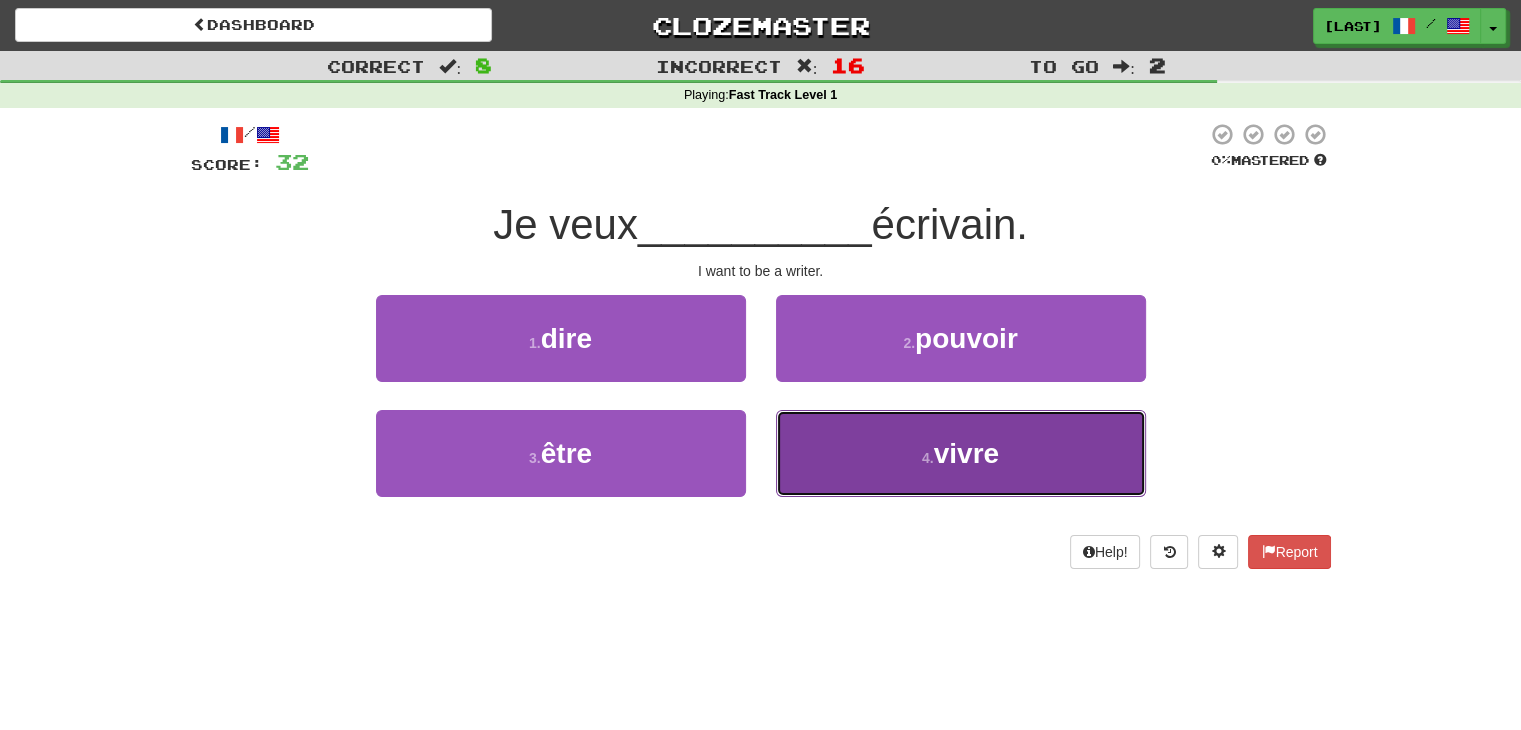 click on "4 .  vivre" at bounding box center (961, 453) 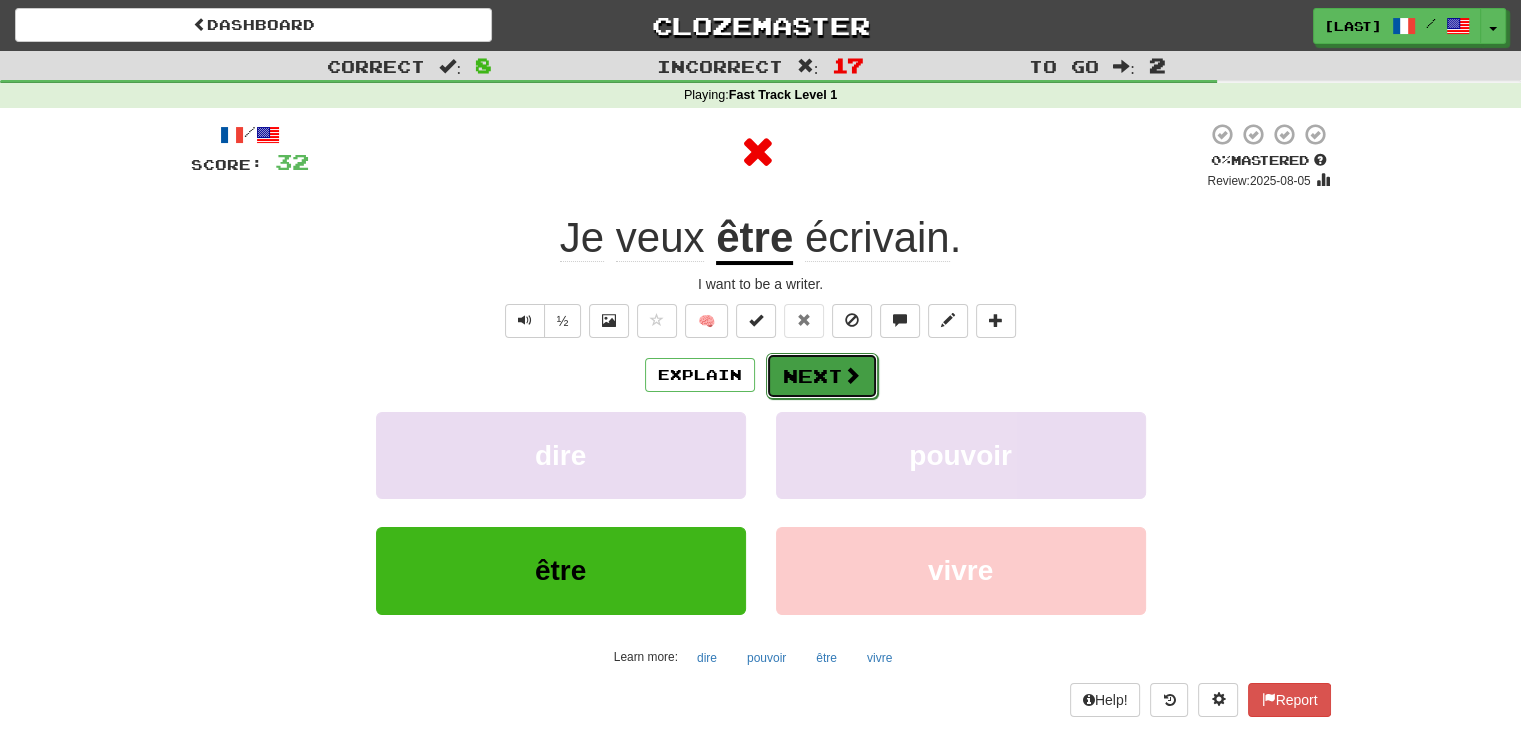 click on "Next" at bounding box center (822, 376) 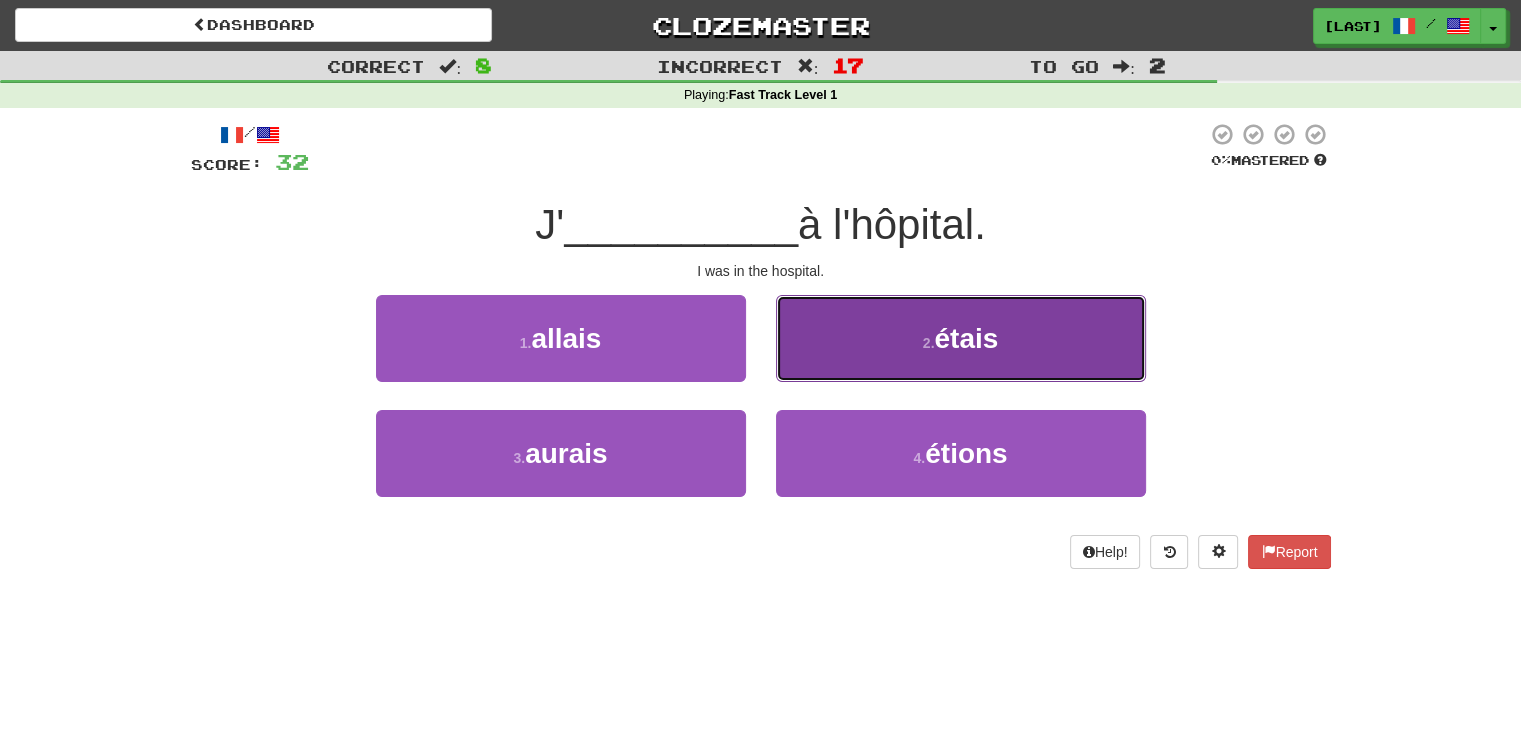 click on "2 .  étais" at bounding box center (961, 338) 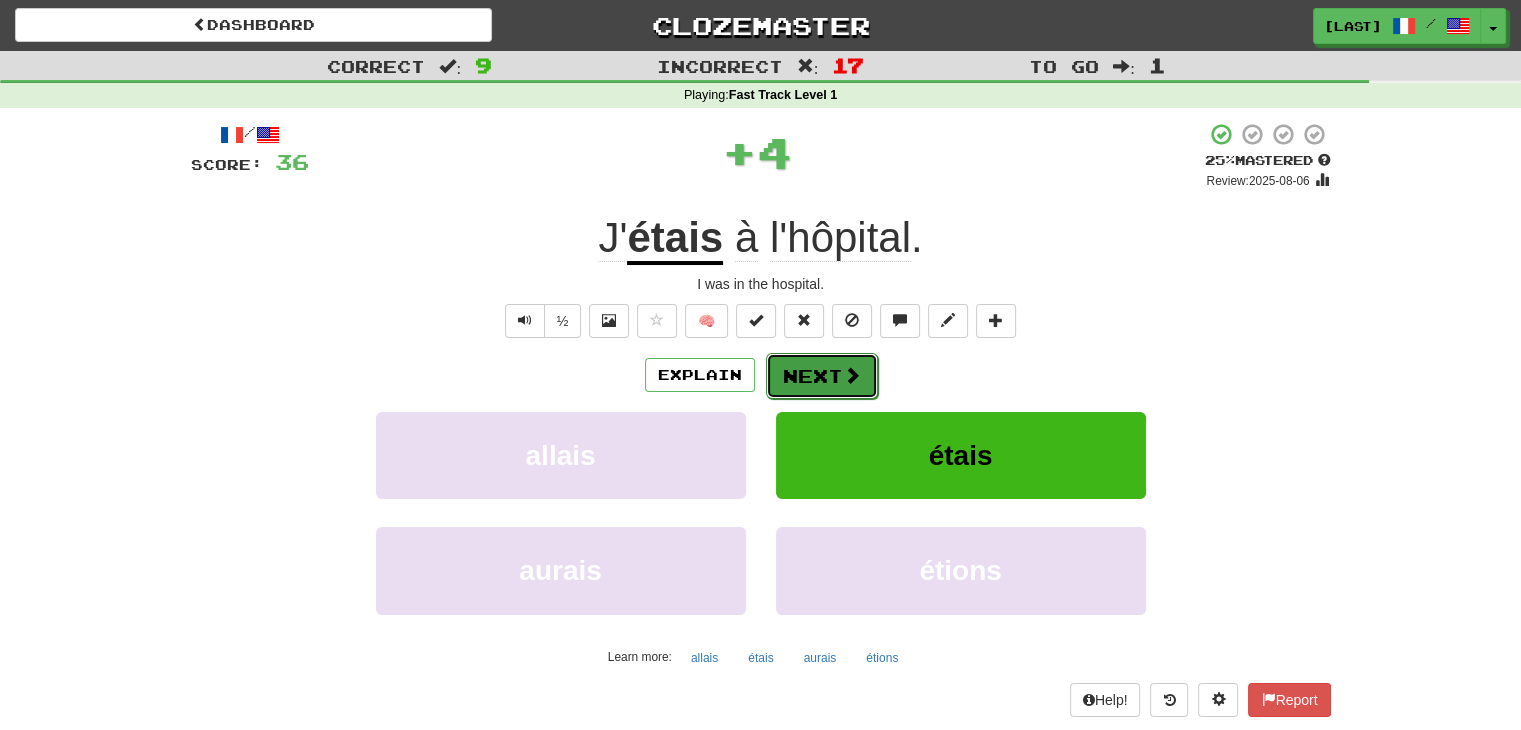 click on "Next" at bounding box center [822, 376] 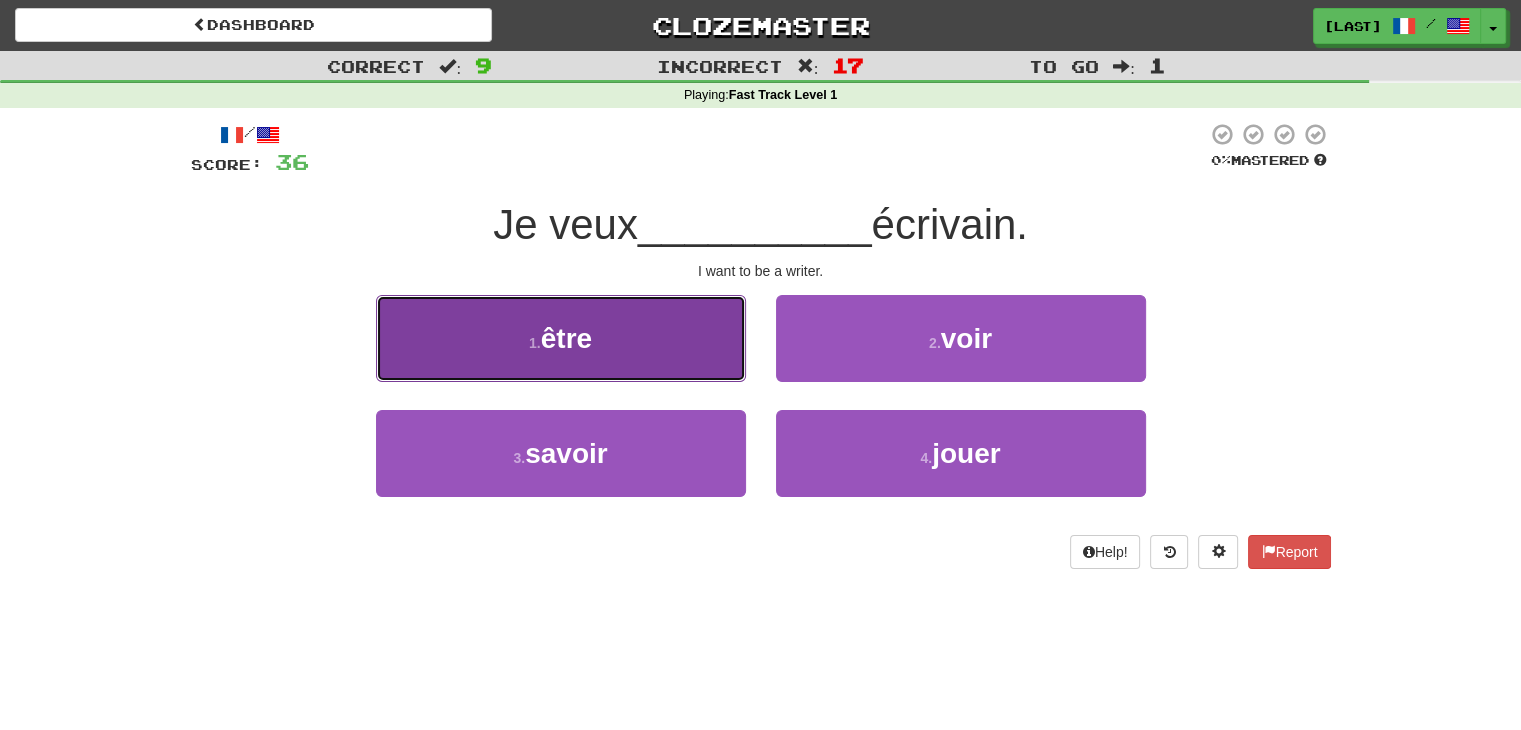 click on "1 .  être" at bounding box center [561, 338] 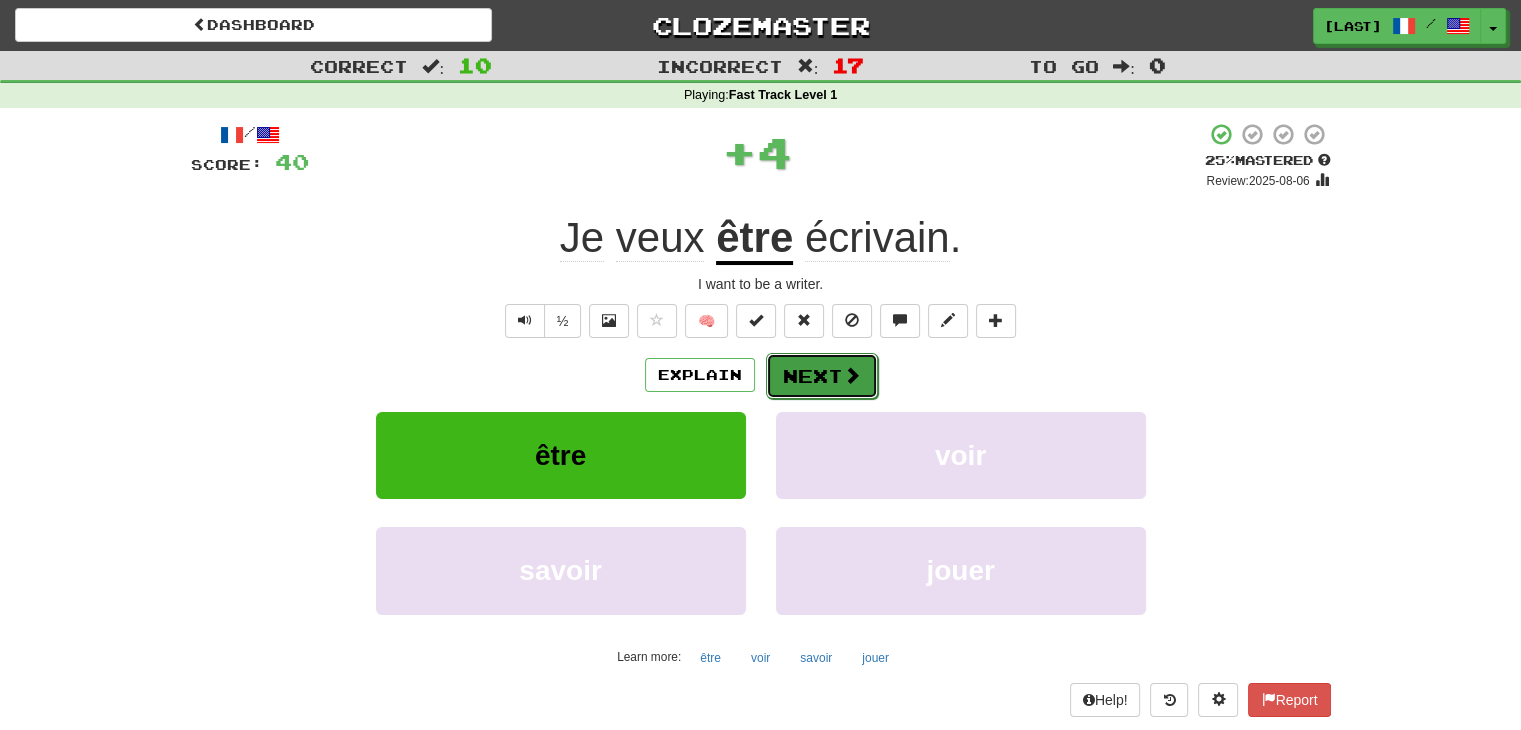 click on "Next" at bounding box center (822, 376) 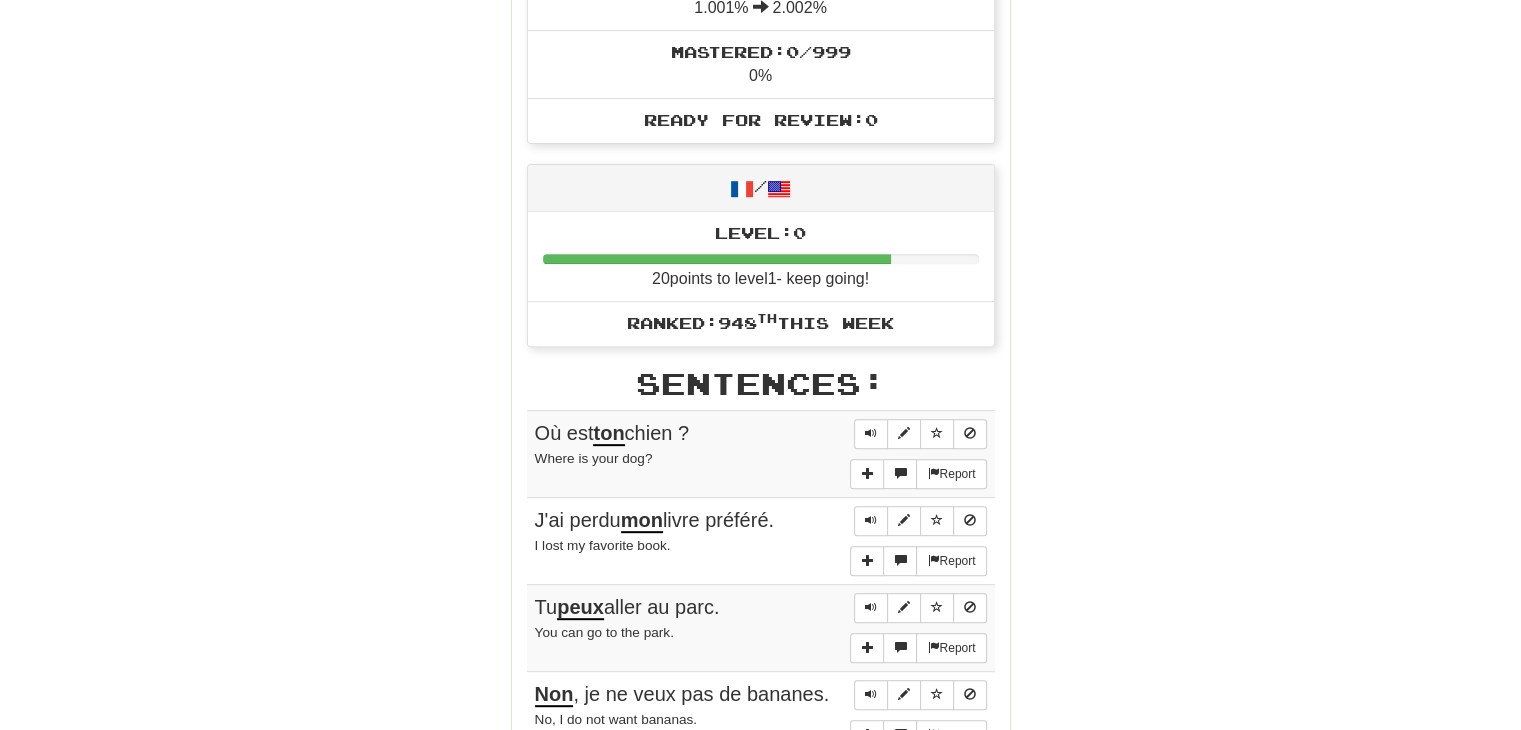 scroll, scrollTop: 791, scrollLeft: 0, axis: vertical 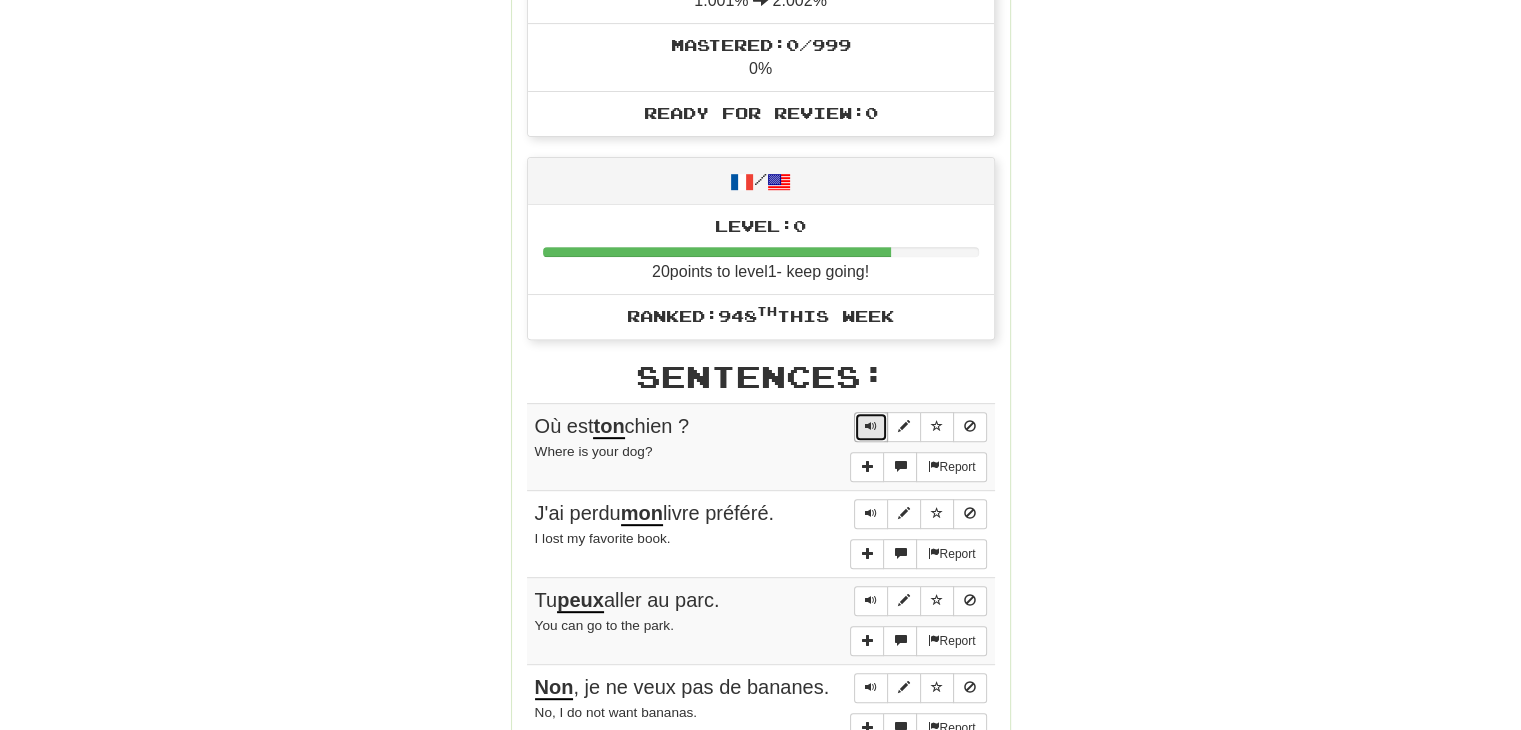 click at bounding box center (871, 427) 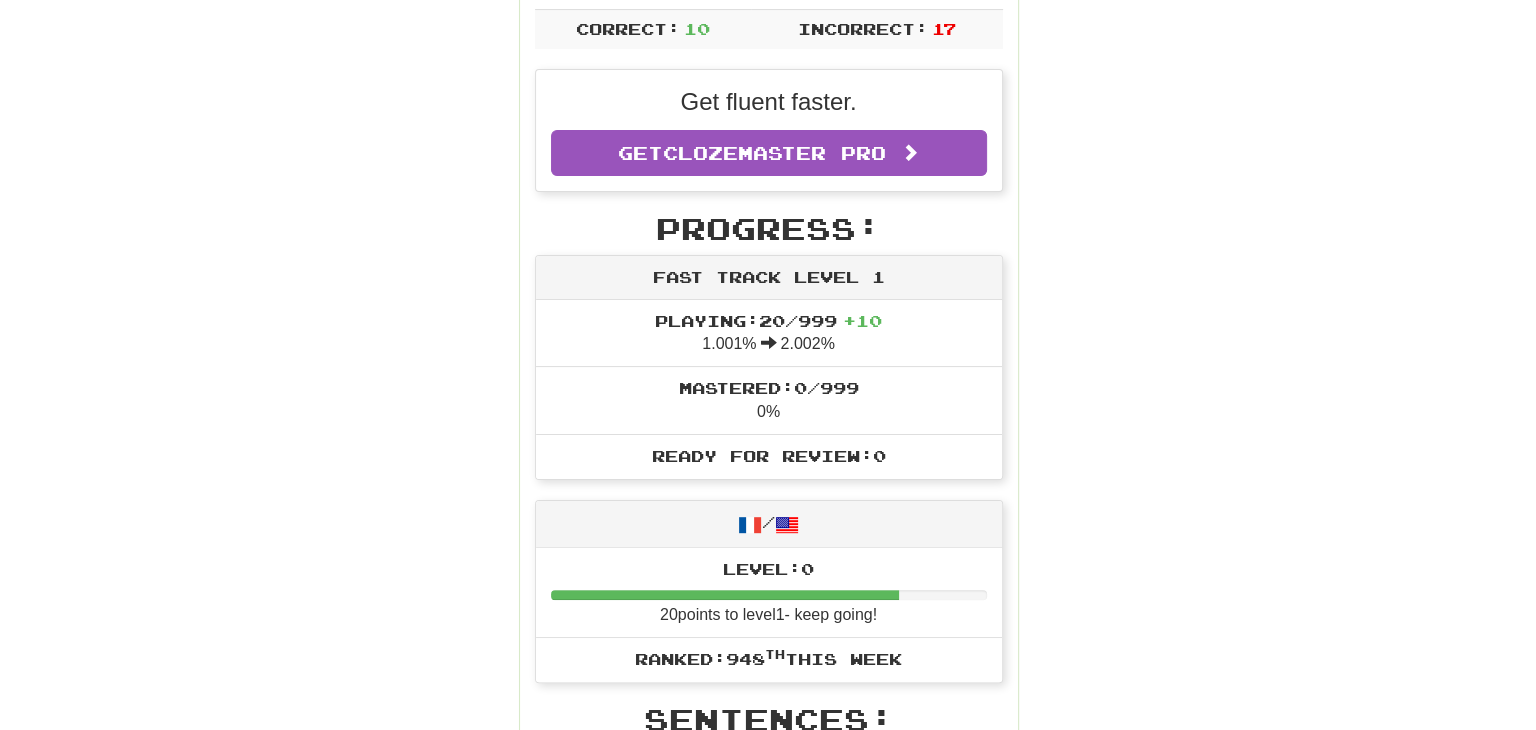 scroll, scrollTop: 0, scrollLeft: 0, axis: both 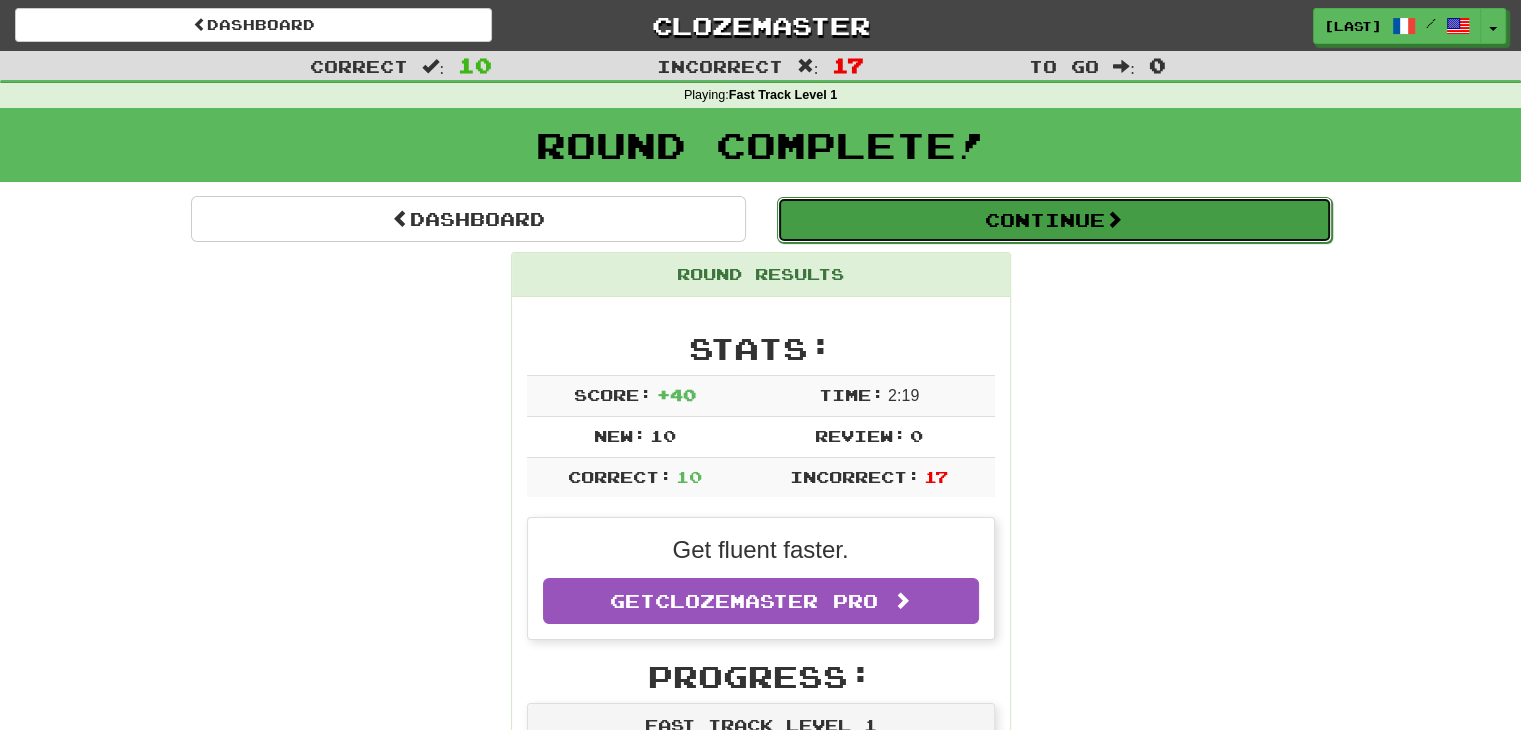 click on "Continue" at bounding box center (1054, 220) 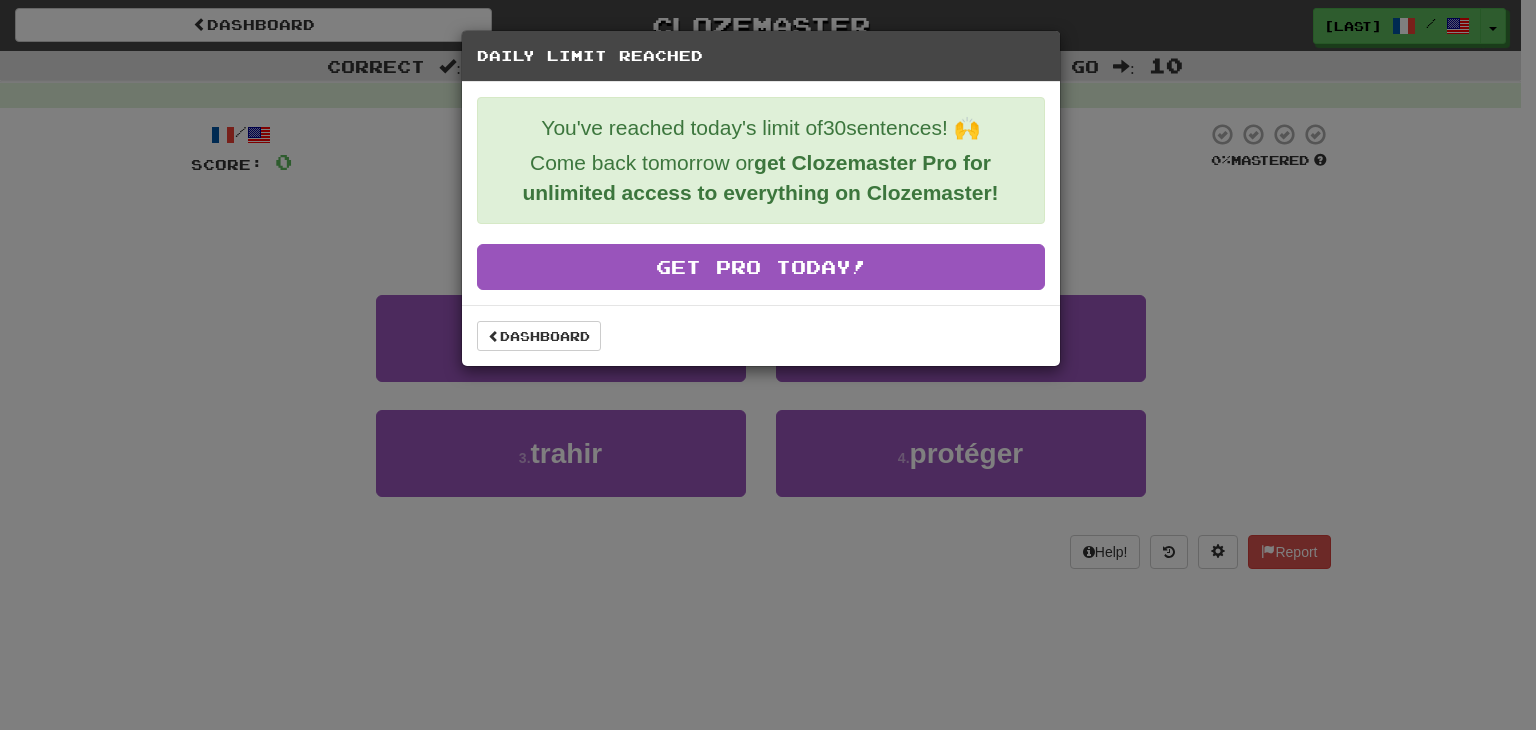 click on "Daily Limit Reached You've reached today's limit of  30  sentences! 🙌  Come back tomorrow or  get Clozemaster Pro for unlimited access to everything on Clozemaster! Get Pro Today! Dashboard" at bounding box center (768, 365) 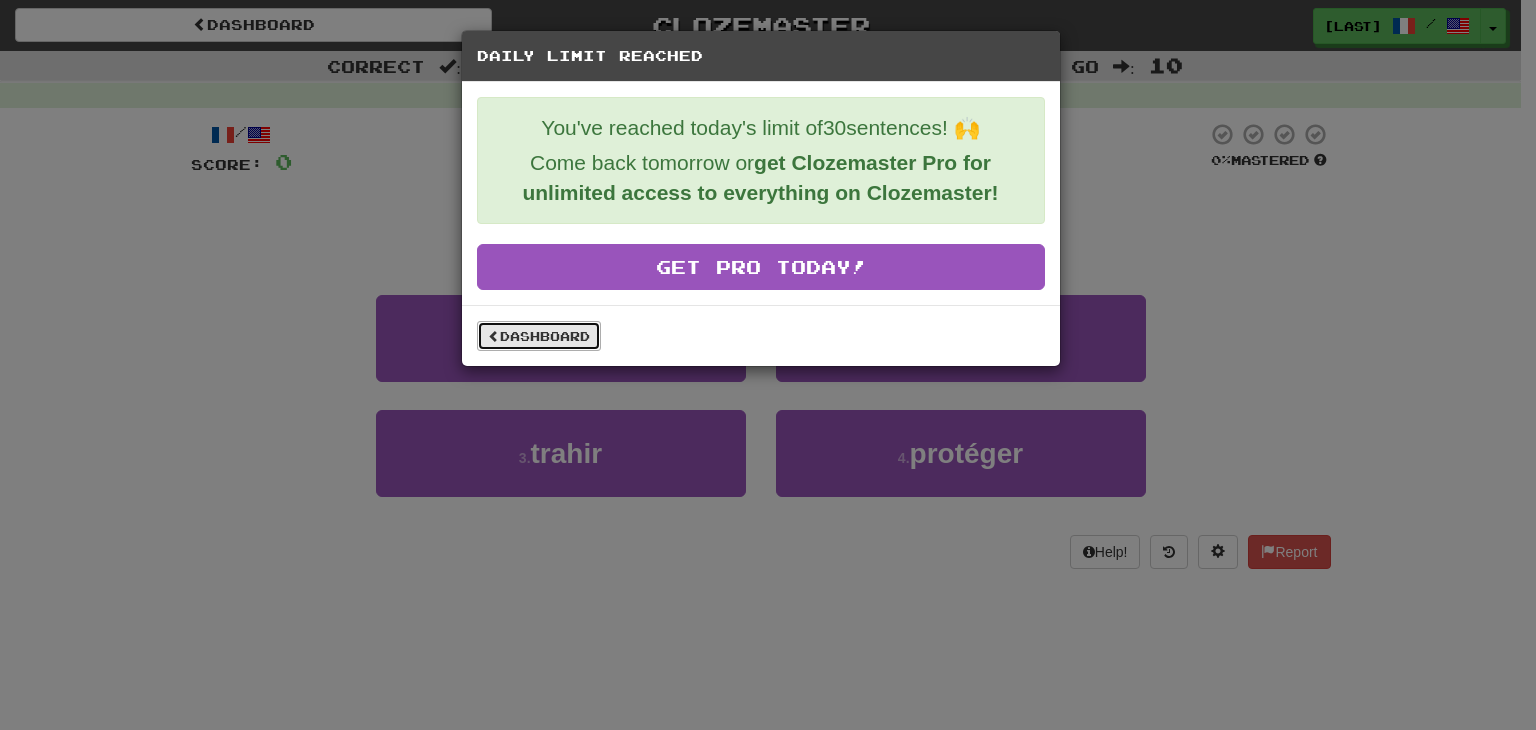 click on "Dashboard" at bounding box center (539, 336) 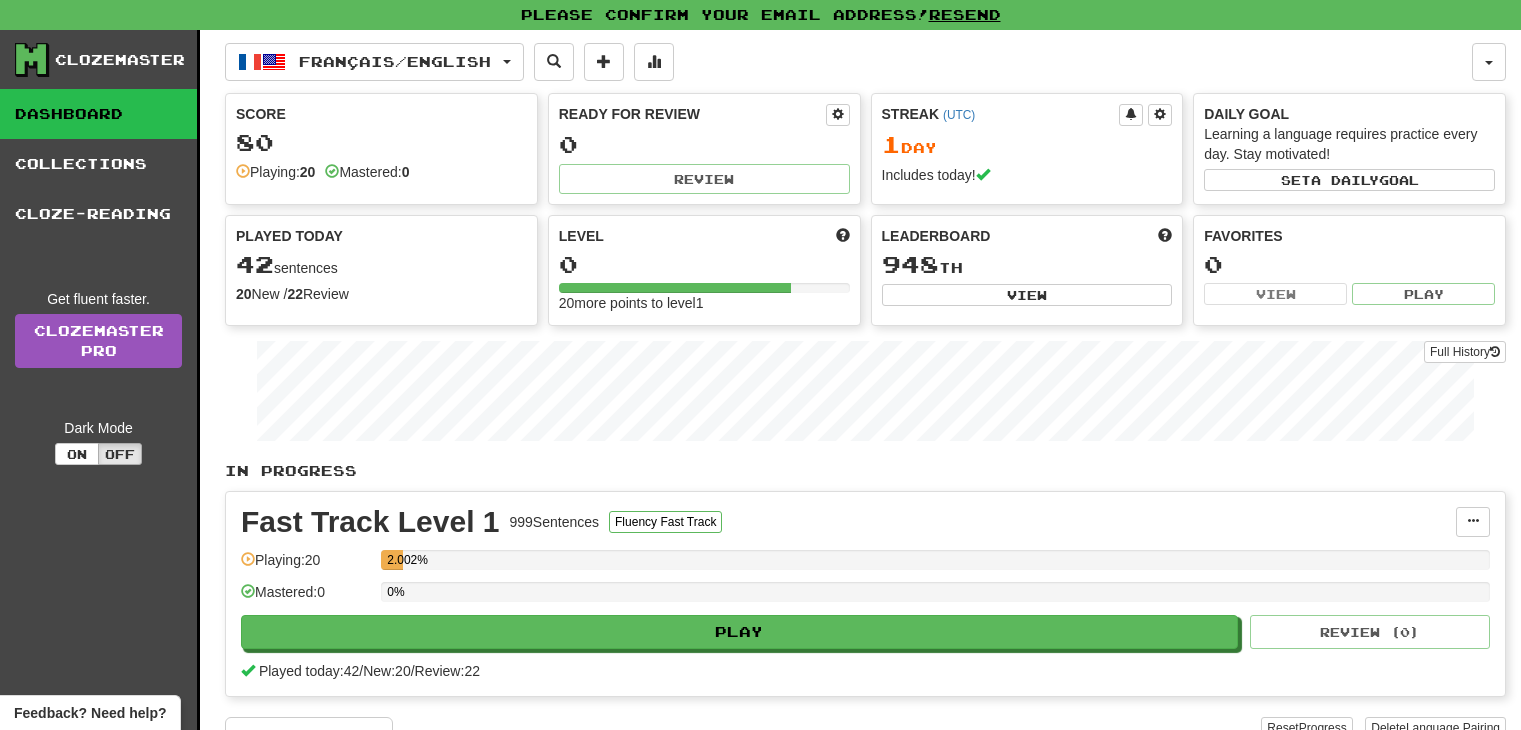 scroll, scrollTop: 0, scrollLeft: 0, axis: both 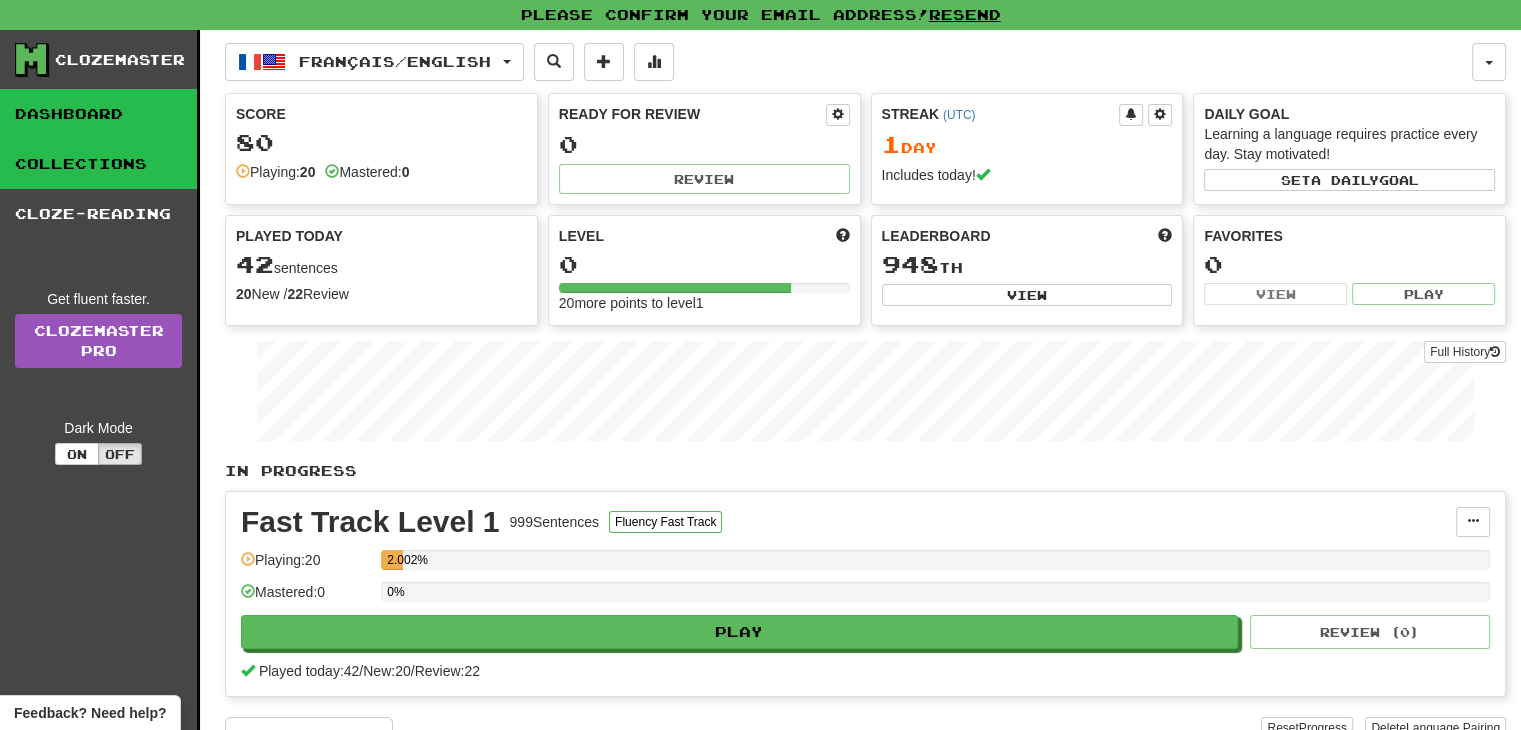 click on "Collections" at bounding box center (98, 164) 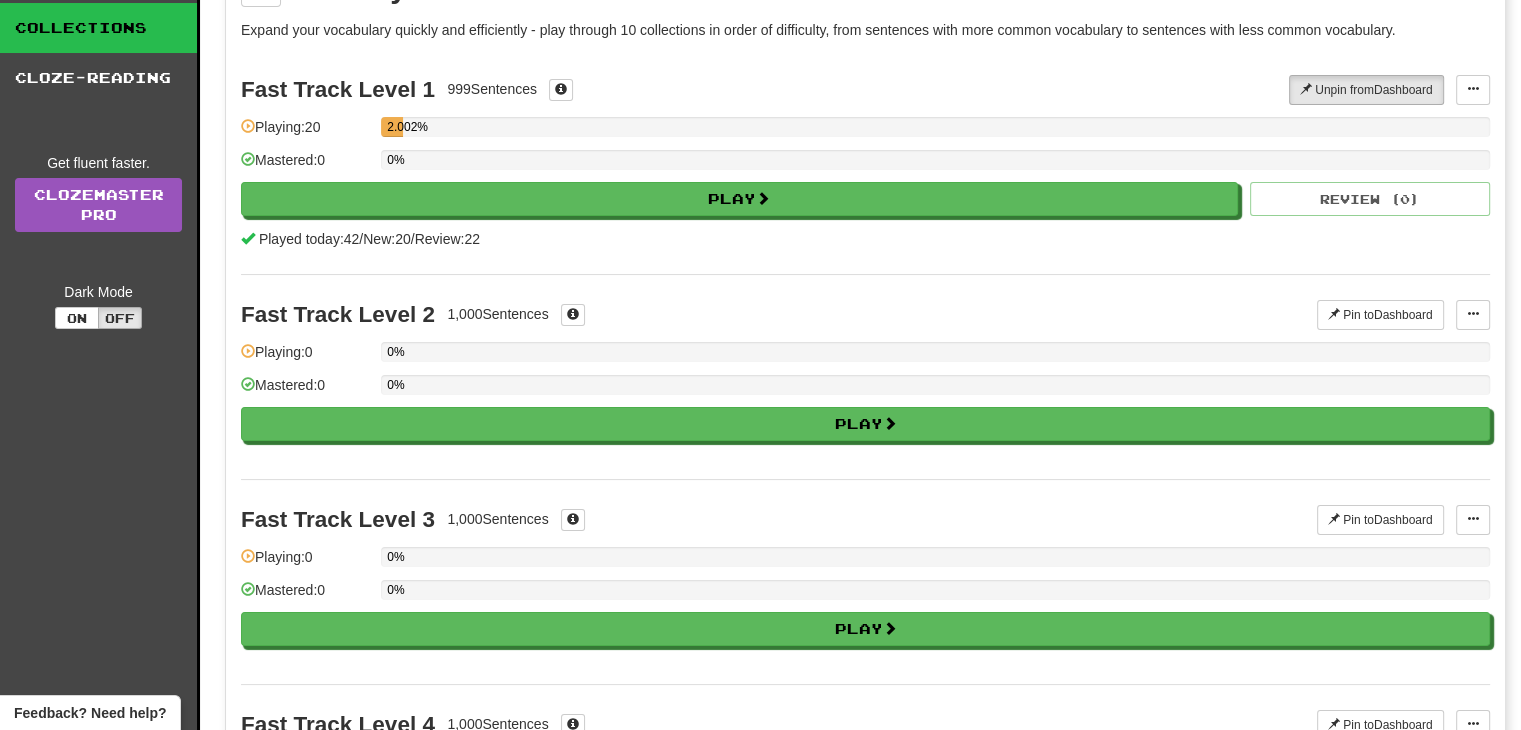 scroll, scrollTop: 0, scrollLeft: 0, axis: both 